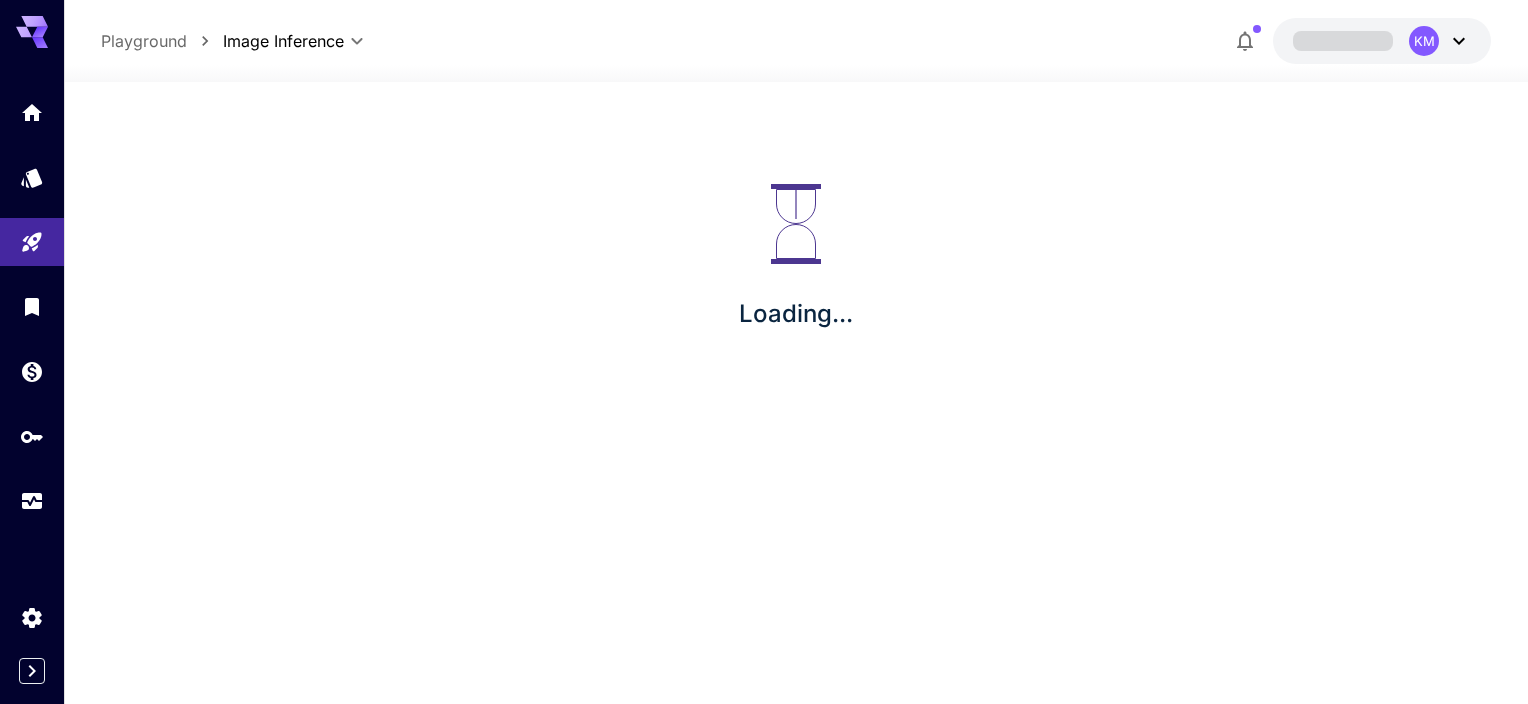scroll, scrollTop: 0, scrollLeft: 0, axis: both 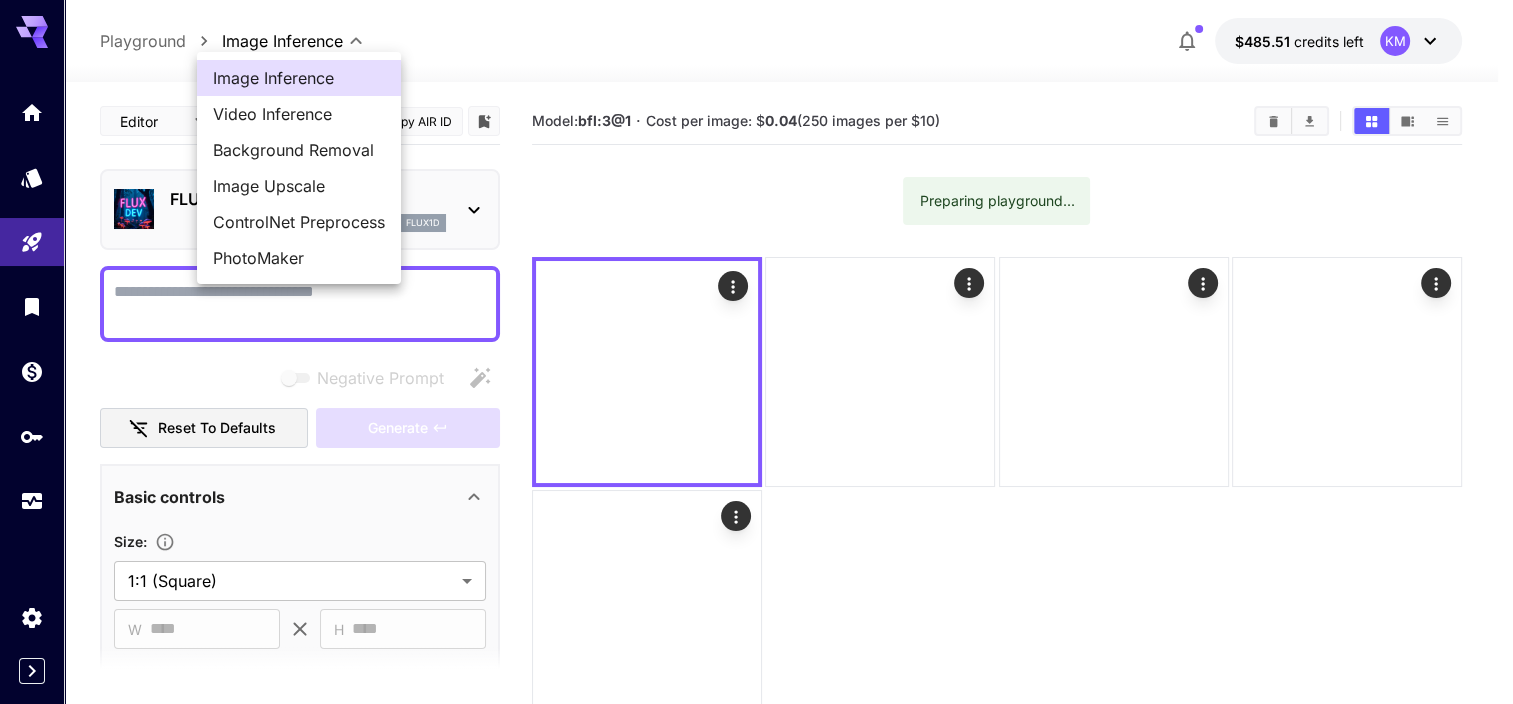 click on "**********" at bounding box center [756, 431] 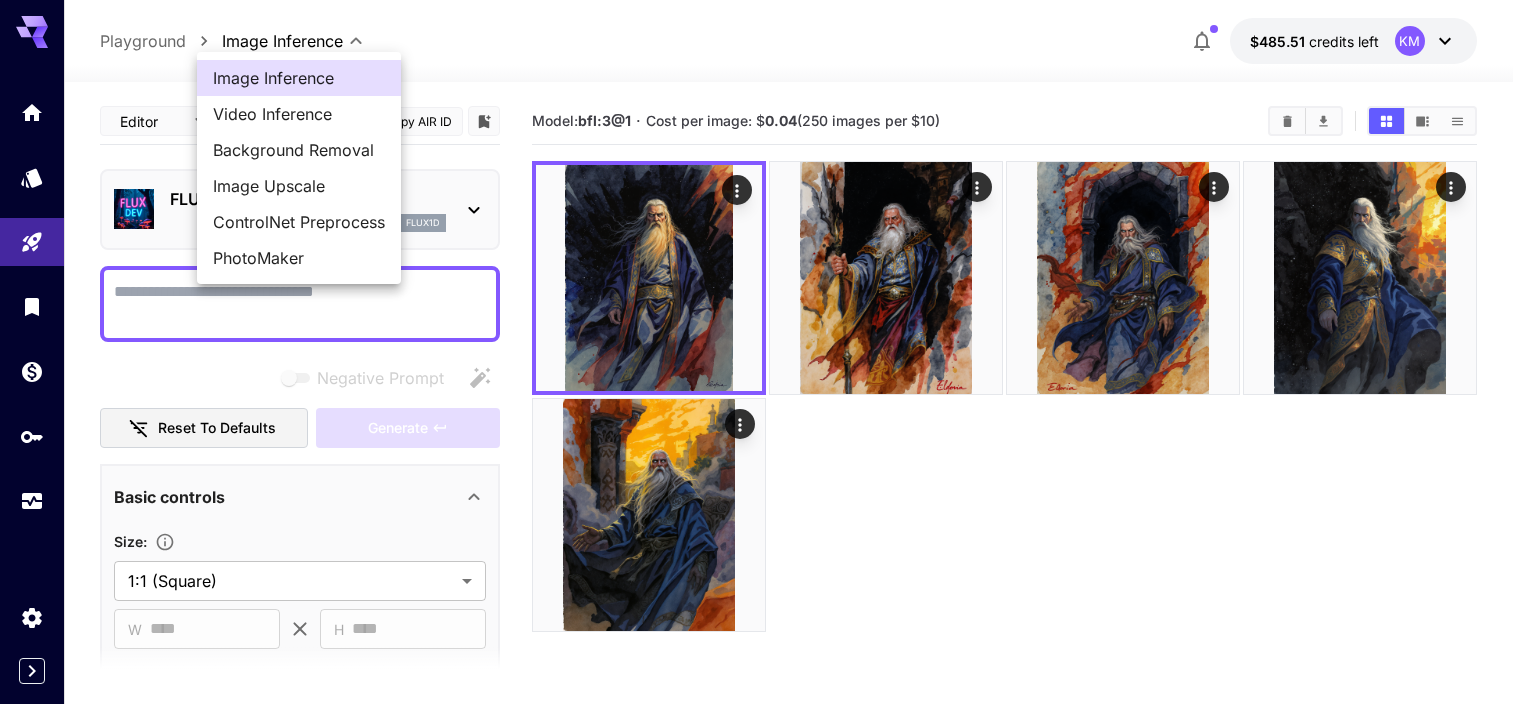 click on "Image Upscale" at bounding box center [299, 186] 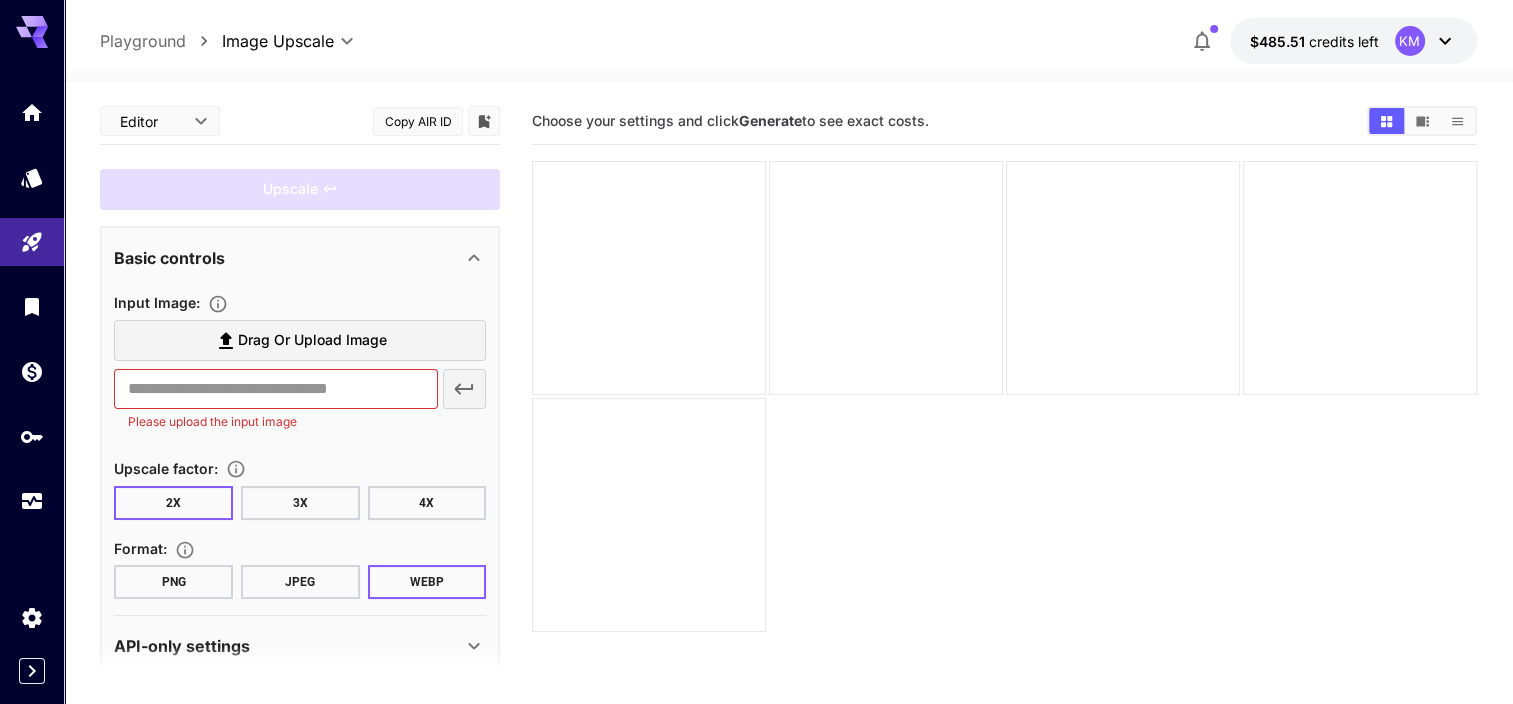 click on "Drag or upload image" at bounding box center [312, 340] 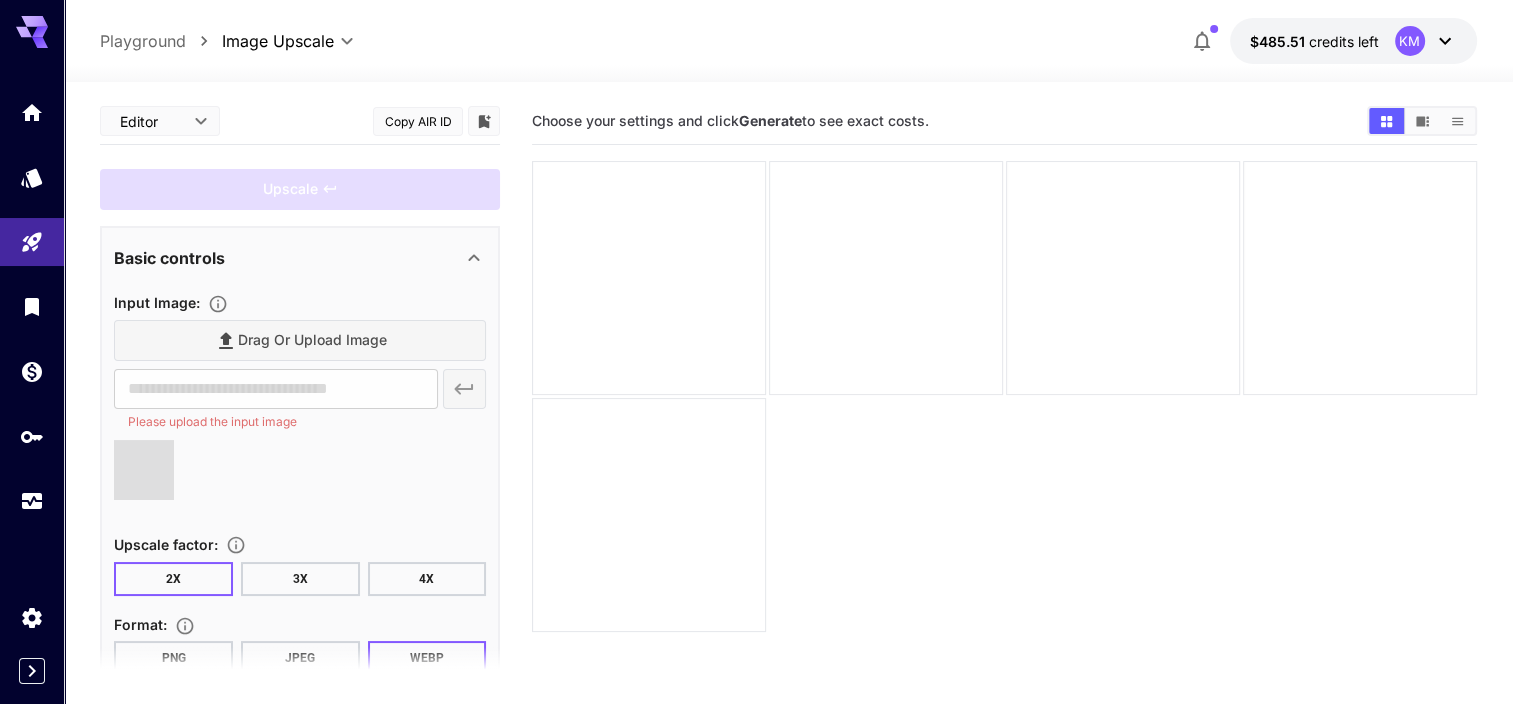 type on "**********" 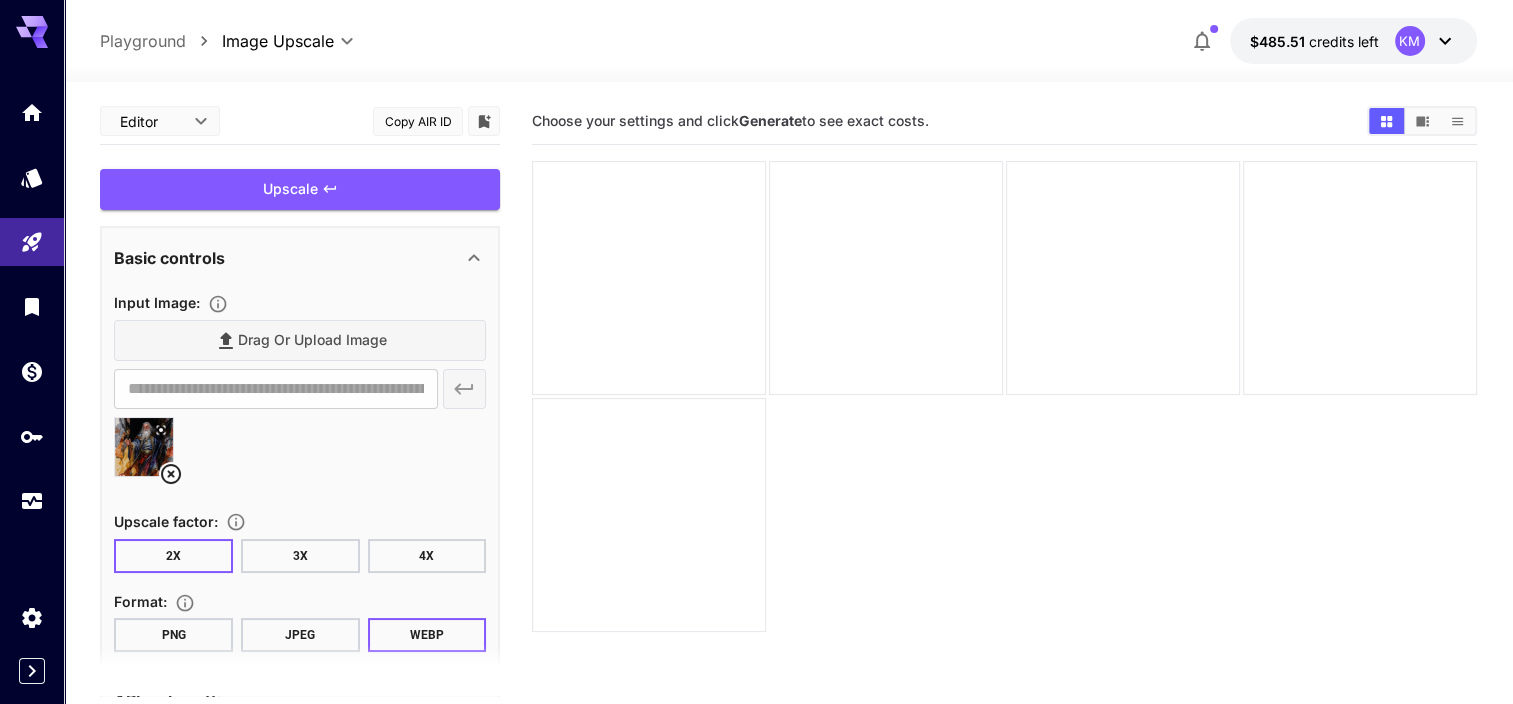 click on "PNG" at bounding box center (173, 635) 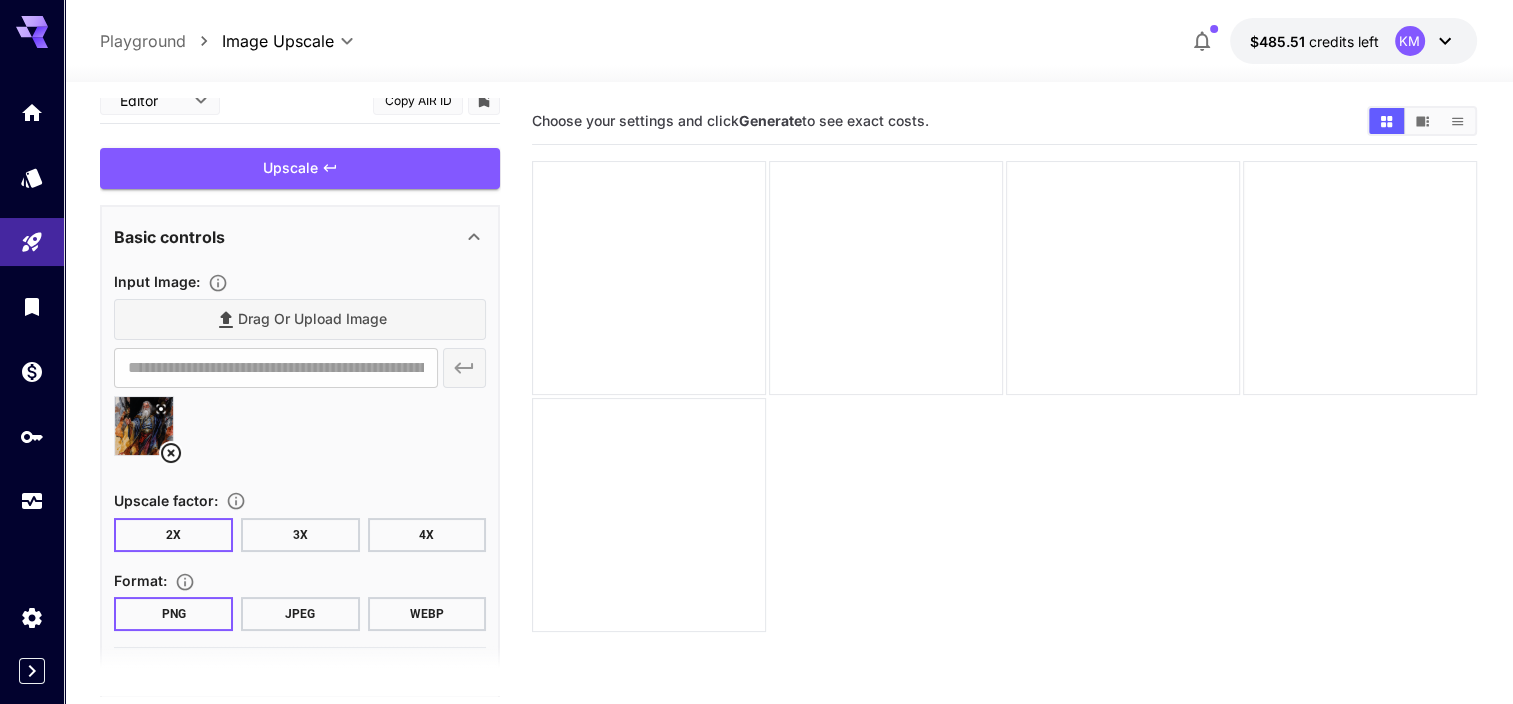 scroll, scrollTop: 82, scrollLeft: 0, axis: vertical 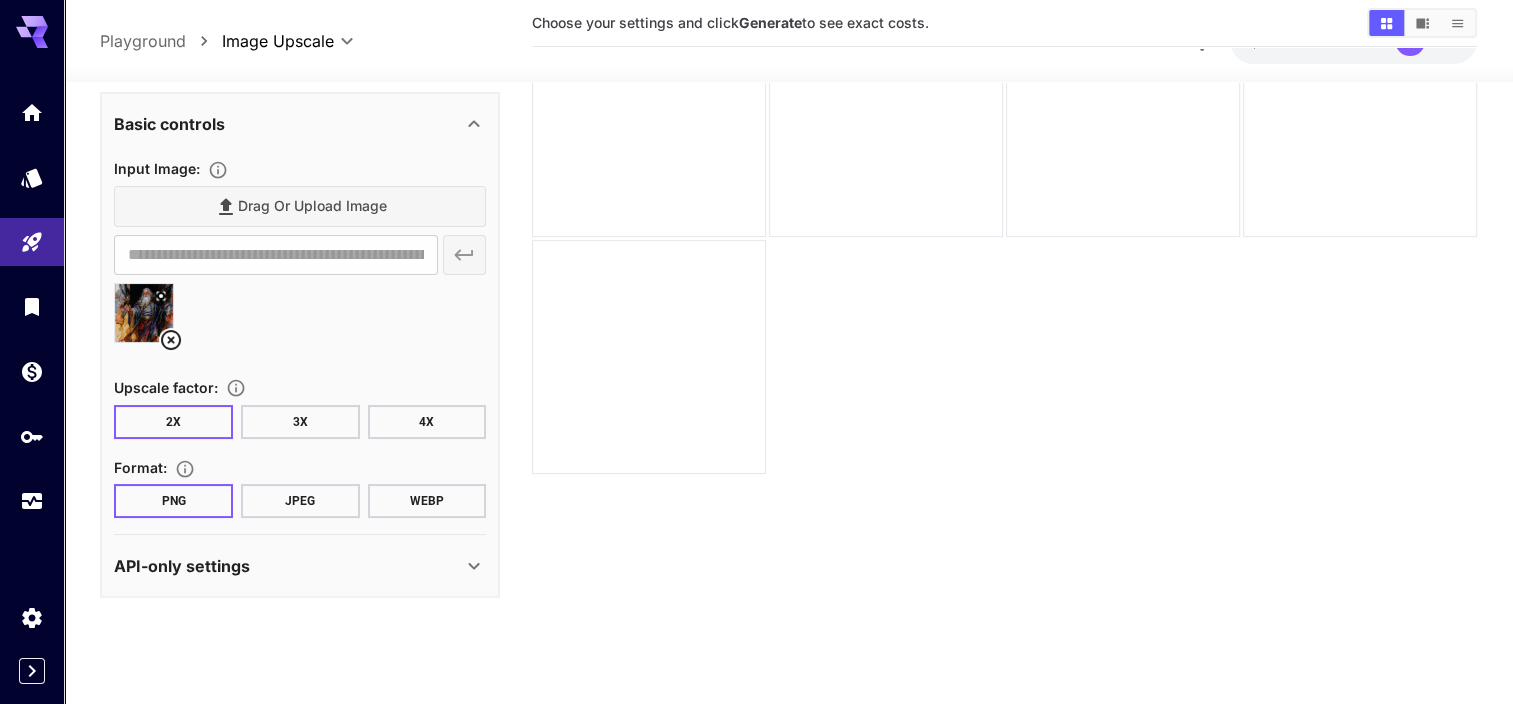 click on "API-only settings" at bounding box center (288, 565) 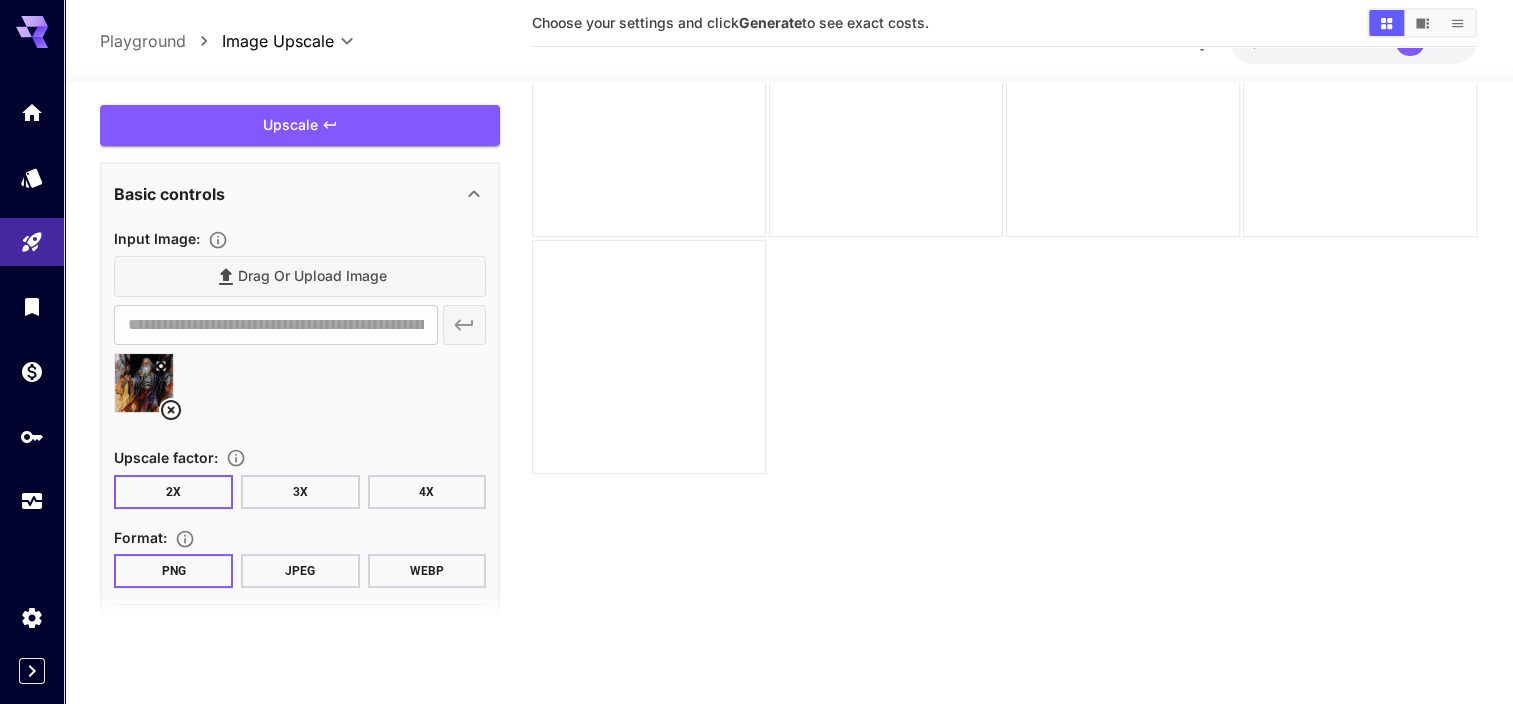 scroll, scrollTop: 0, scrollLeft: 0, axis: both 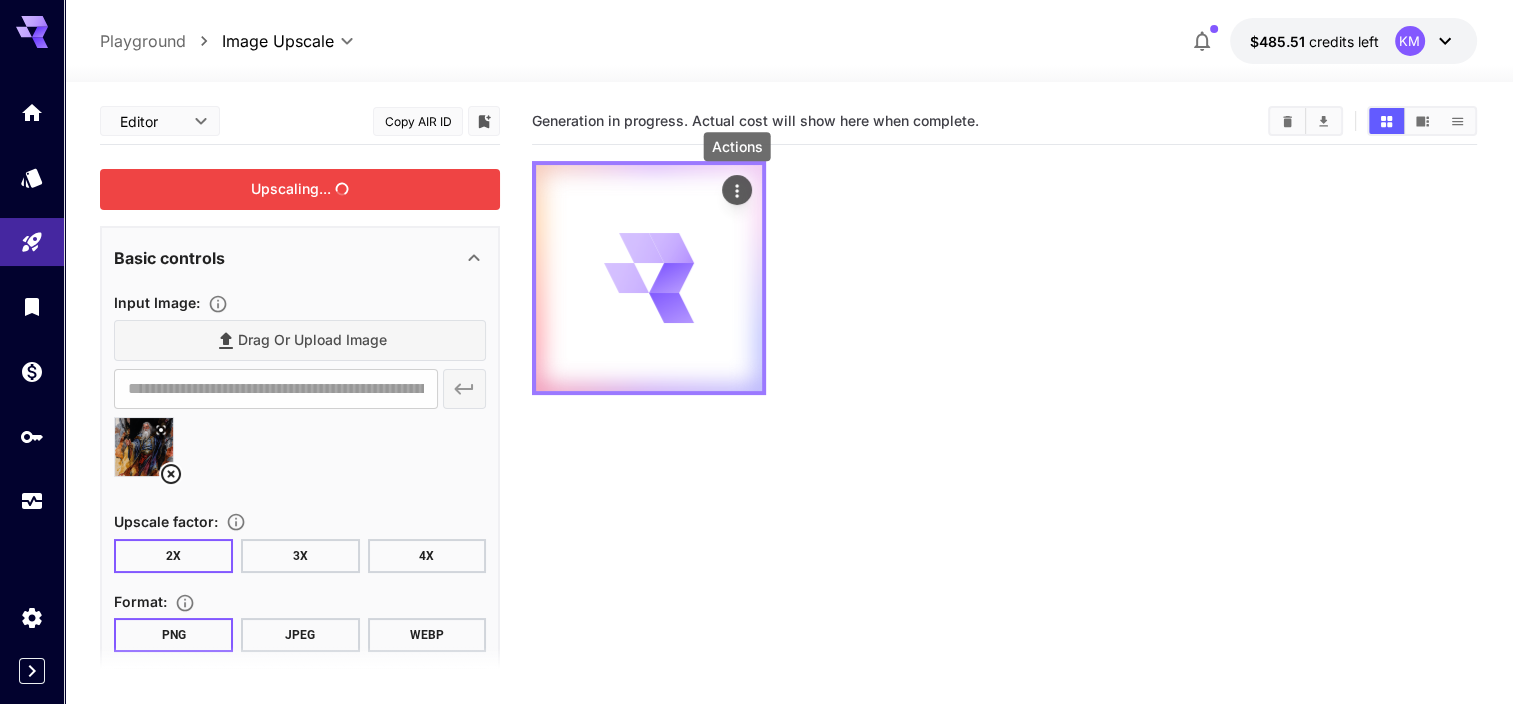click 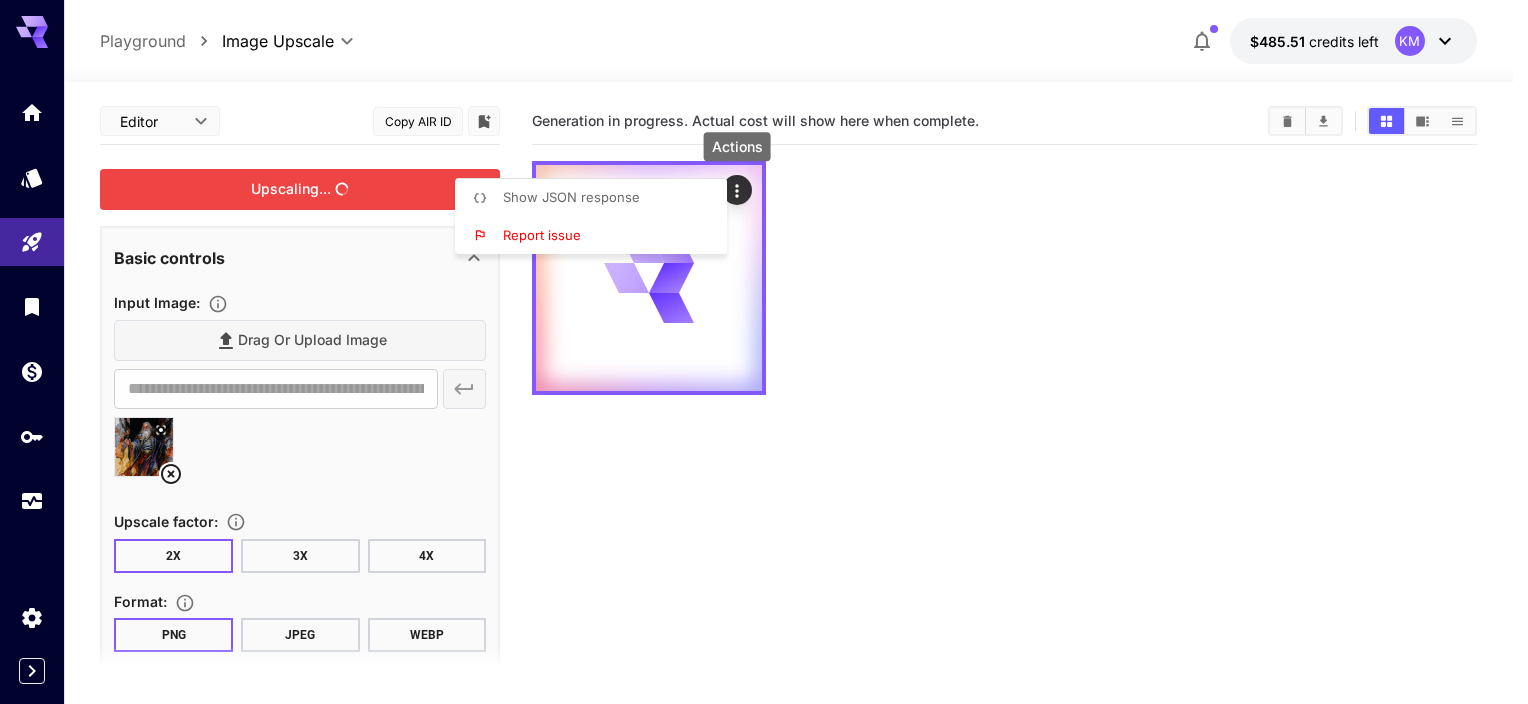 click at bounding box center (764, 352) 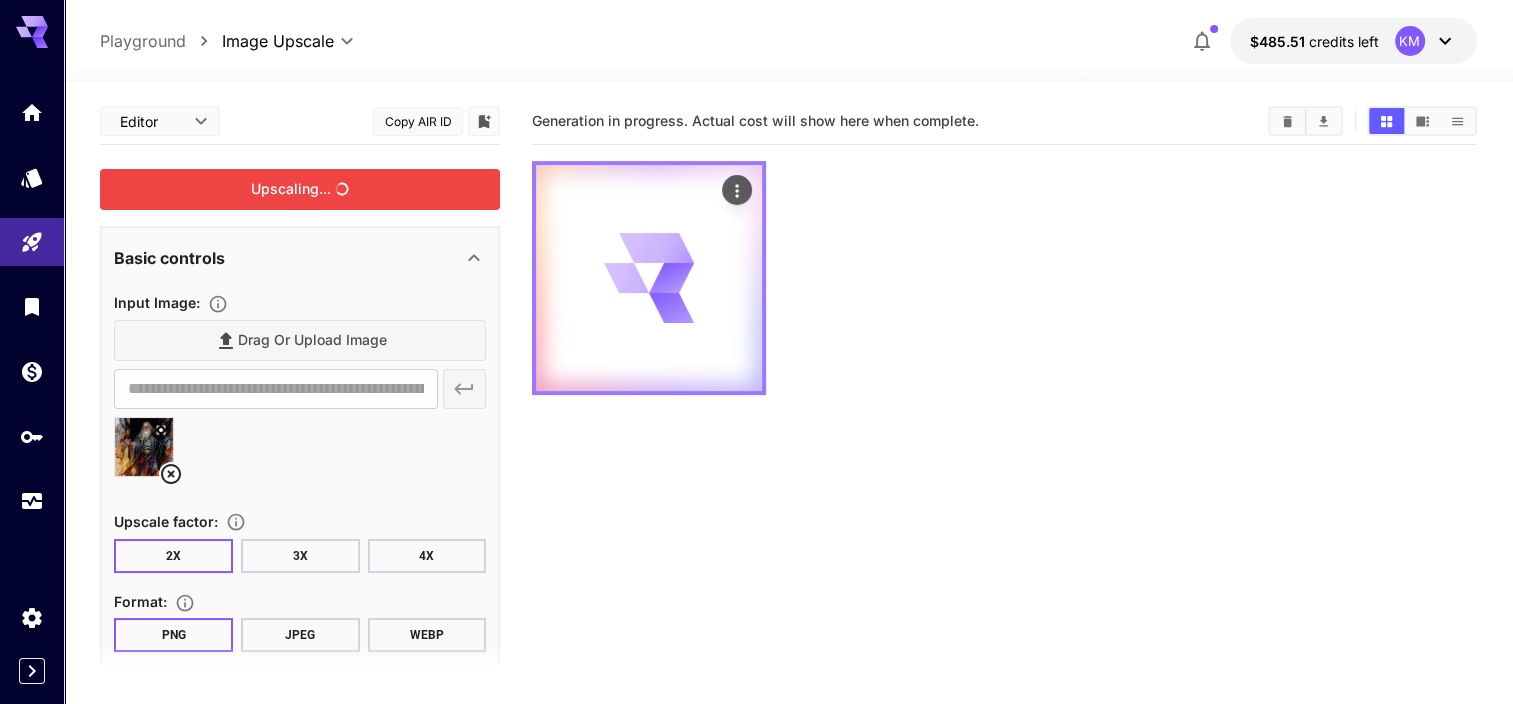 click at bounding box center [649, 278] 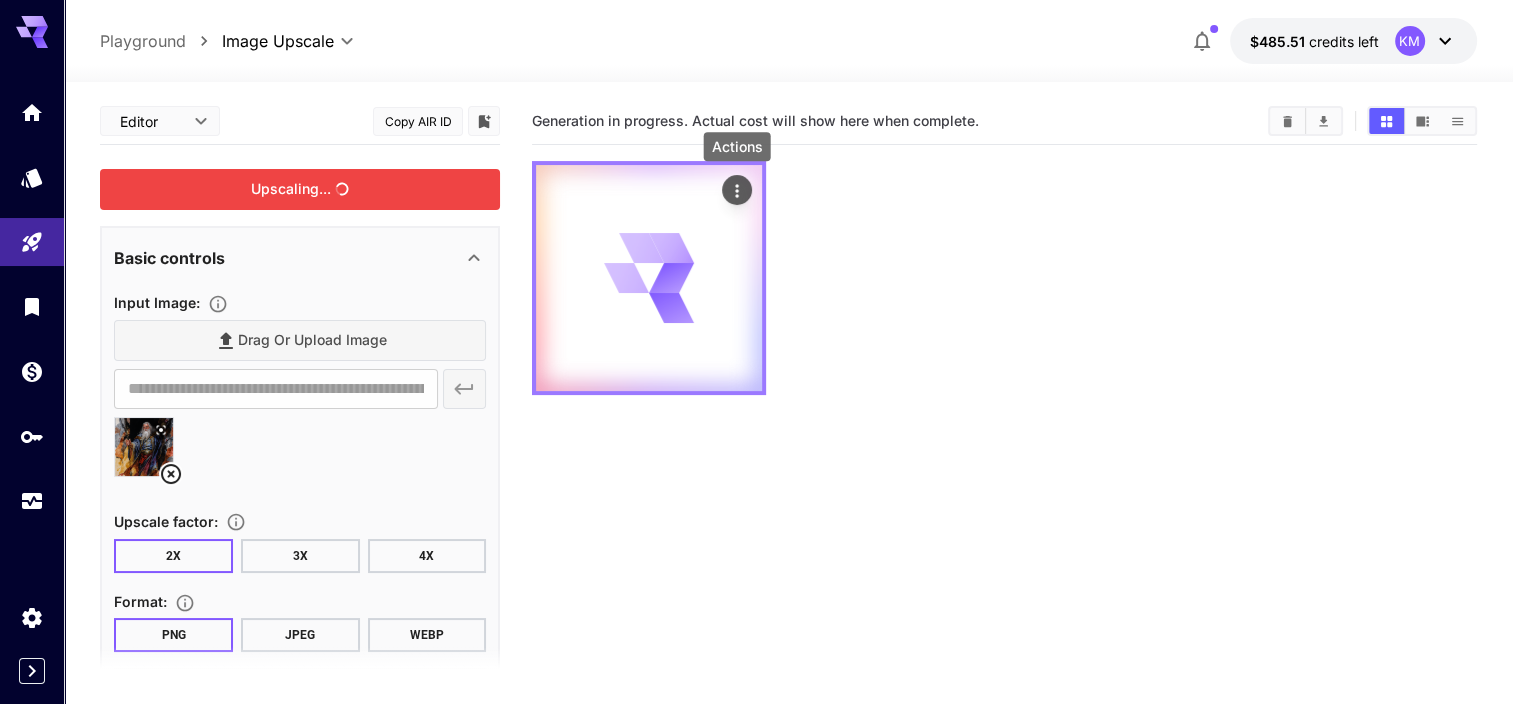 click 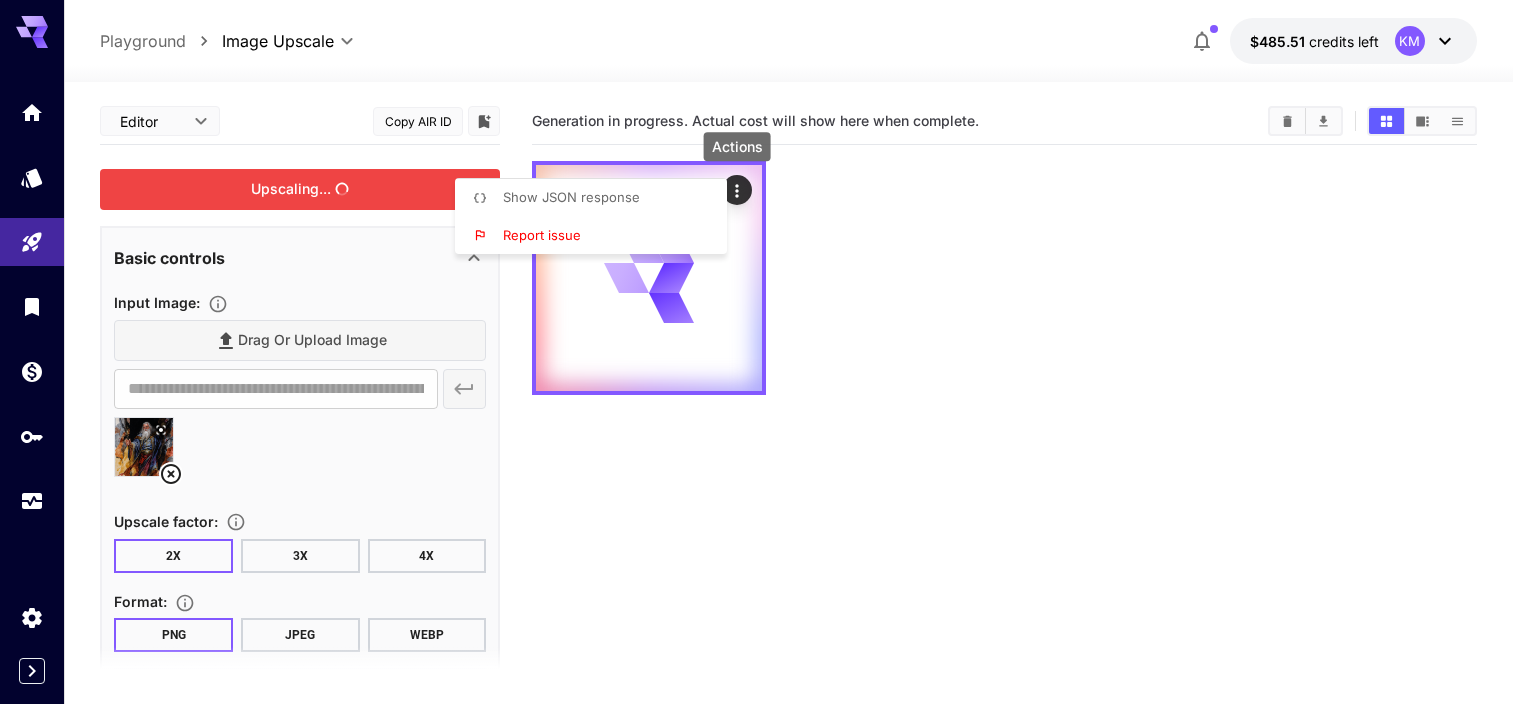 click on "Show JSON response" at bounding box center [597, 198] 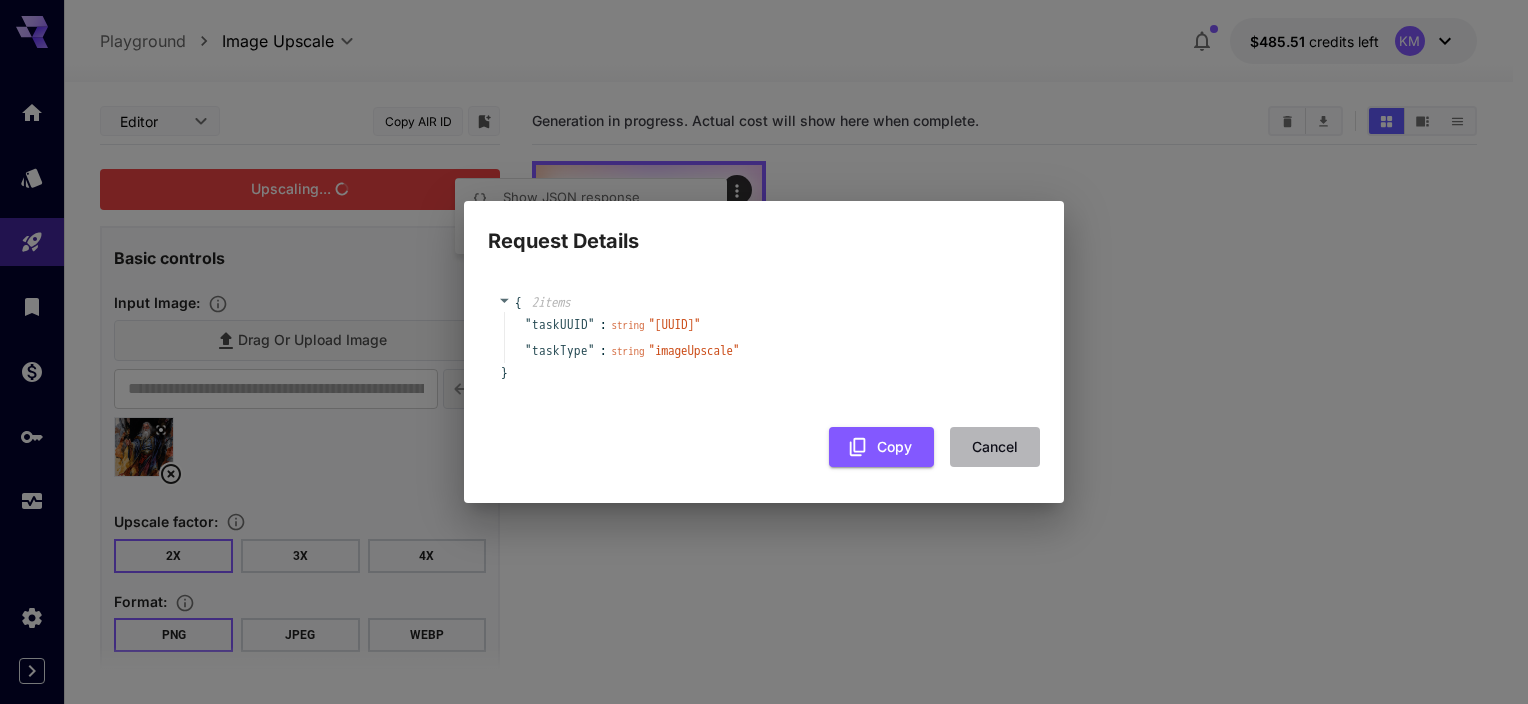 click on "Cancel" at bounding box center (995, 447) 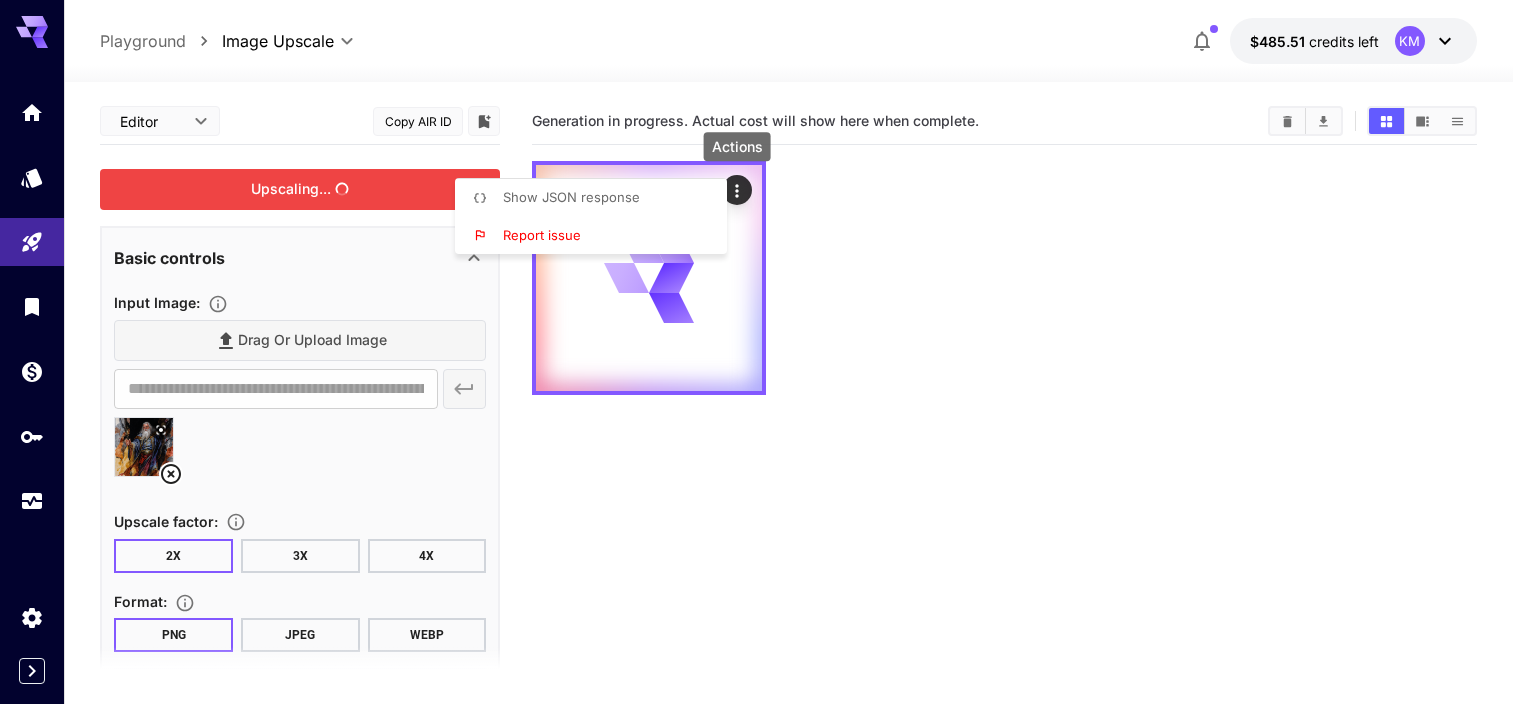click at bounding box center (764, 352) 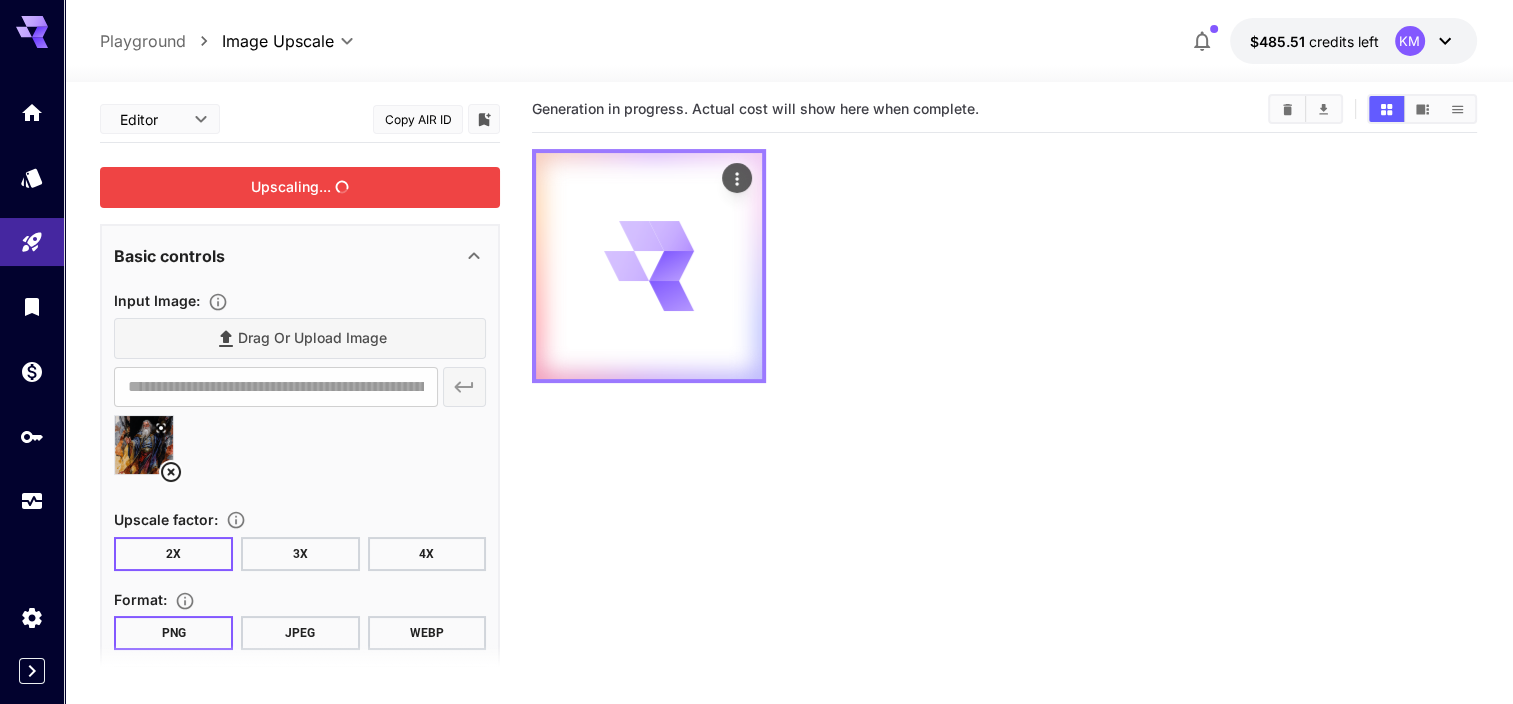 scroll, scrollTop: 0, scrollLeft: 0, axis: both 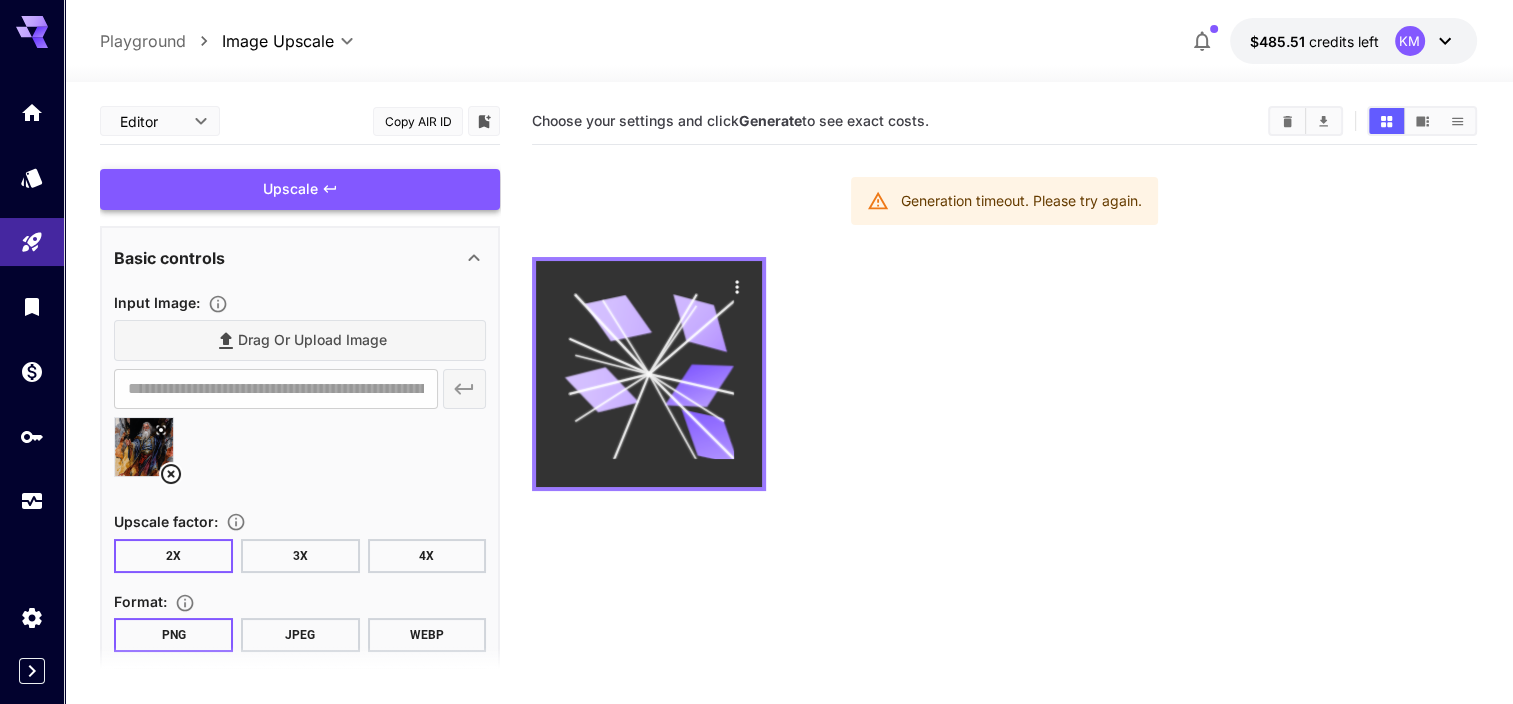 click on "Upscale" at bounding box center [300, 189] 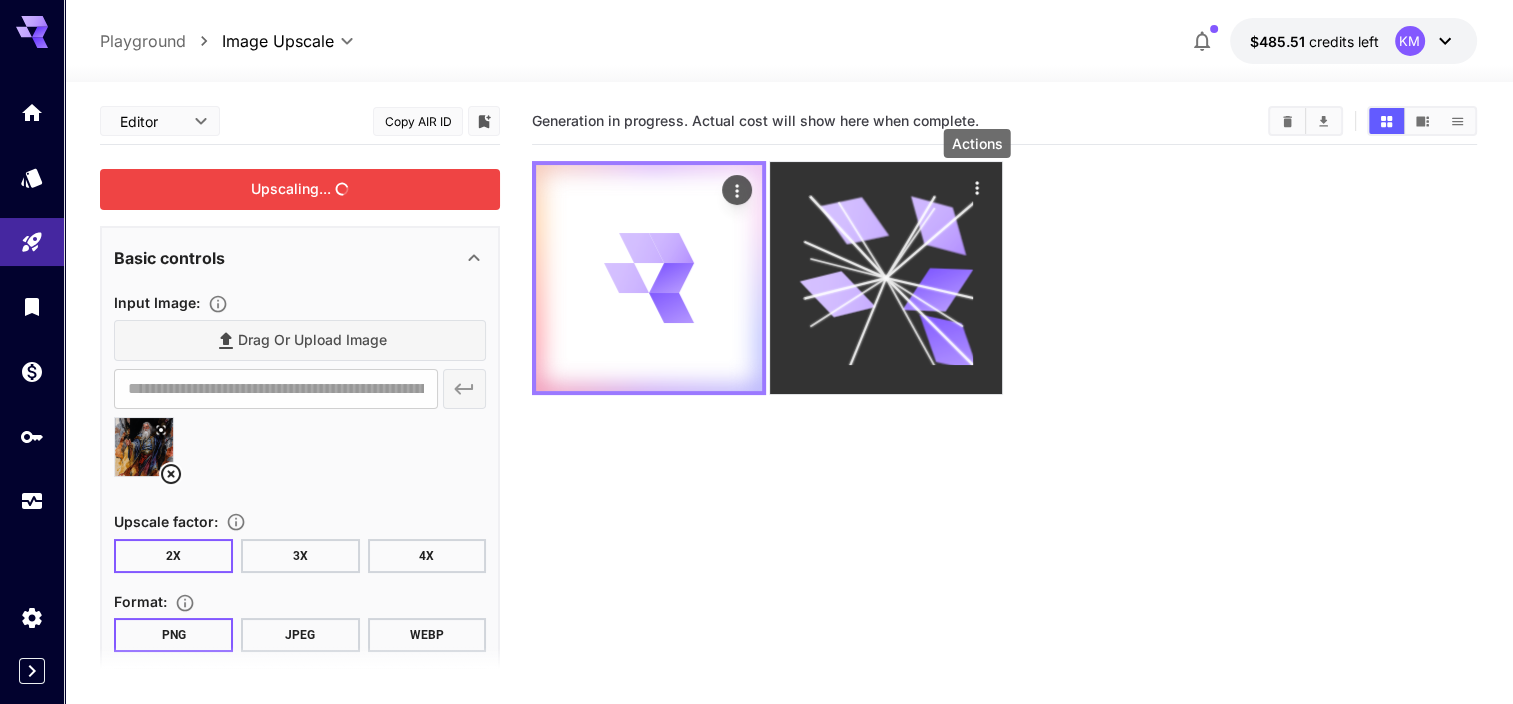 click 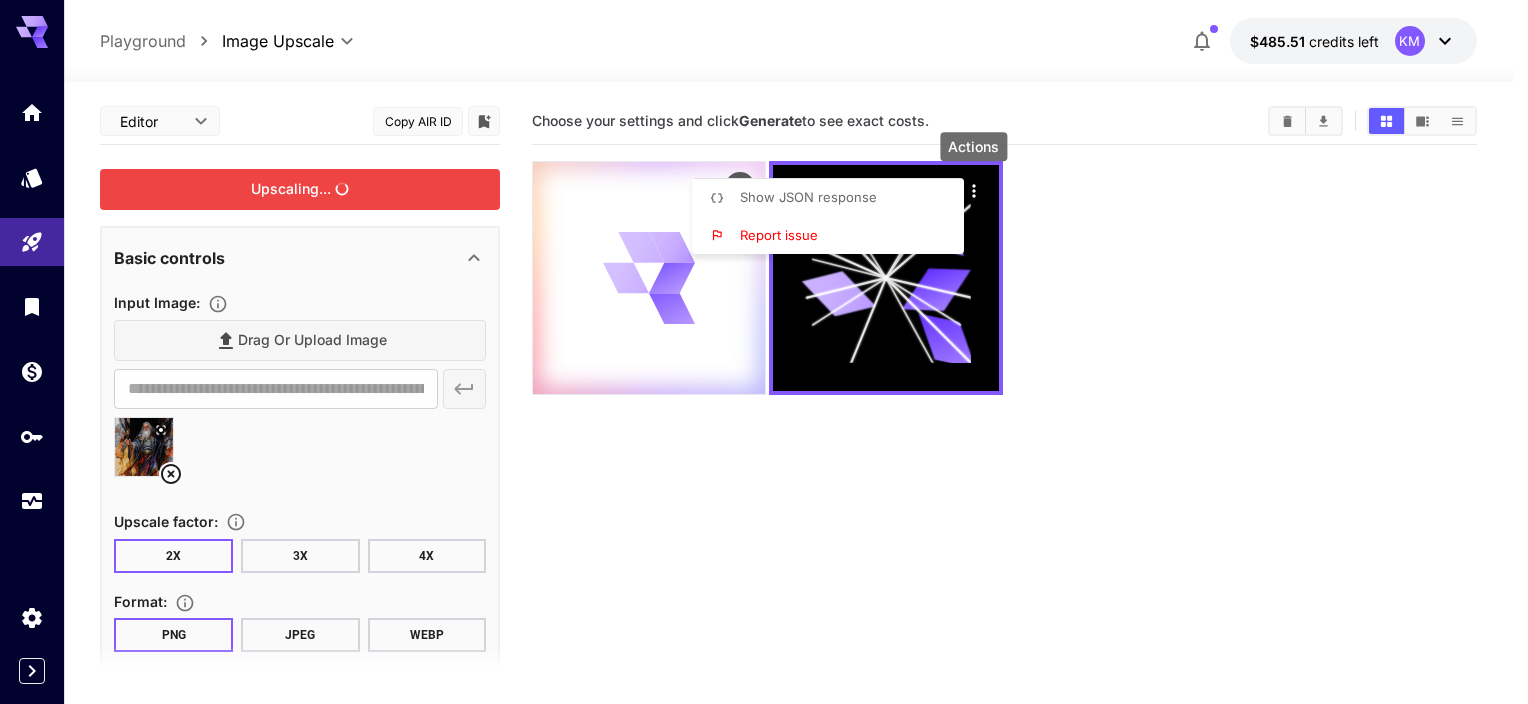 click on "Report issue" at bounding box center [779, 235] 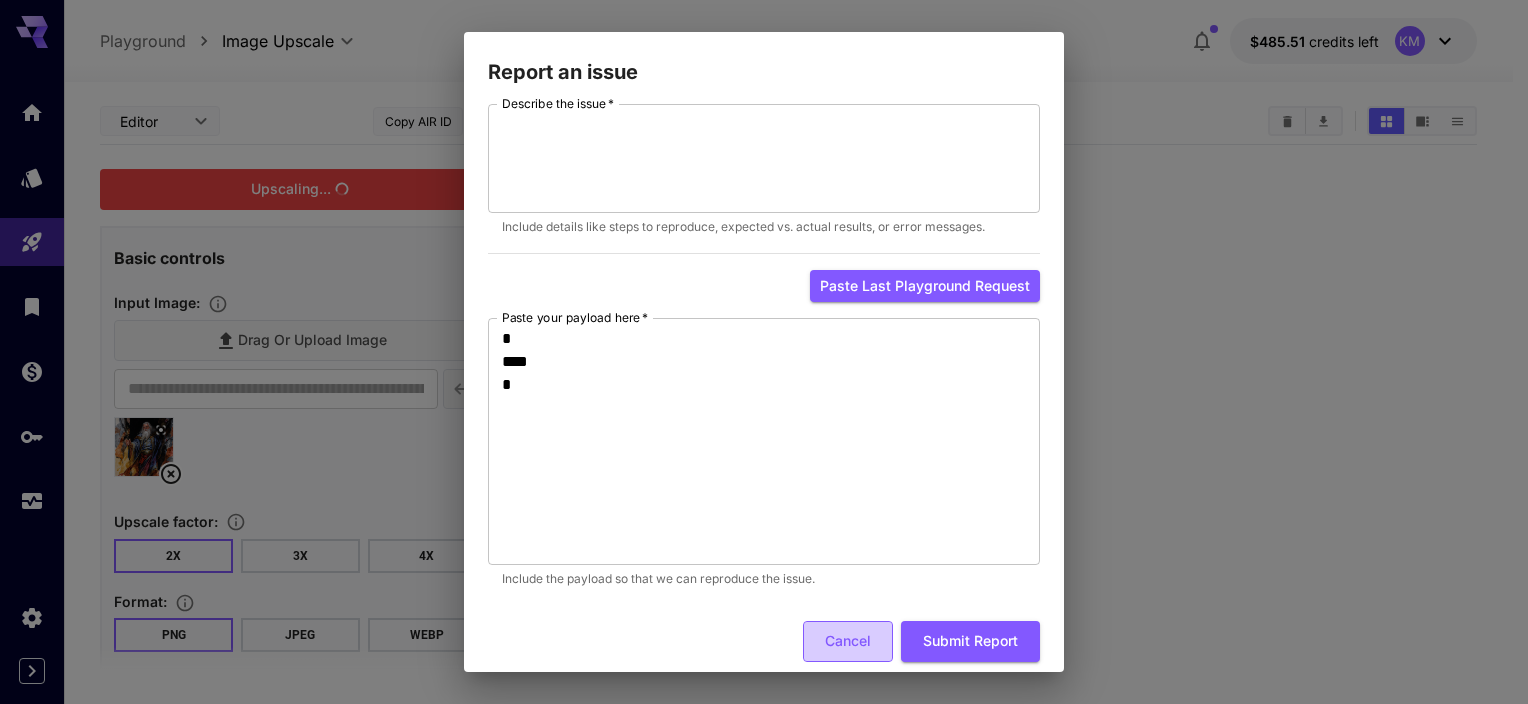 click on "Cancel" at bounding box center (848, 641) 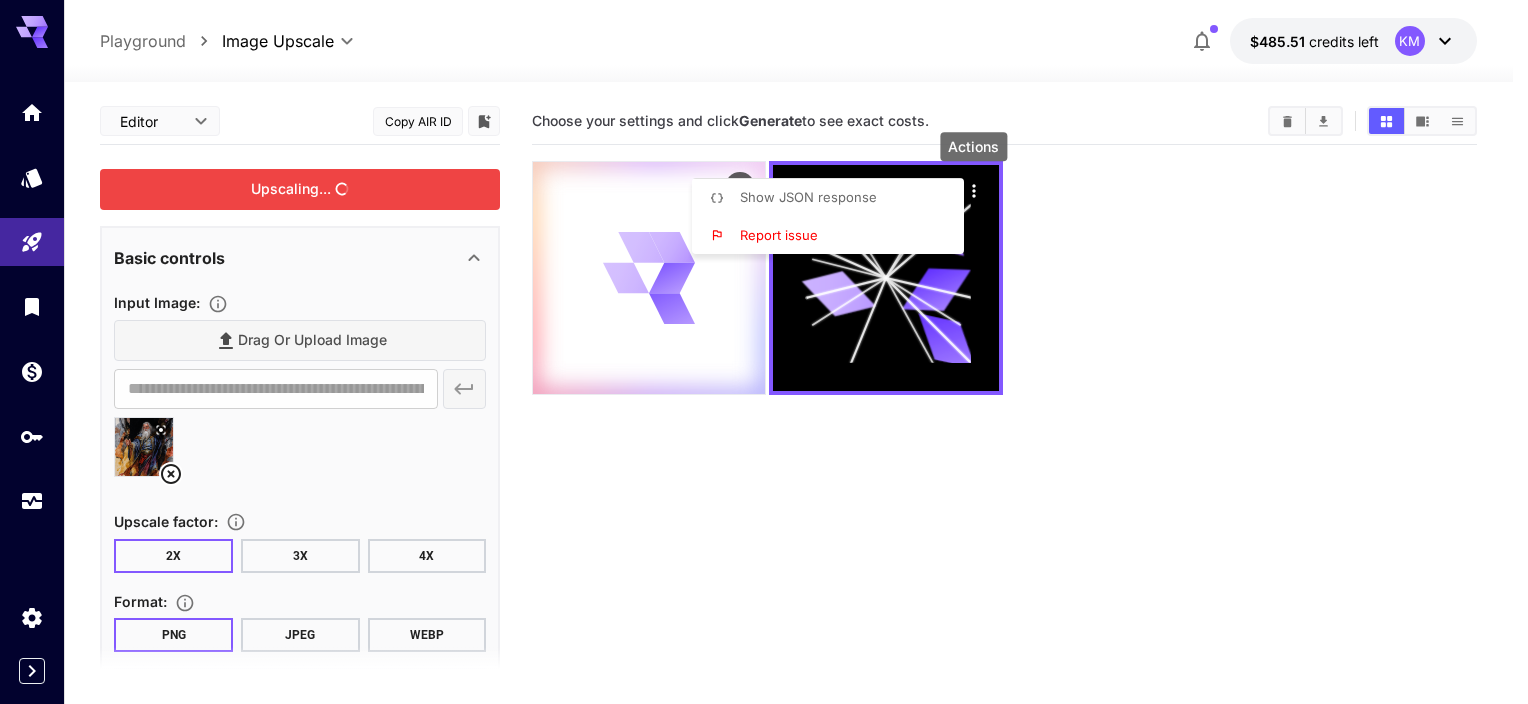 click at bounding box center [764, 352] 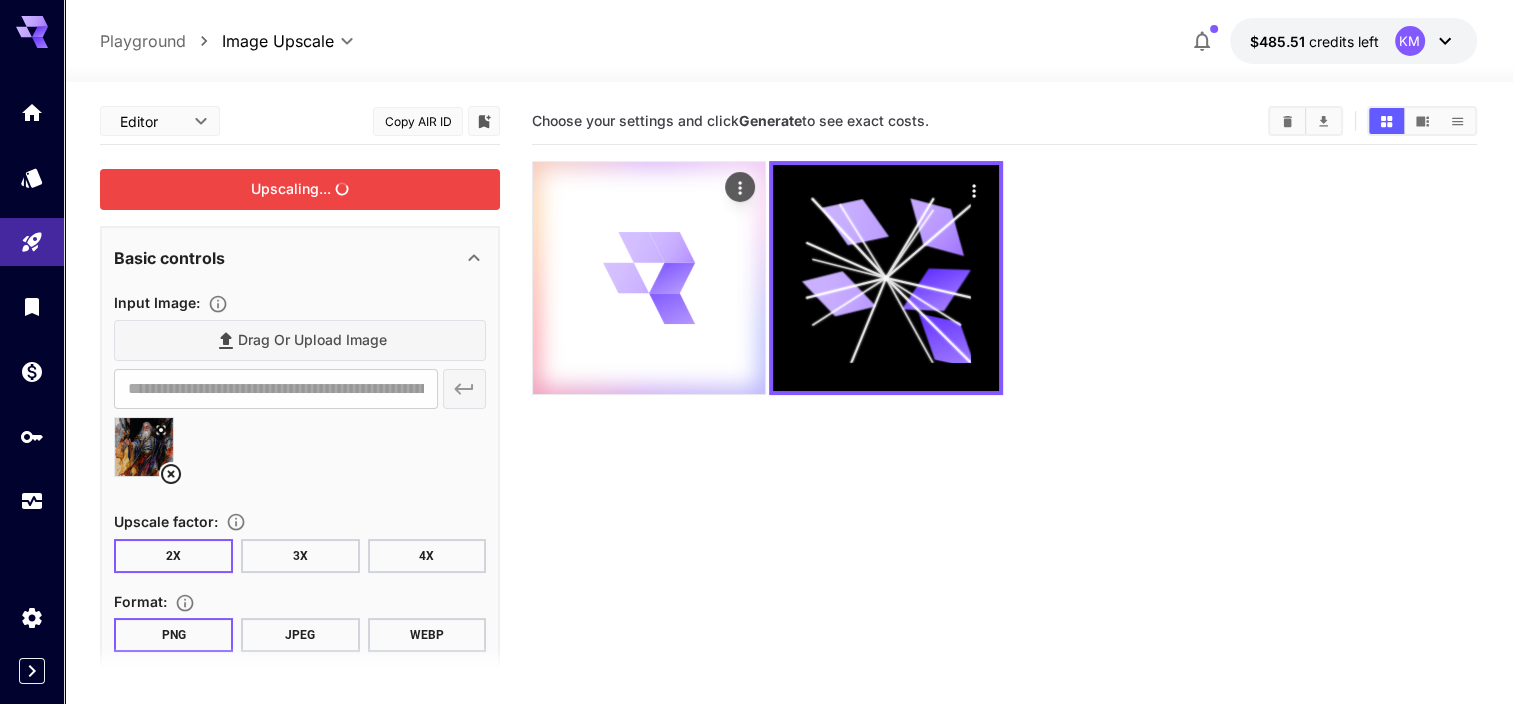 click on "Copy AIR ID" at bounding box center [418, 121] 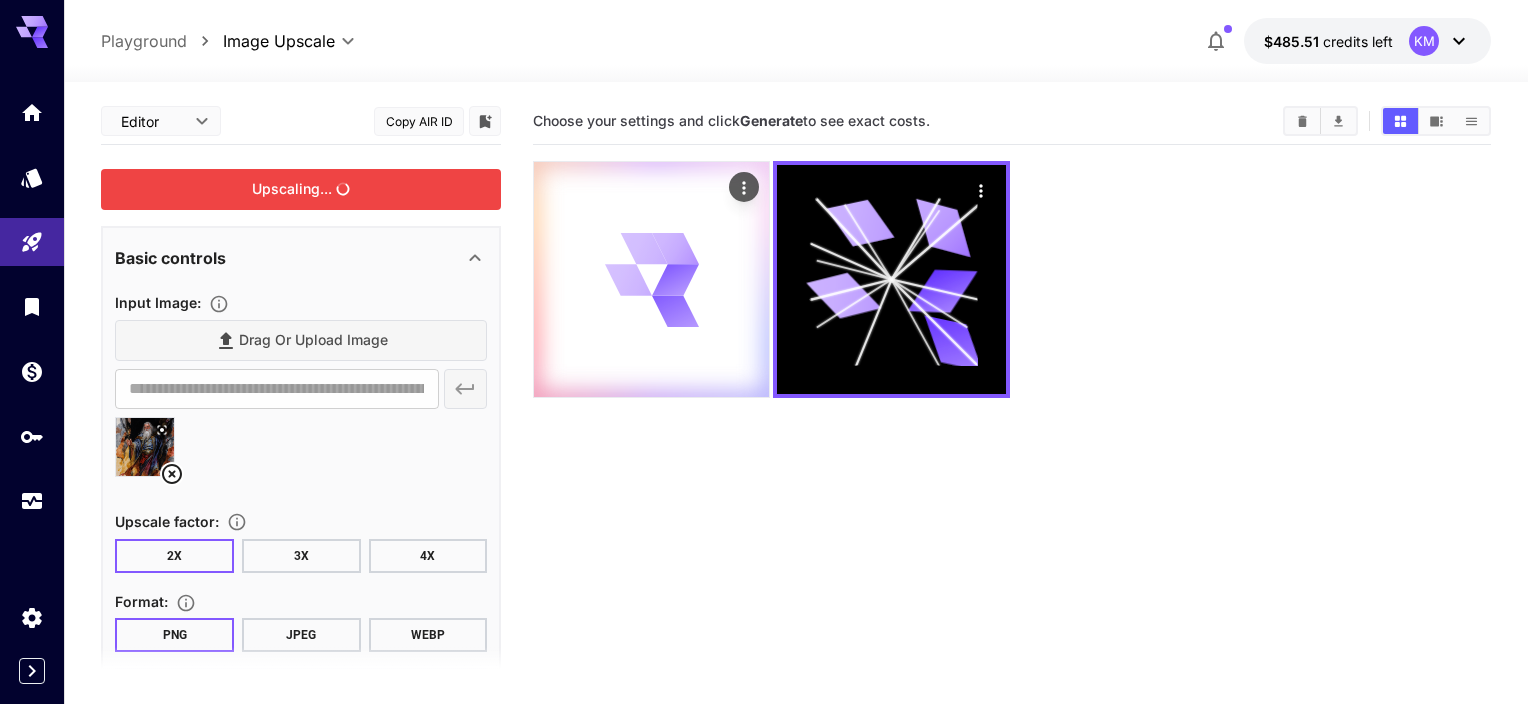 click on "**********" at bounding box center [764, 431] 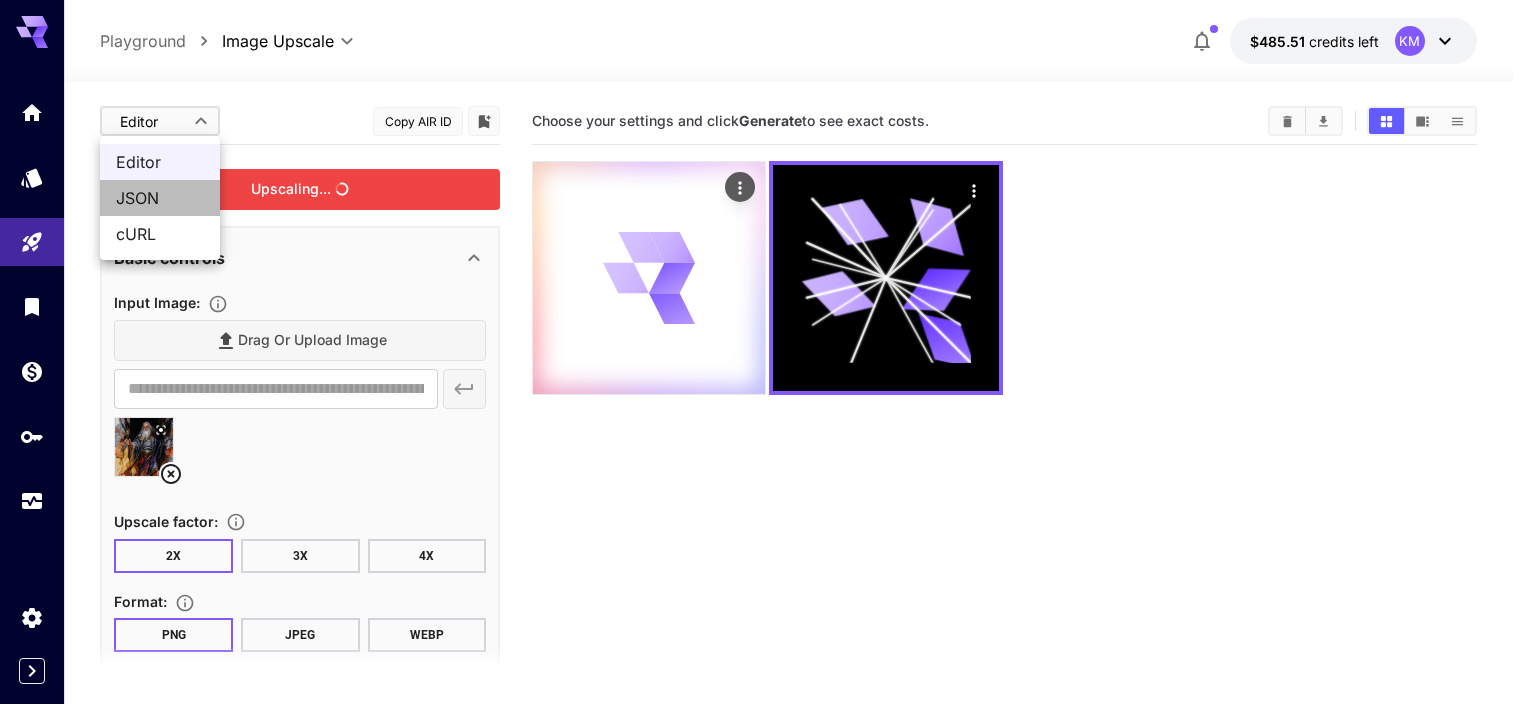 click on "JSON" at bounding box center [160, 198] 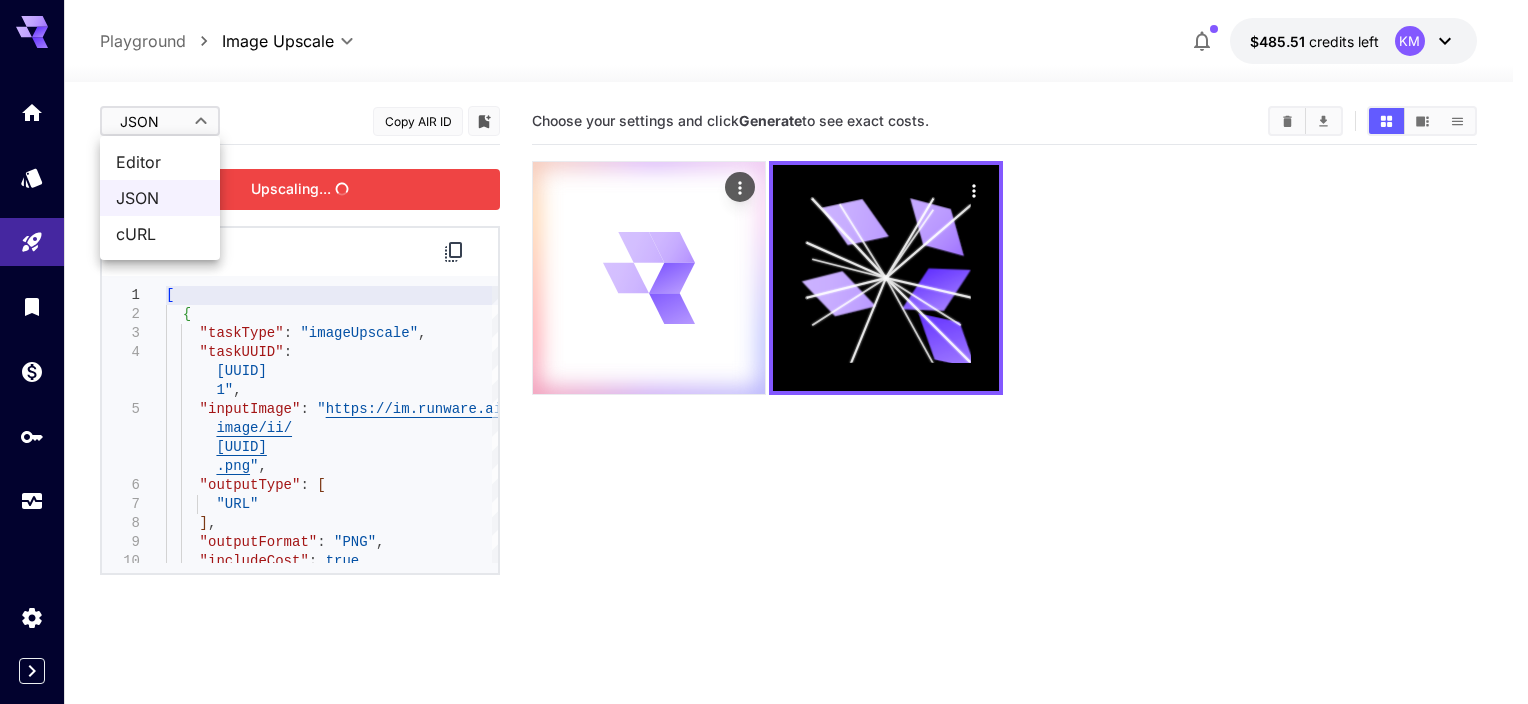 click on "**********" at bounding box center (764, 431) 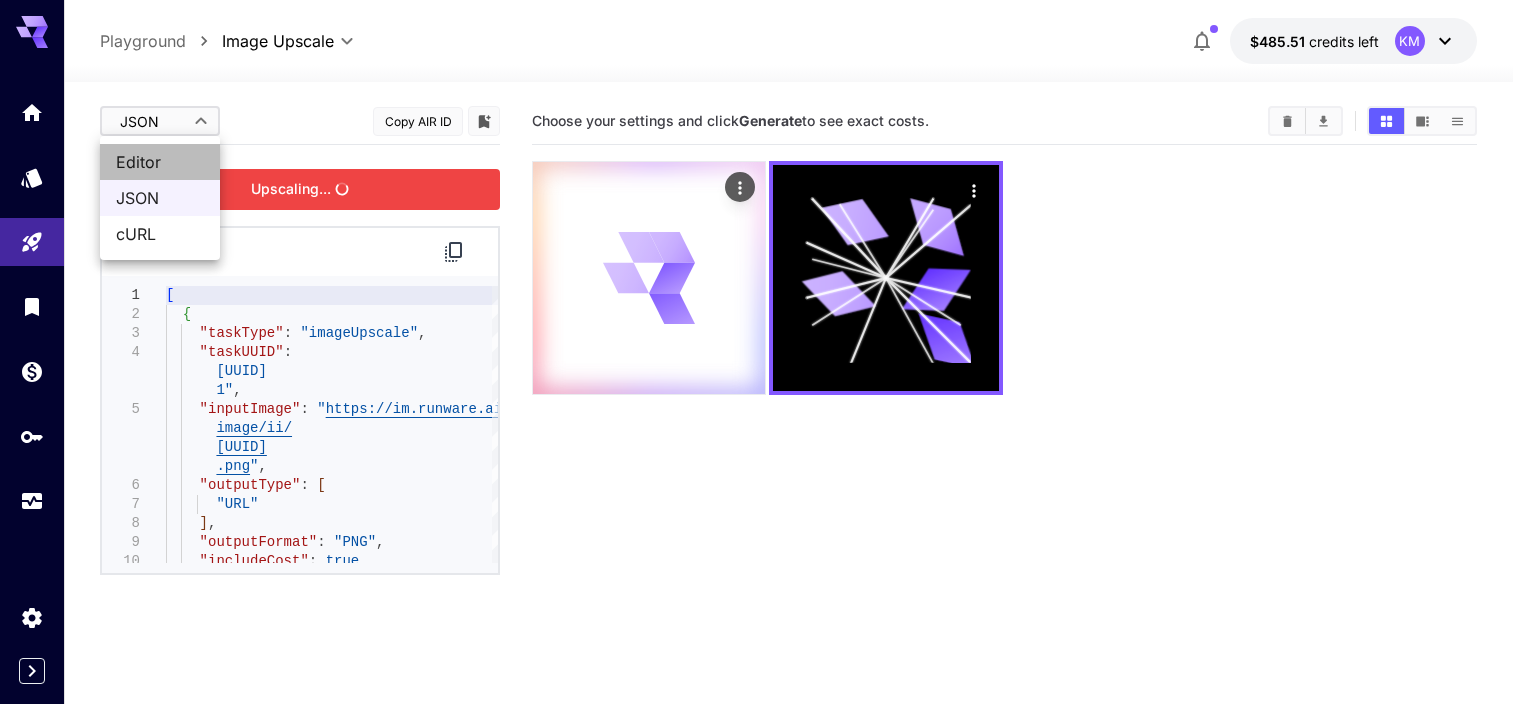 click on "Editor" at bounding box center [160, 162] 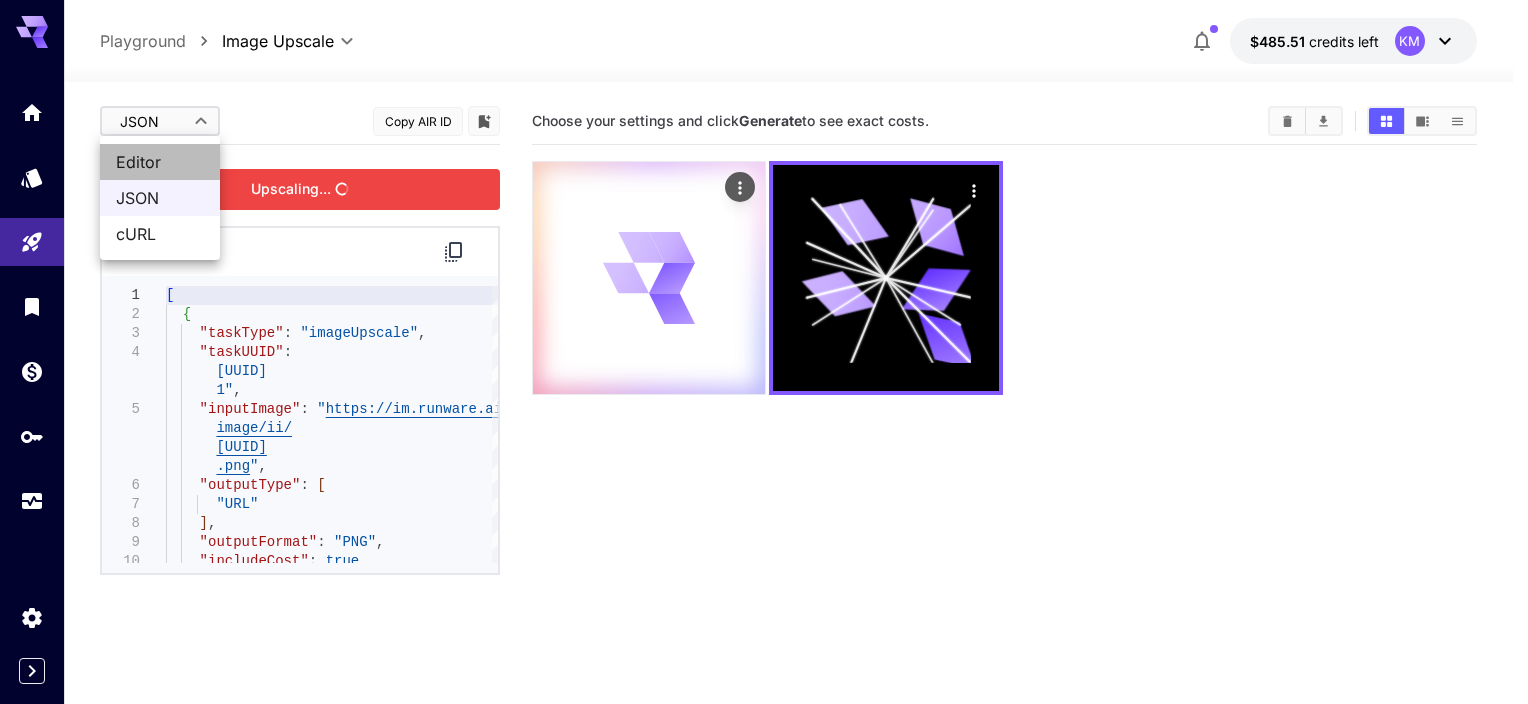 type on "****" 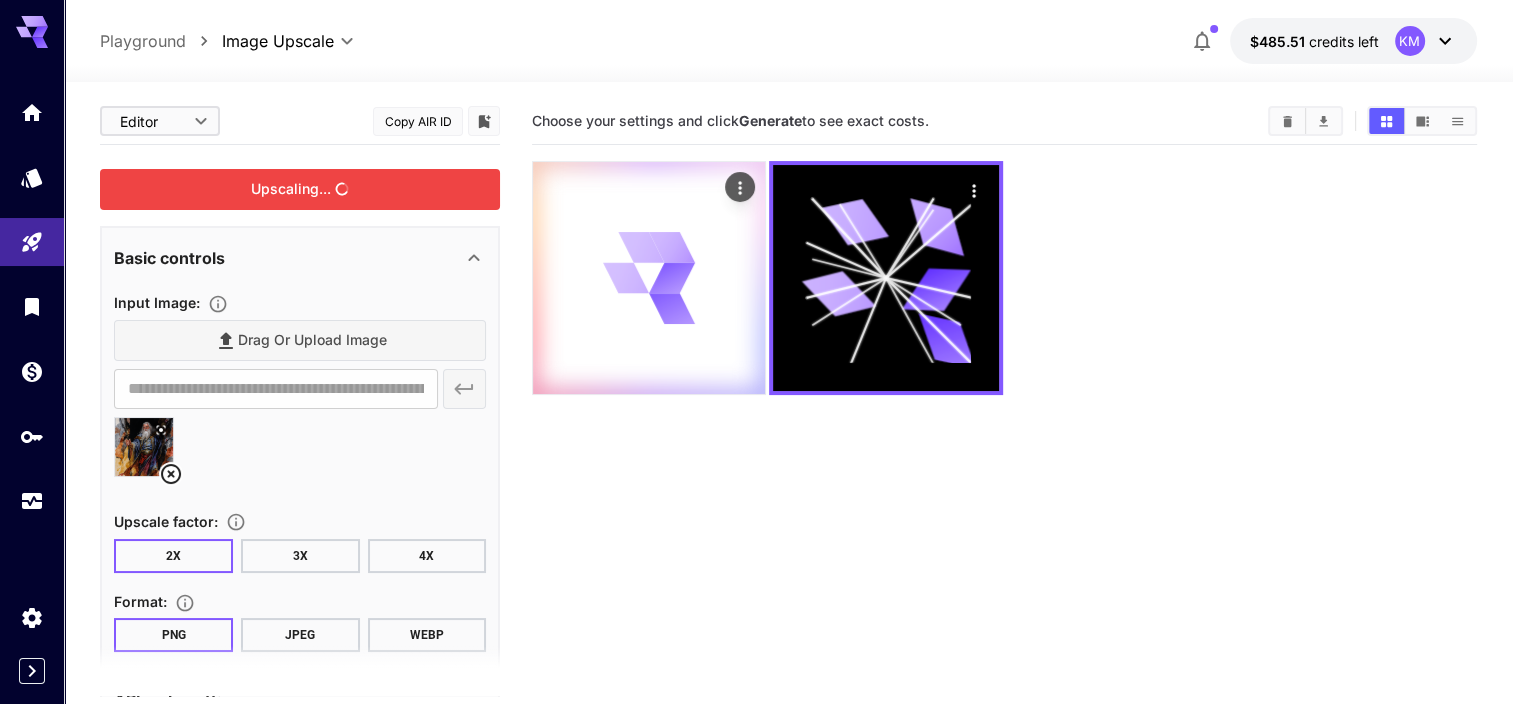 click on "JPEG" at bounding box center (300, 635) 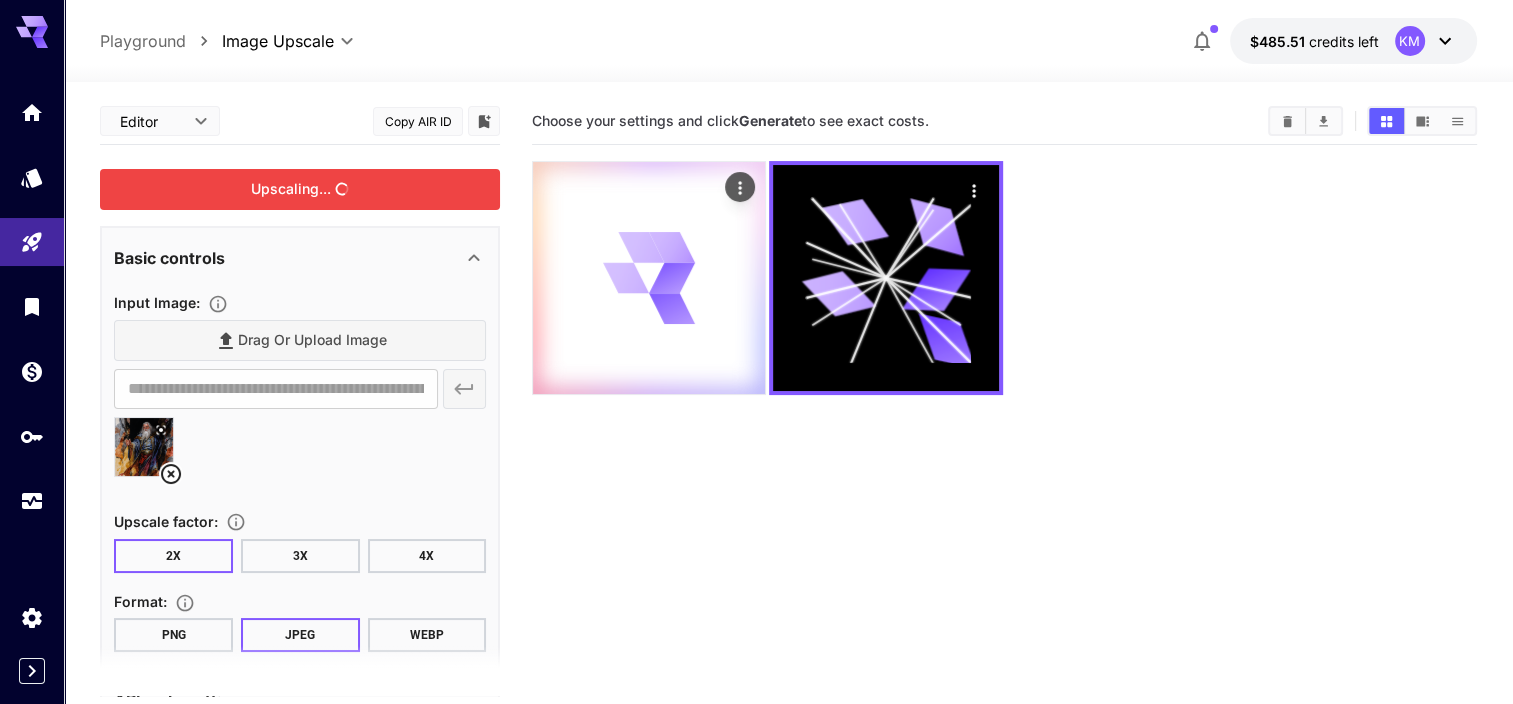 click on "Upscaling..." at bounding box center (300, 189) 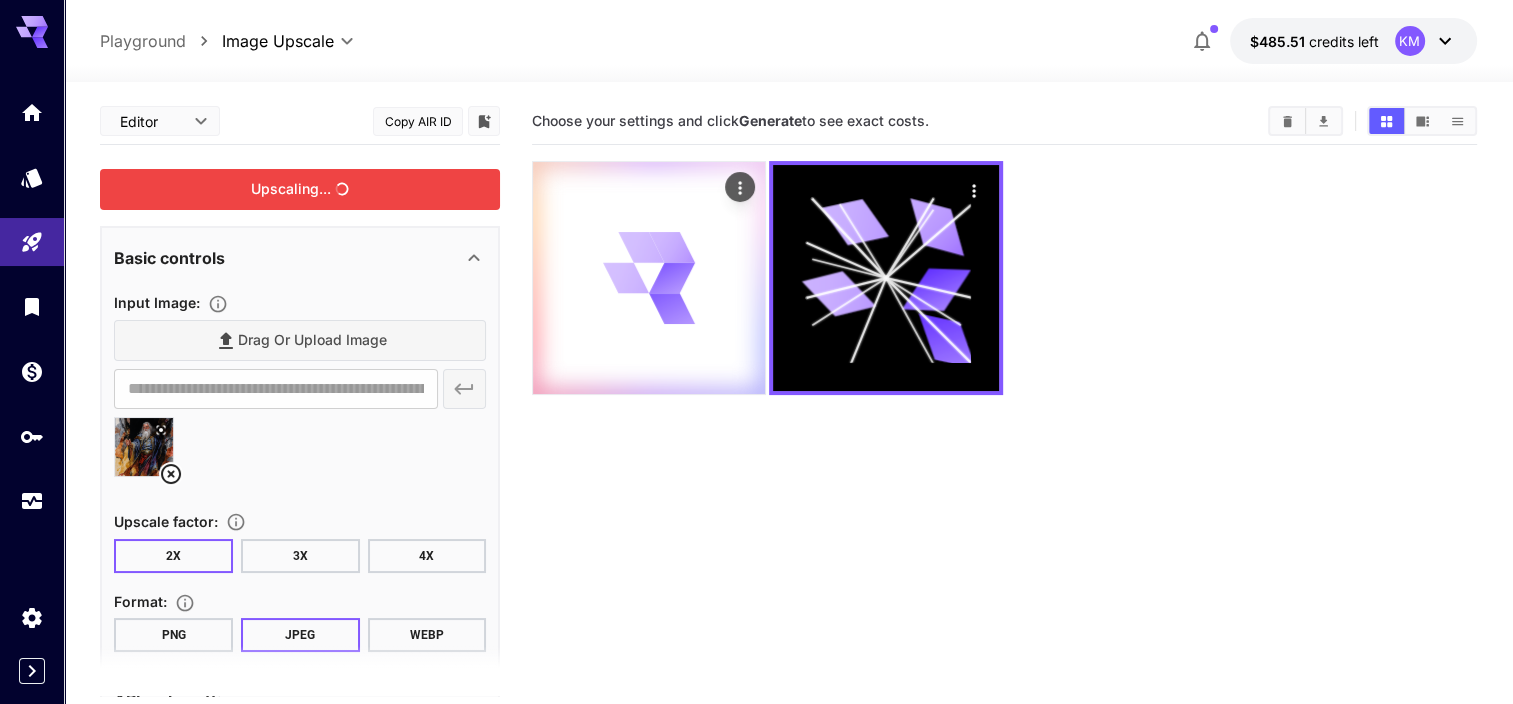 click on "Upscaling..." at bounding box center (300, 189) 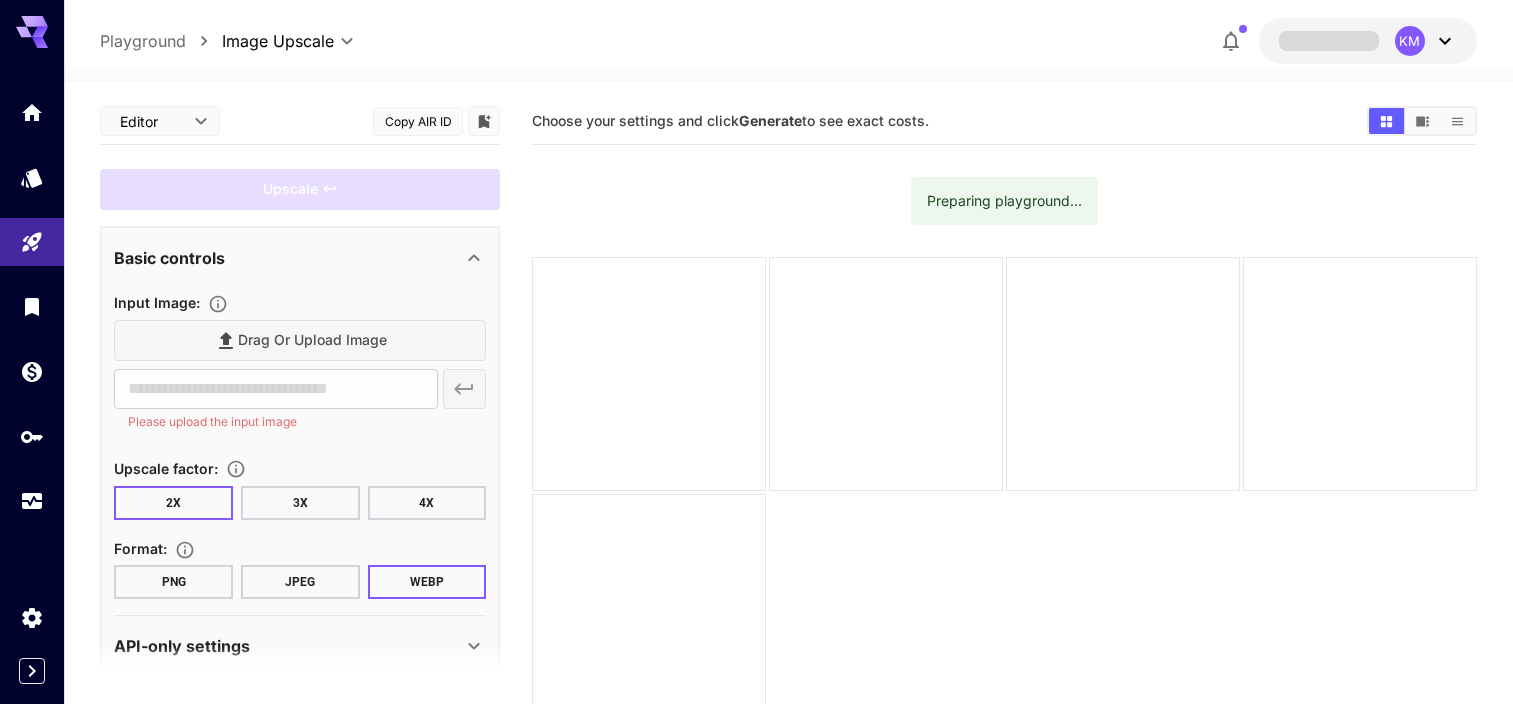 scroll, scrollTop: 0, scrollLeft: 0, axis: both 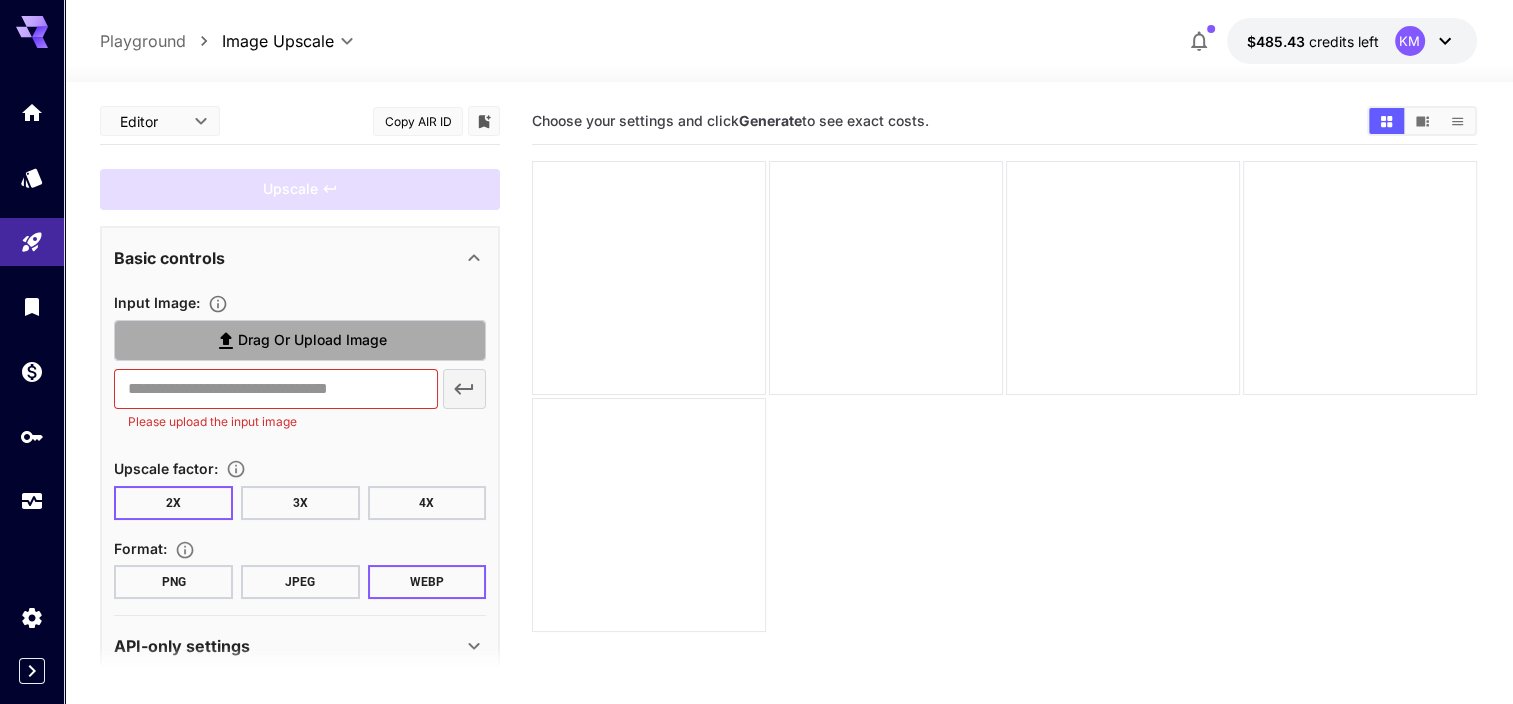 click on "Drag or upload image" at bounding box center [312, 340] 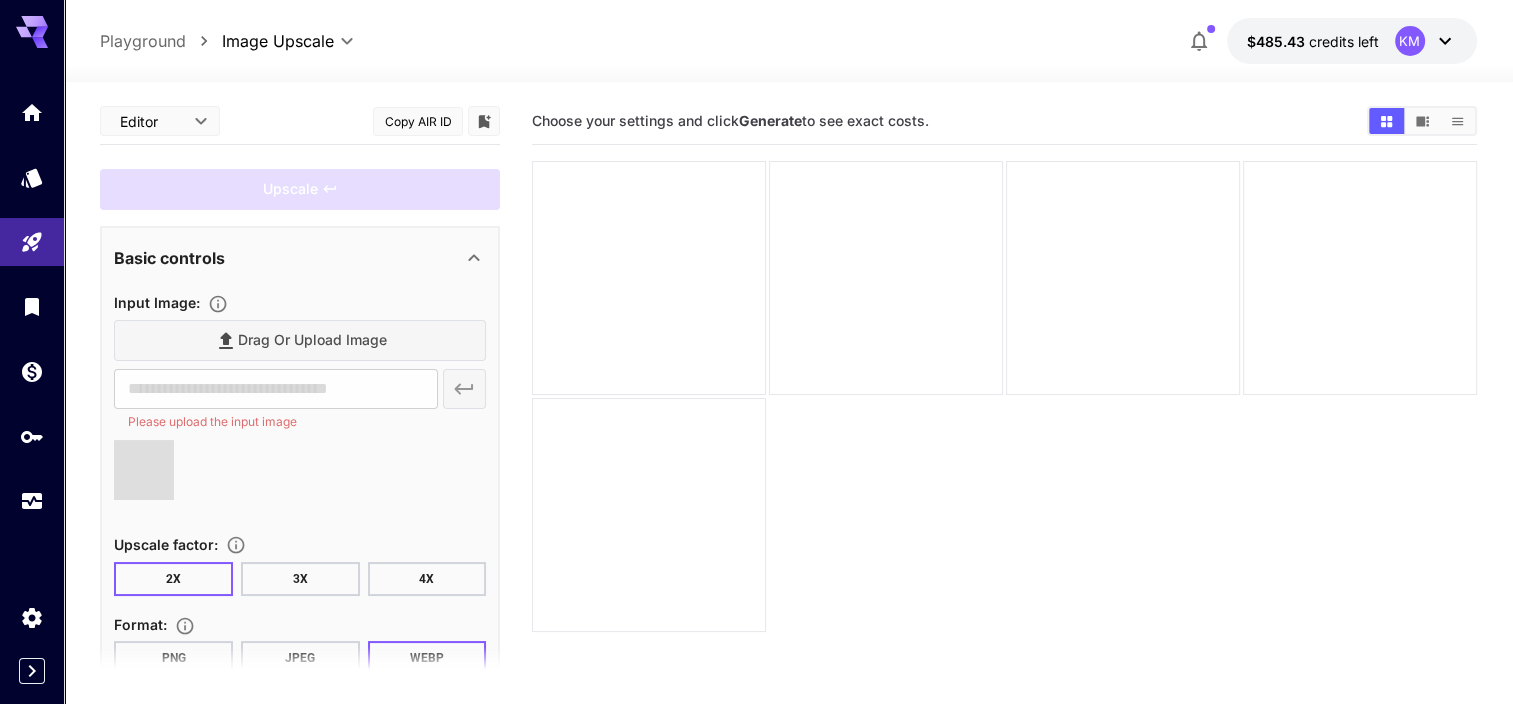 type on "**********" 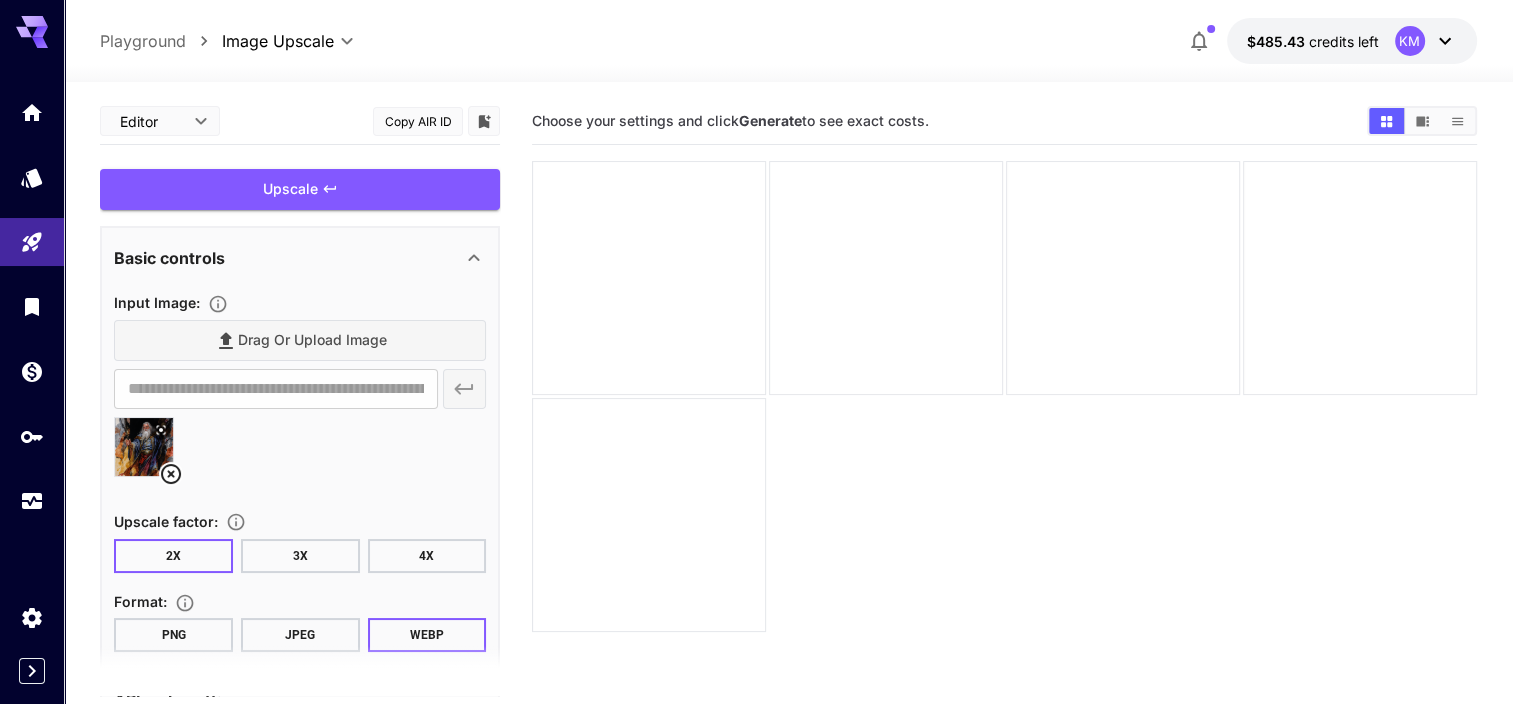 click on "JPEG" at bounding box center [300, 635] 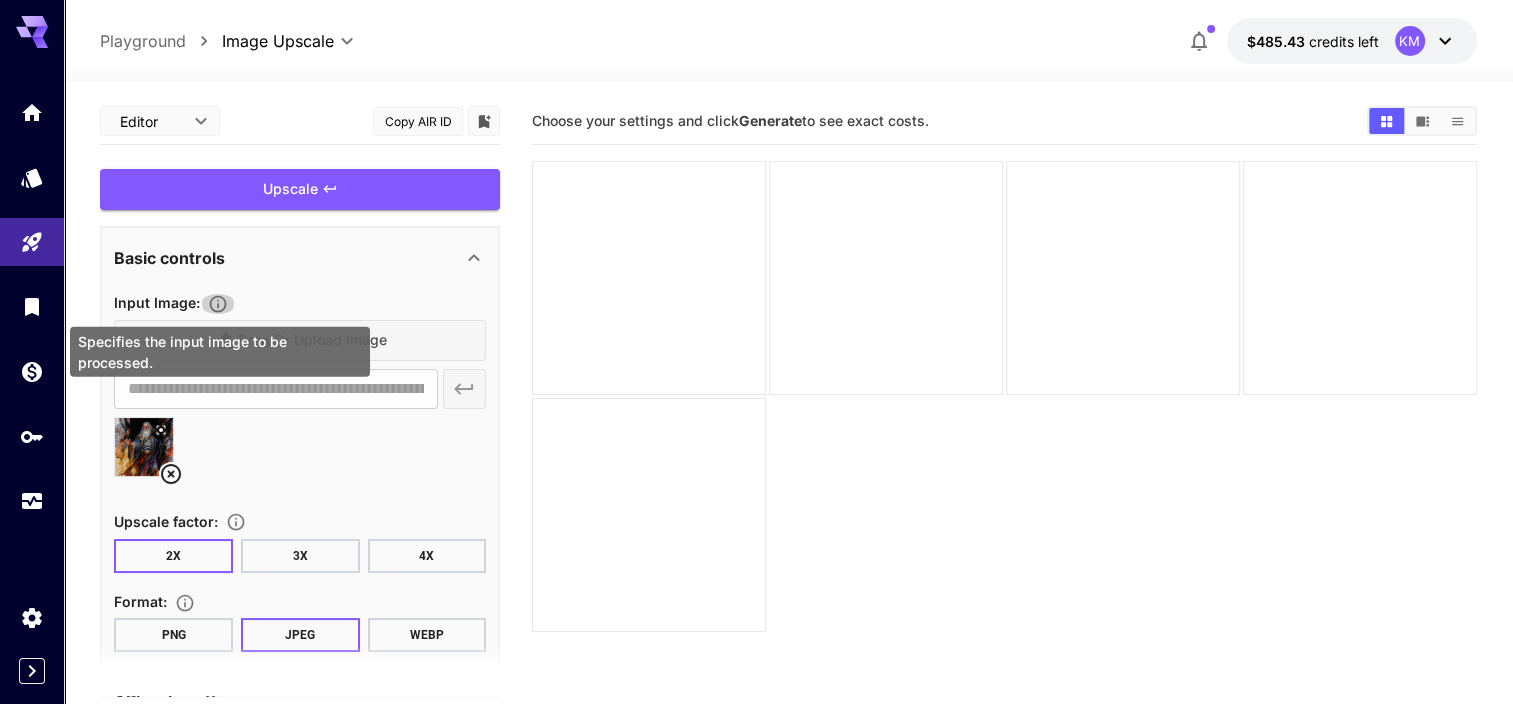 click 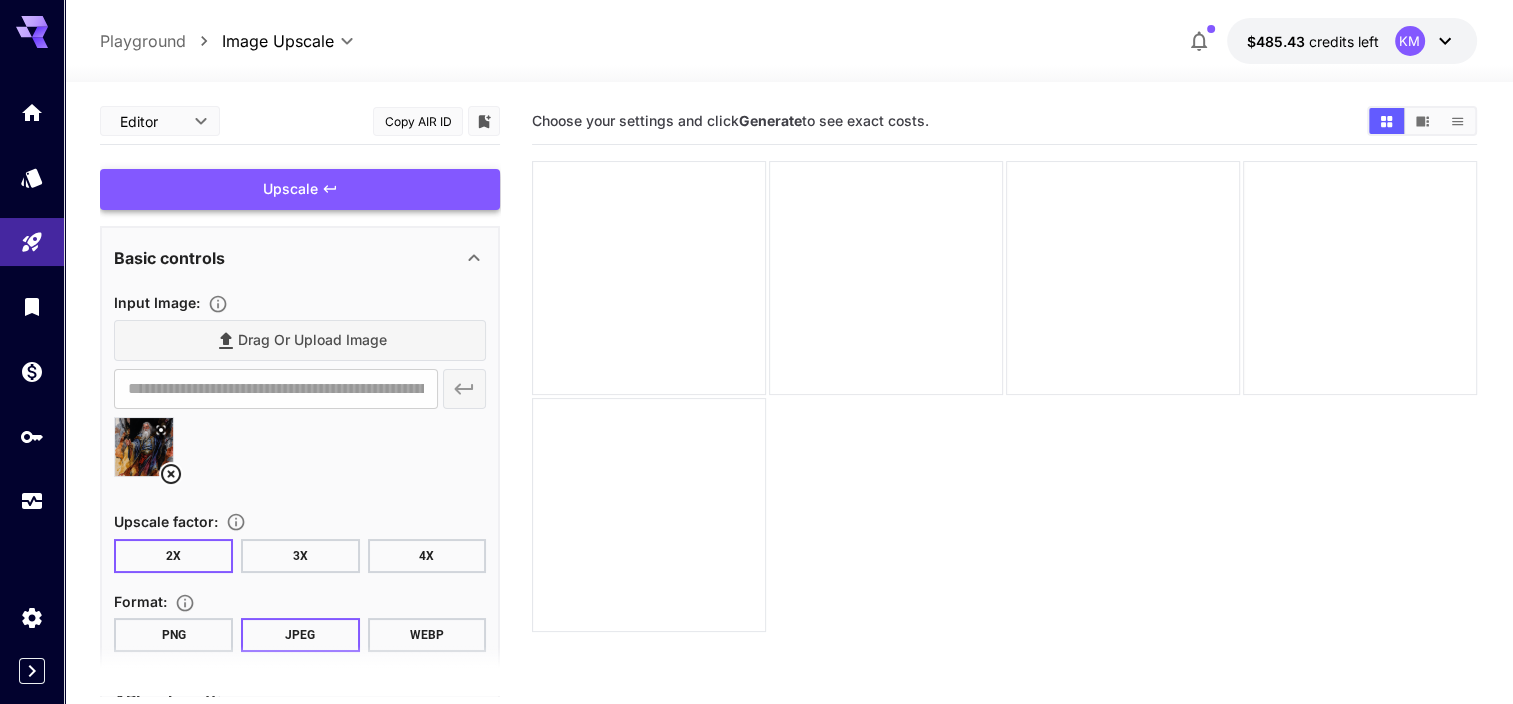 click on "Upscale" at bounding box center (300, 189) 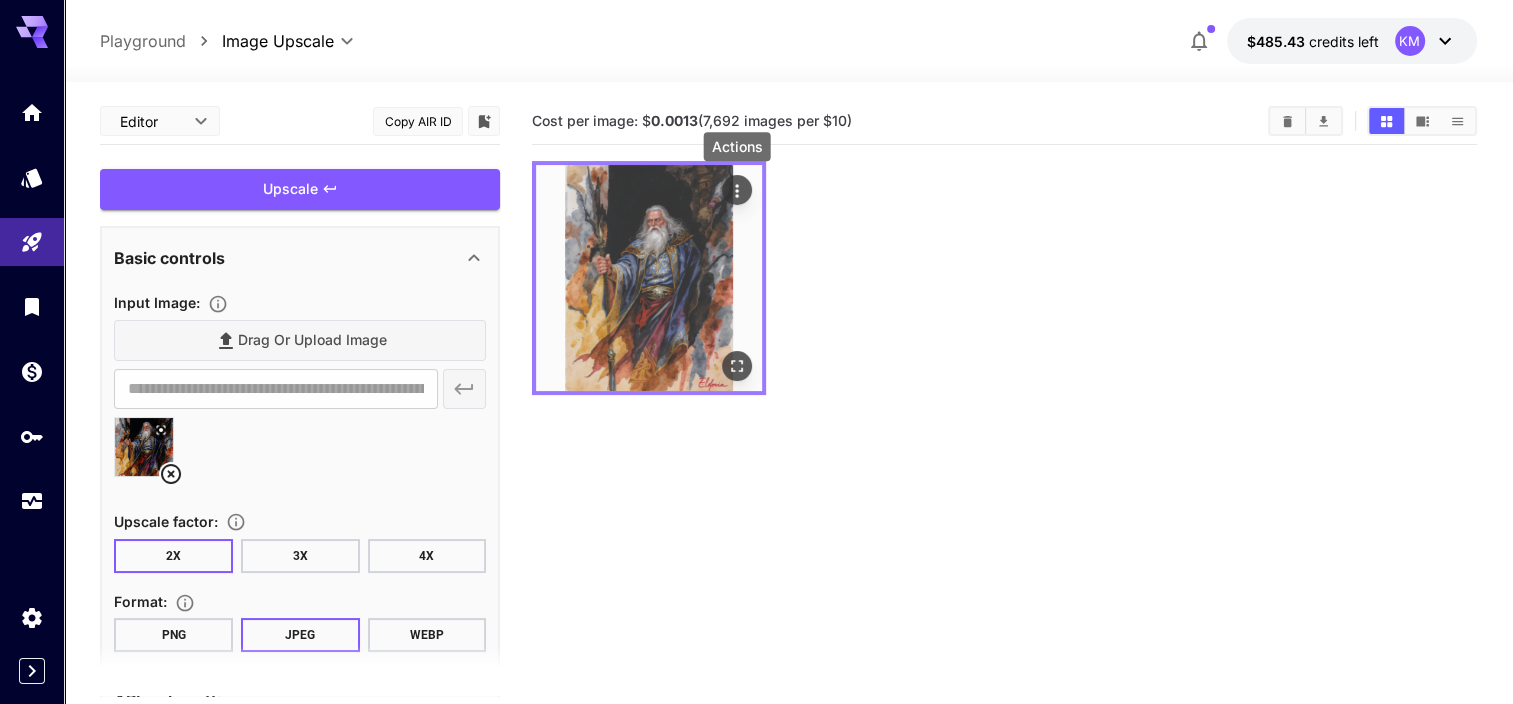click 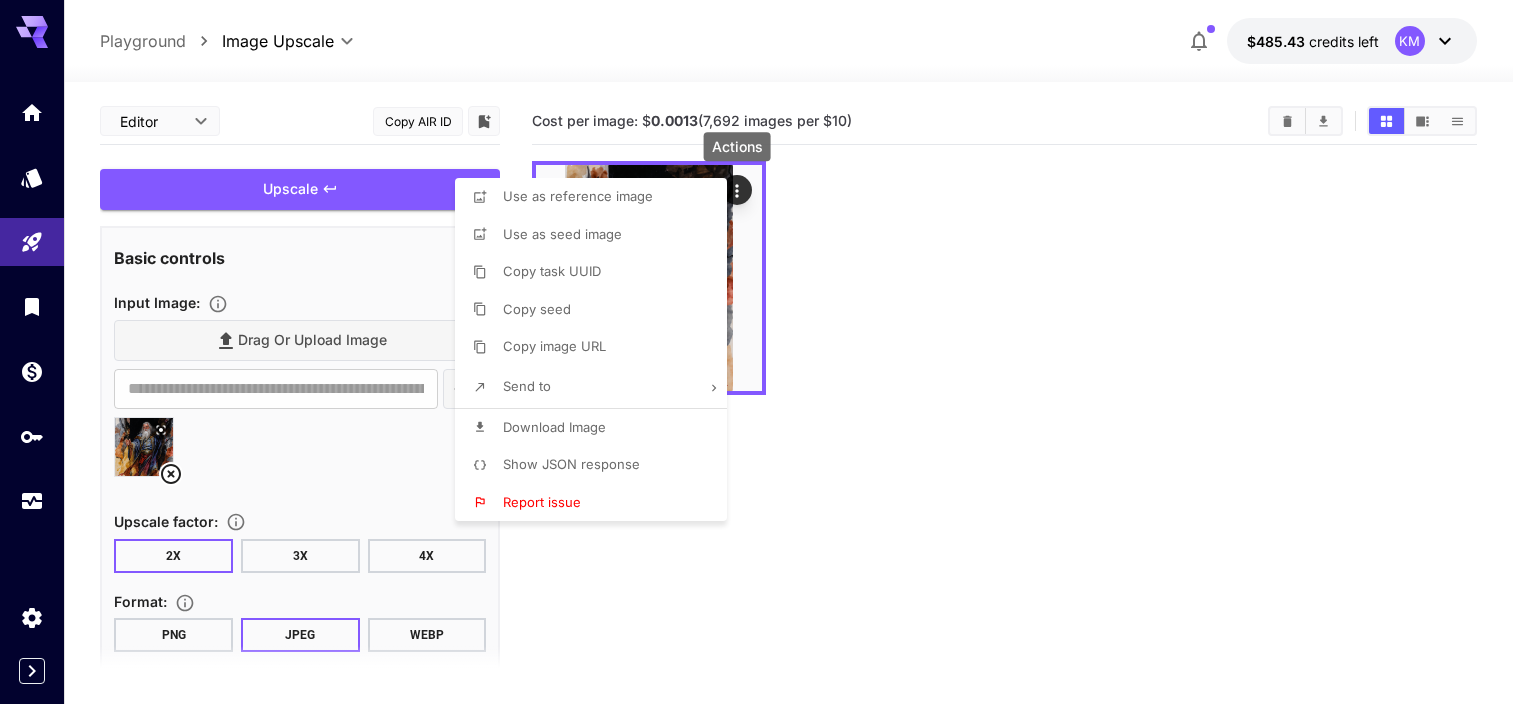 click at bounding box center (764, 352) 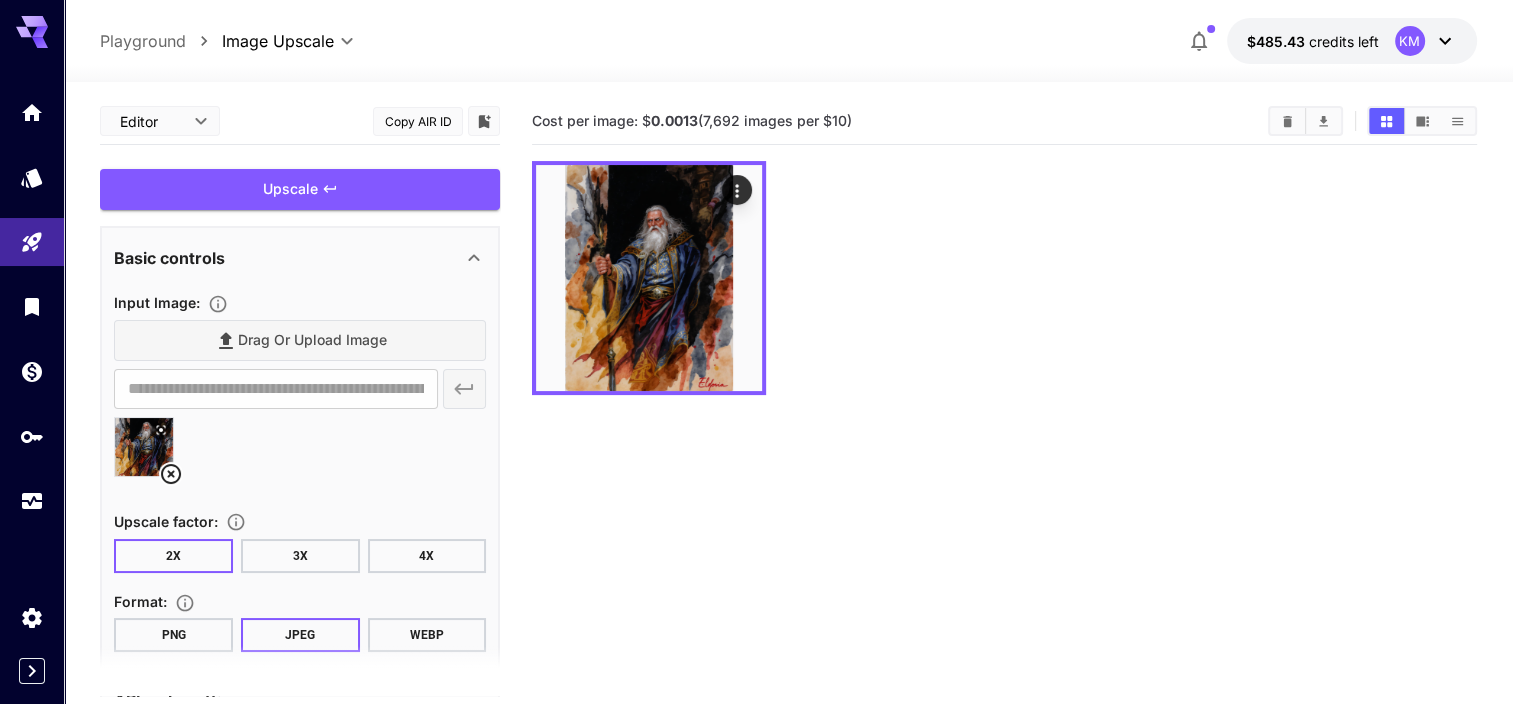 click at bounding box center (300, 671) 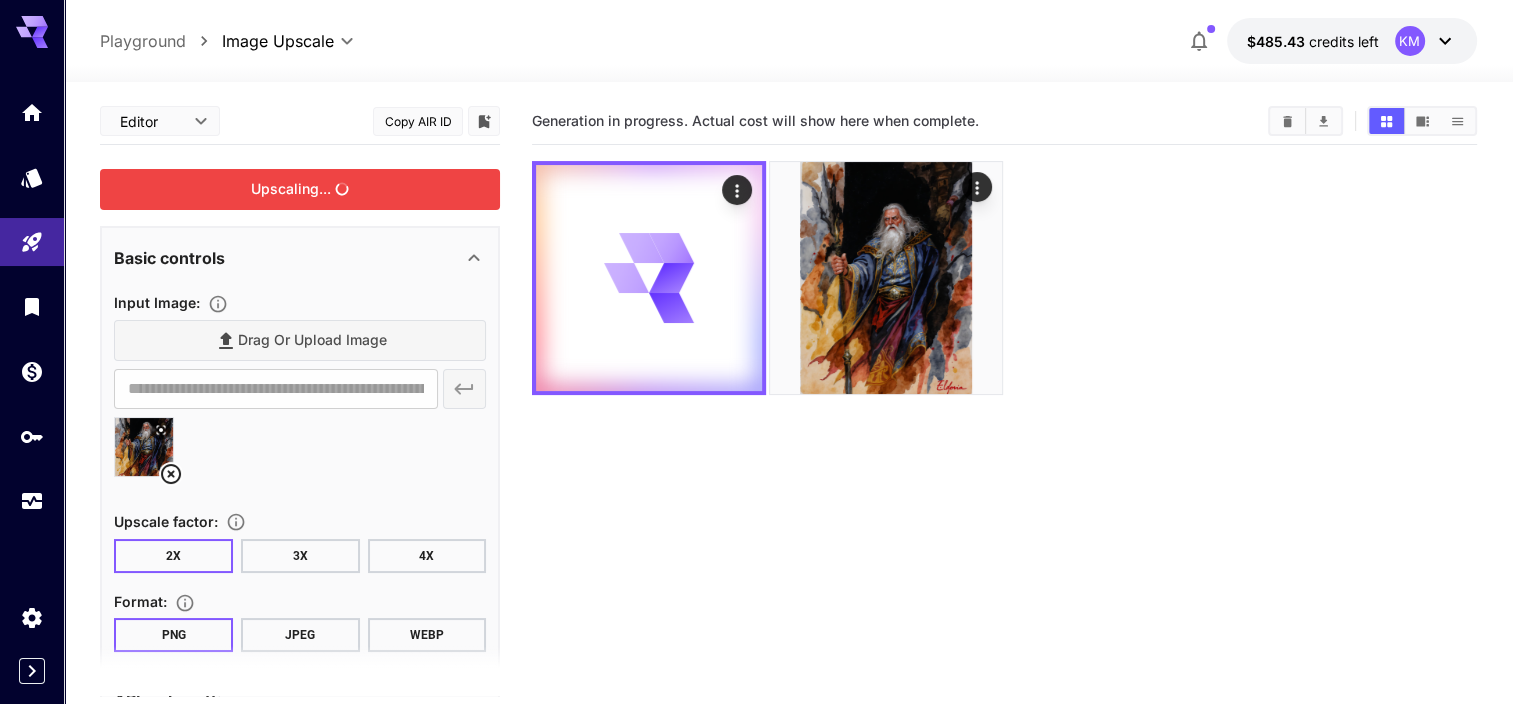 click on "Upscaling..." at bounding box center [300, 189] 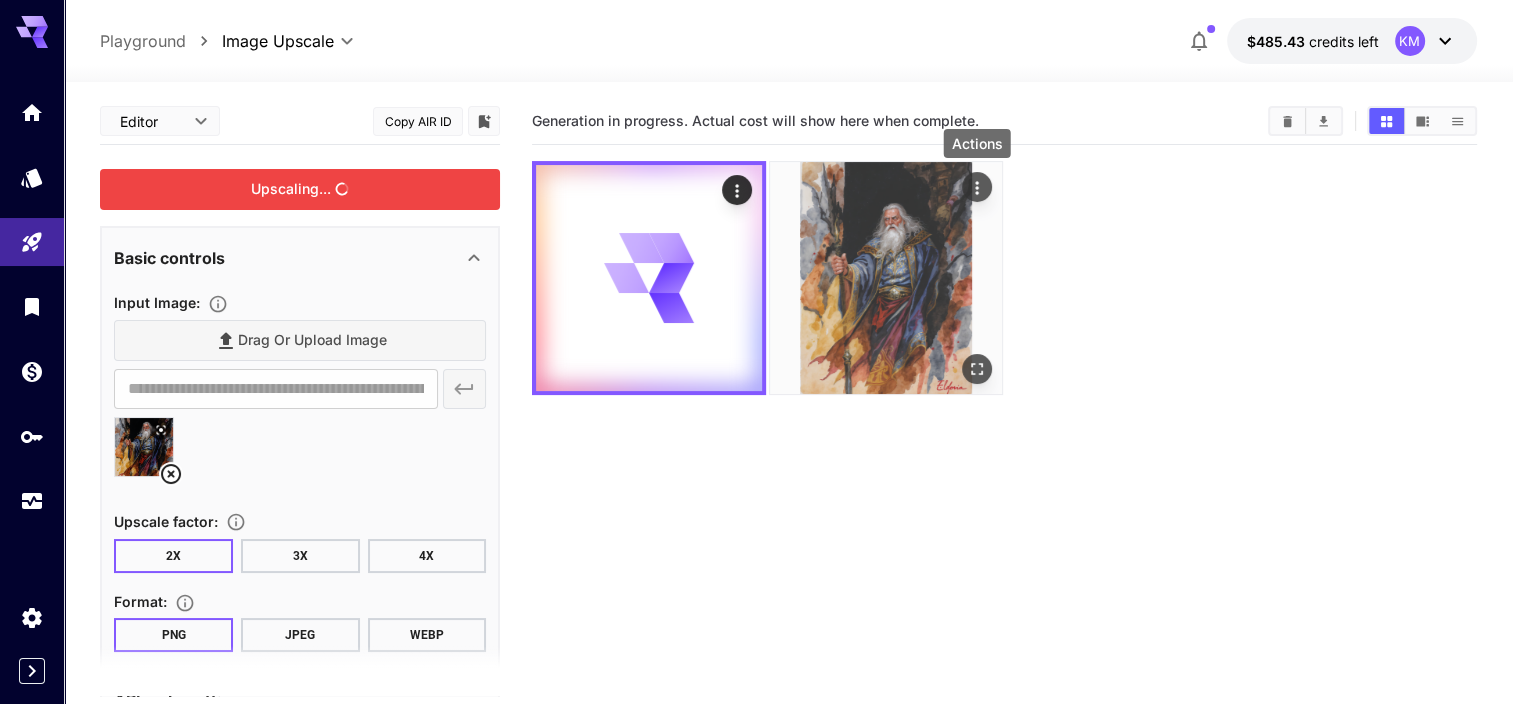click at bounding box center (977, 187) 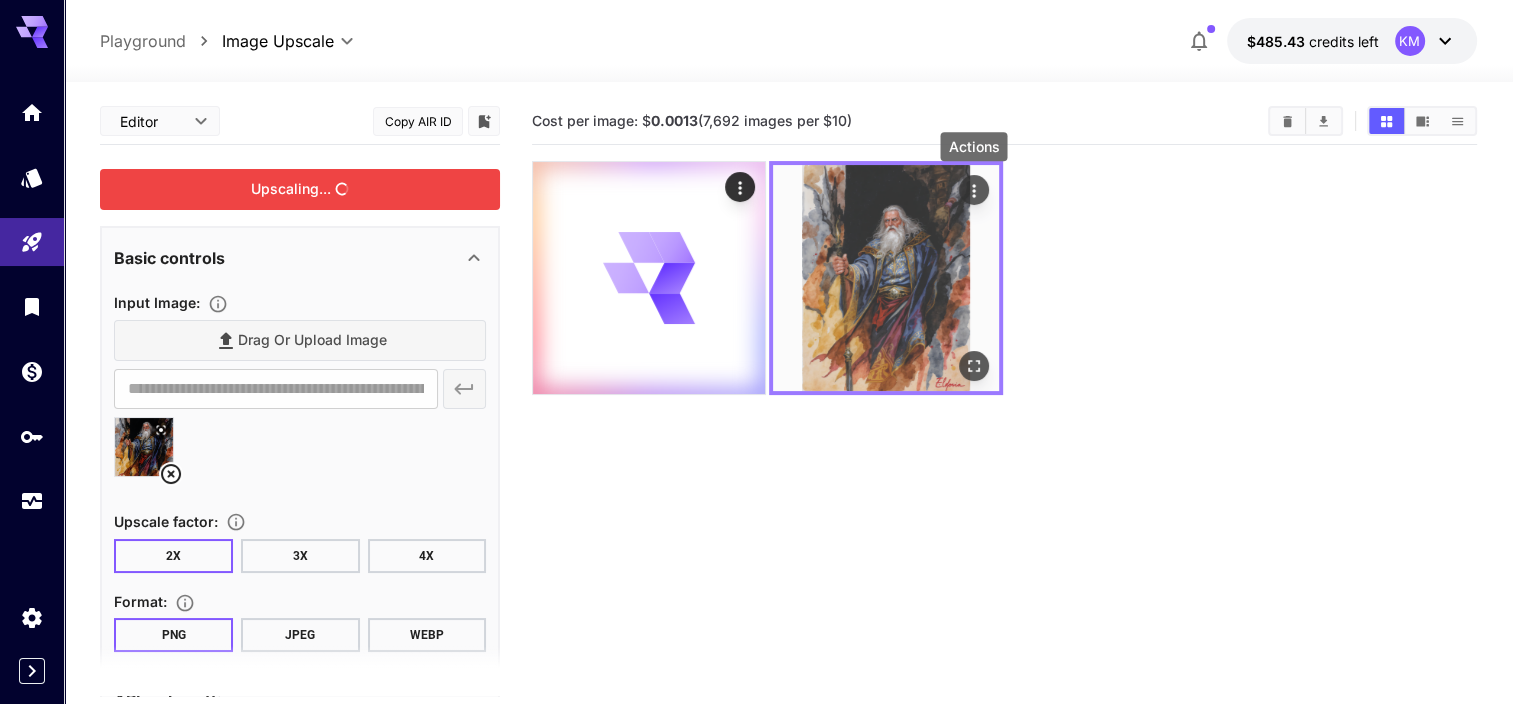 click 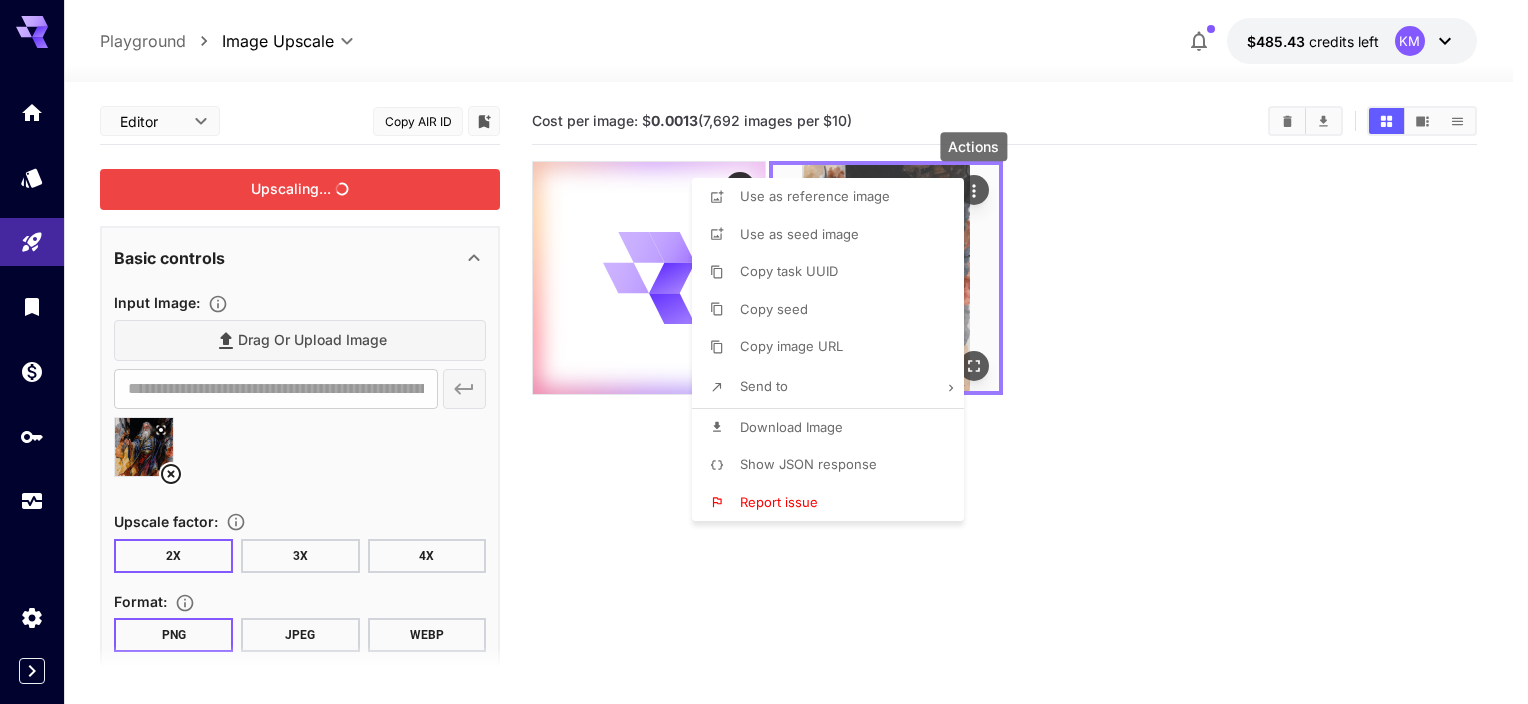click at bounding box center [764, 352] 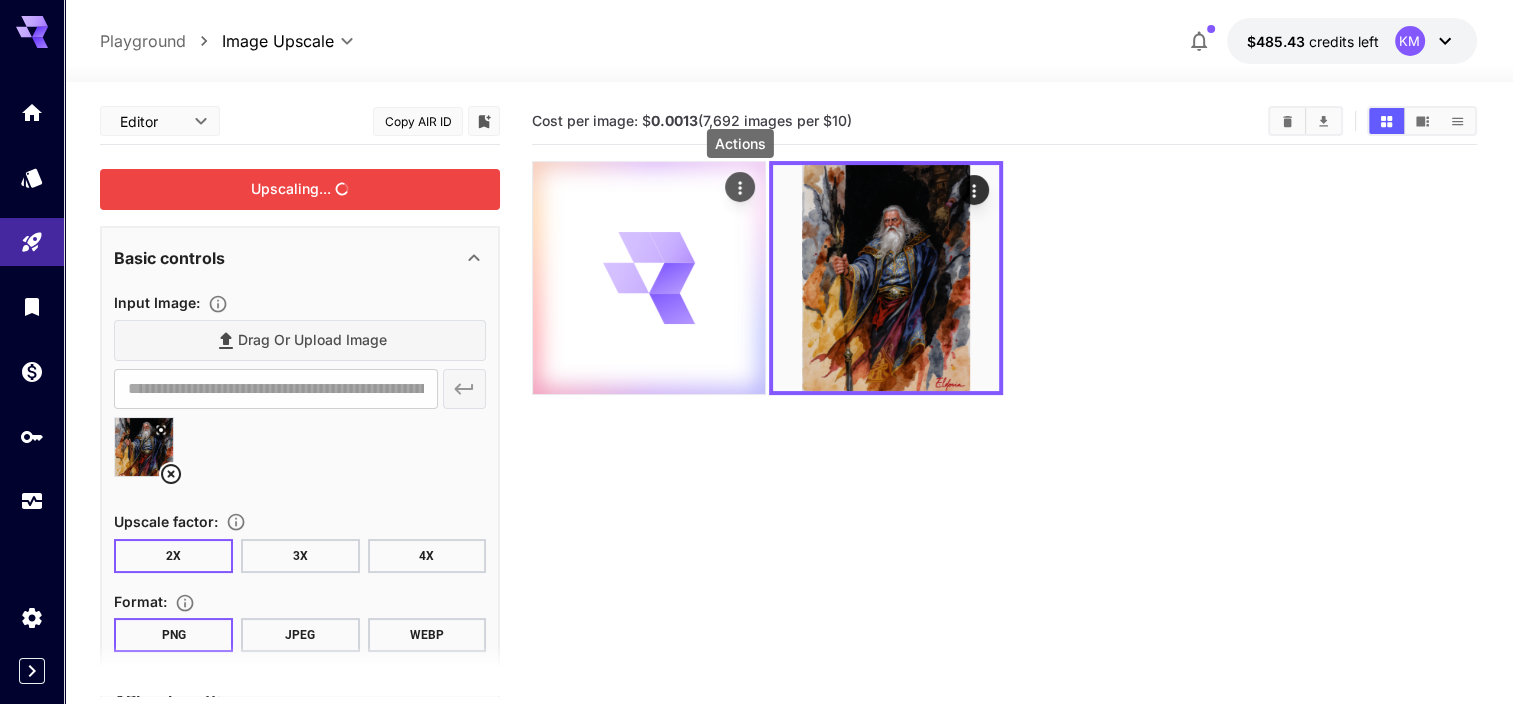 click 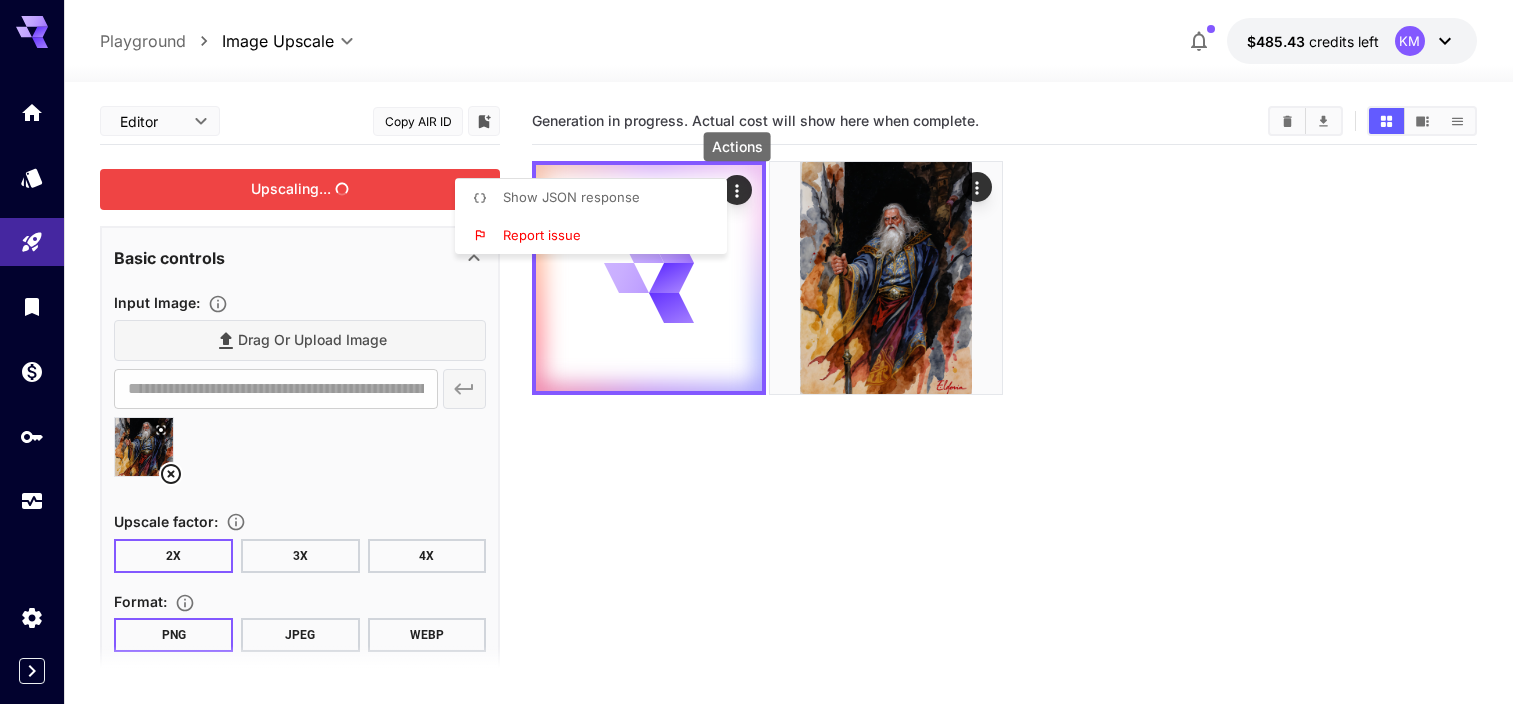 click at bounding box center [764, 352] 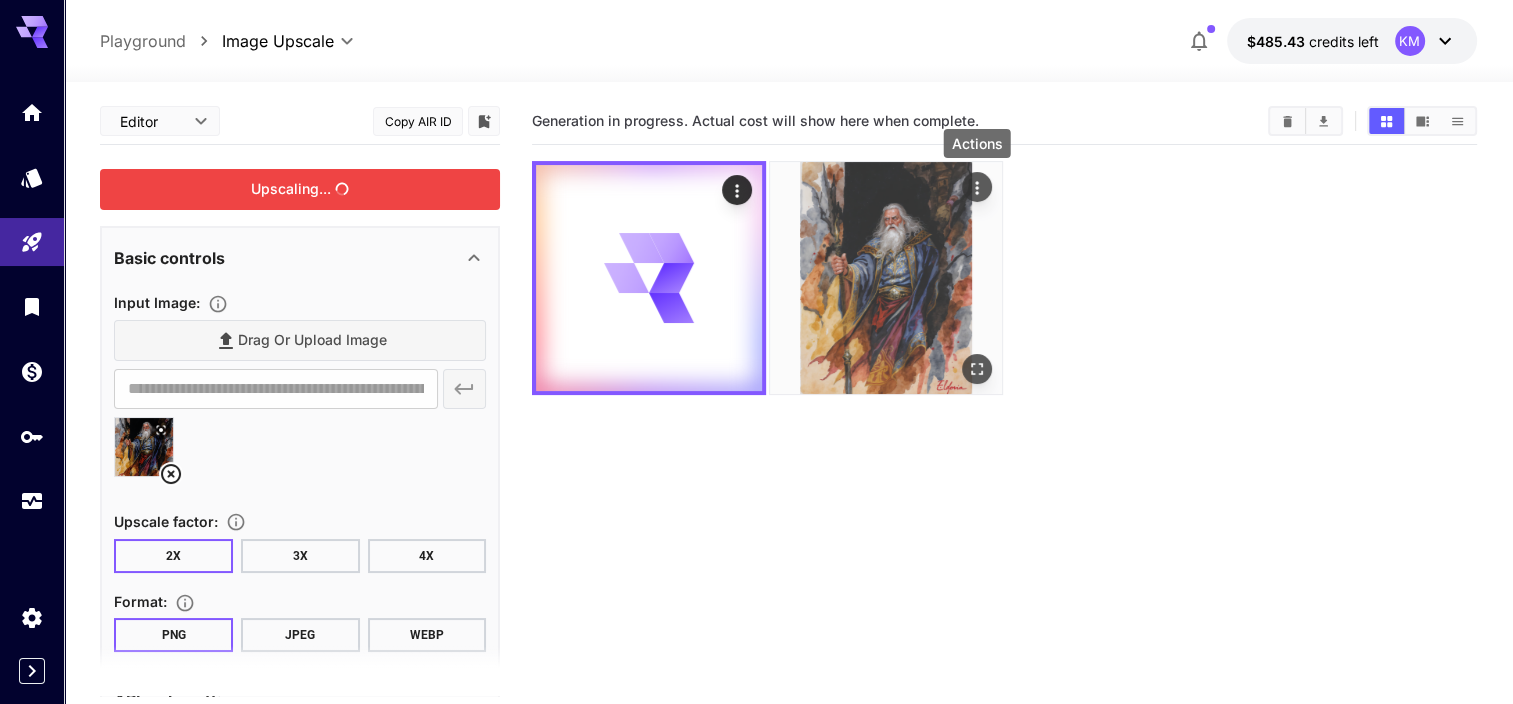 click 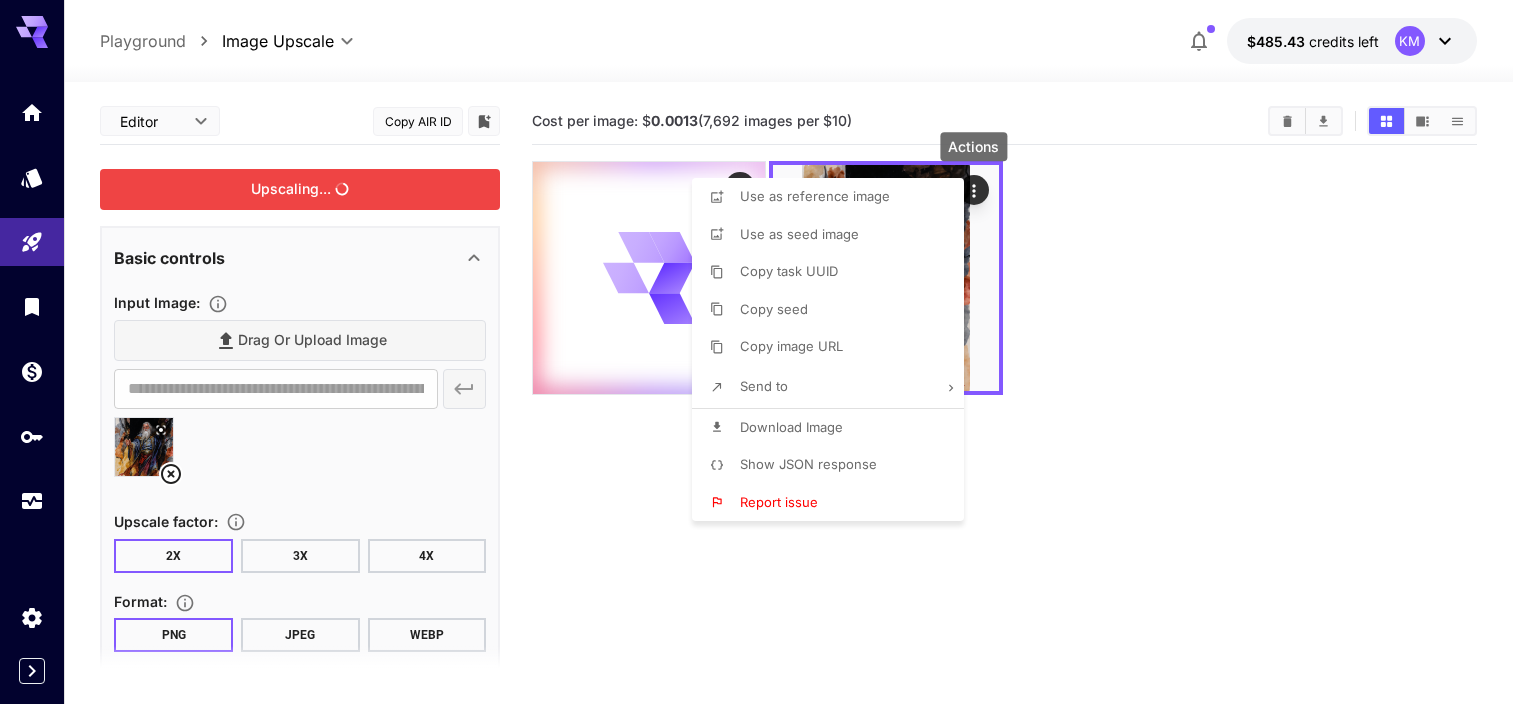 click on "Download Image" at bounding box center (791, 427) 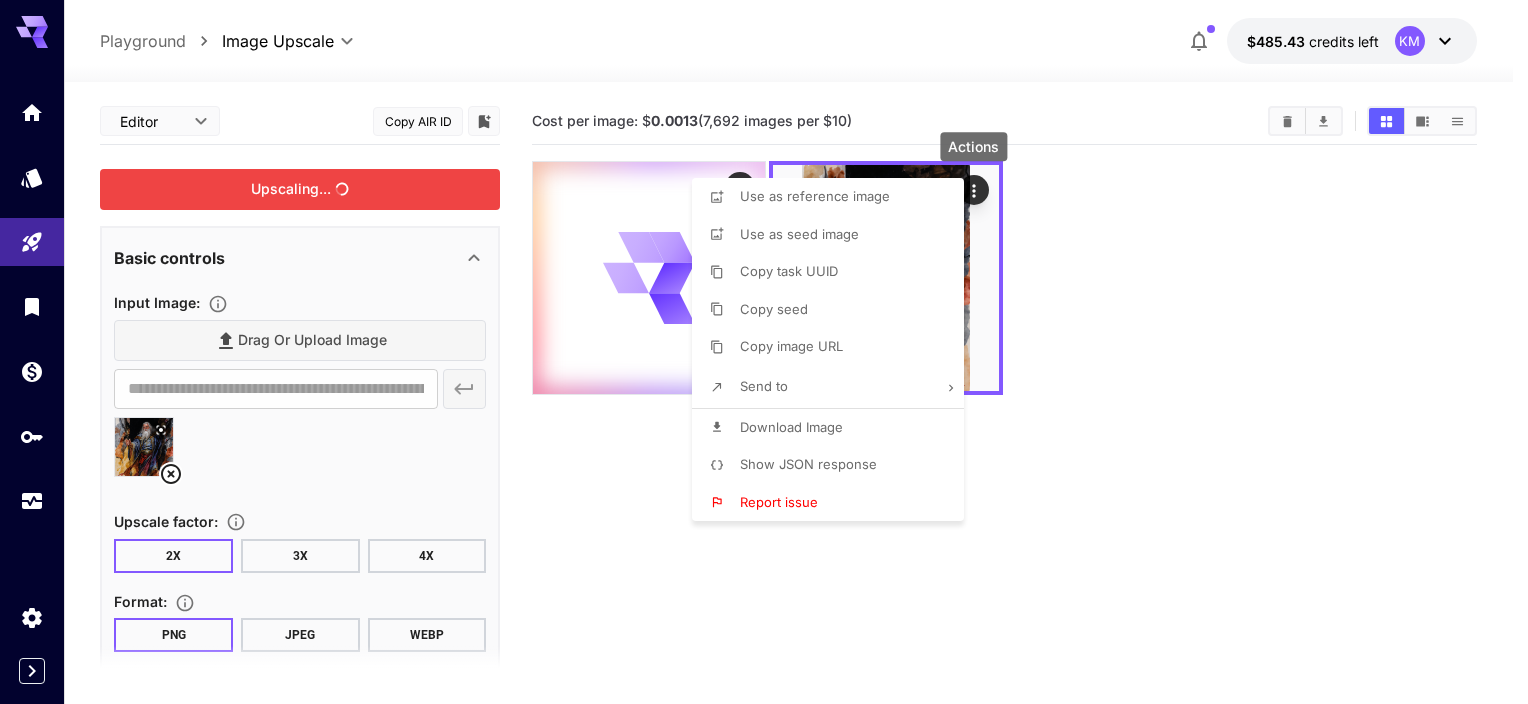 click at bounding box center [764, 352] 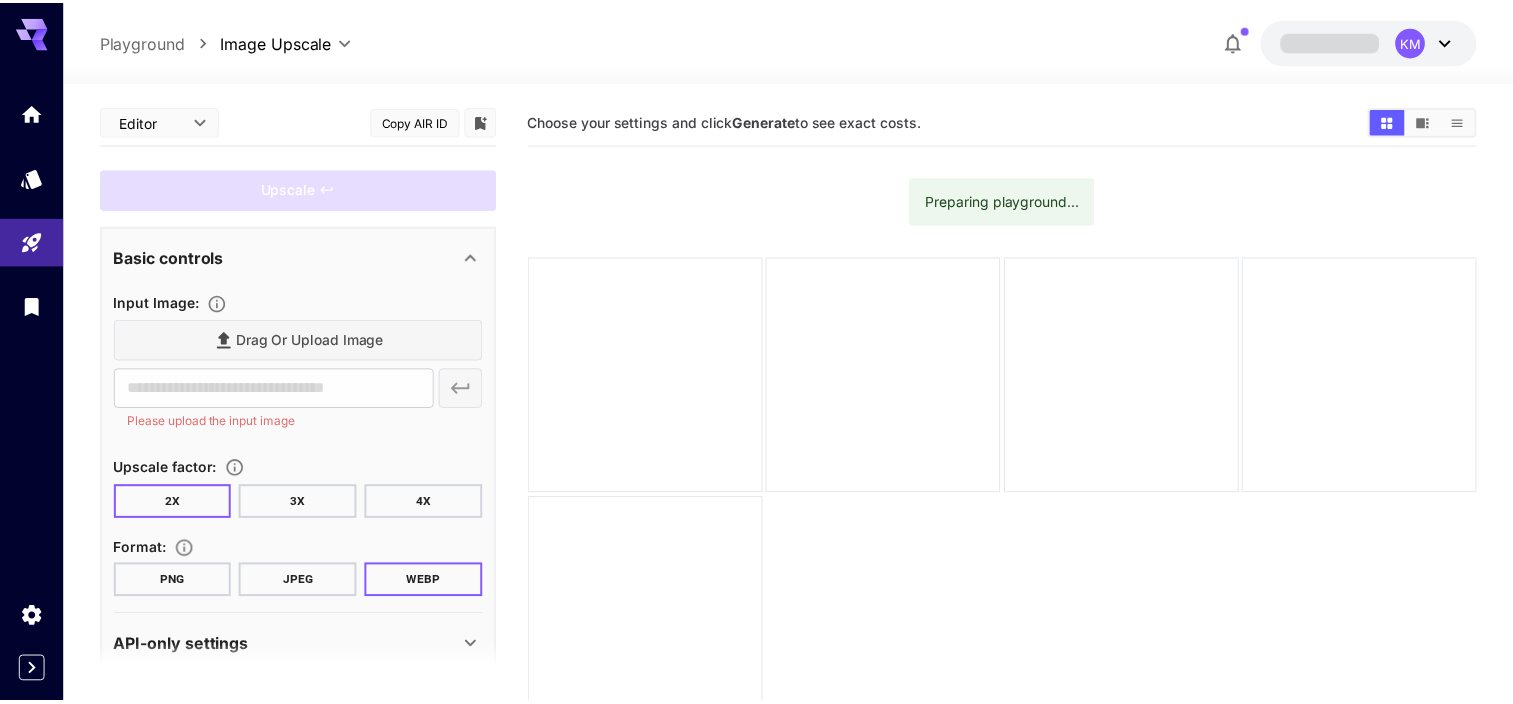 scroll, scrollTop: 0, scrollLeft: 0, axis: both 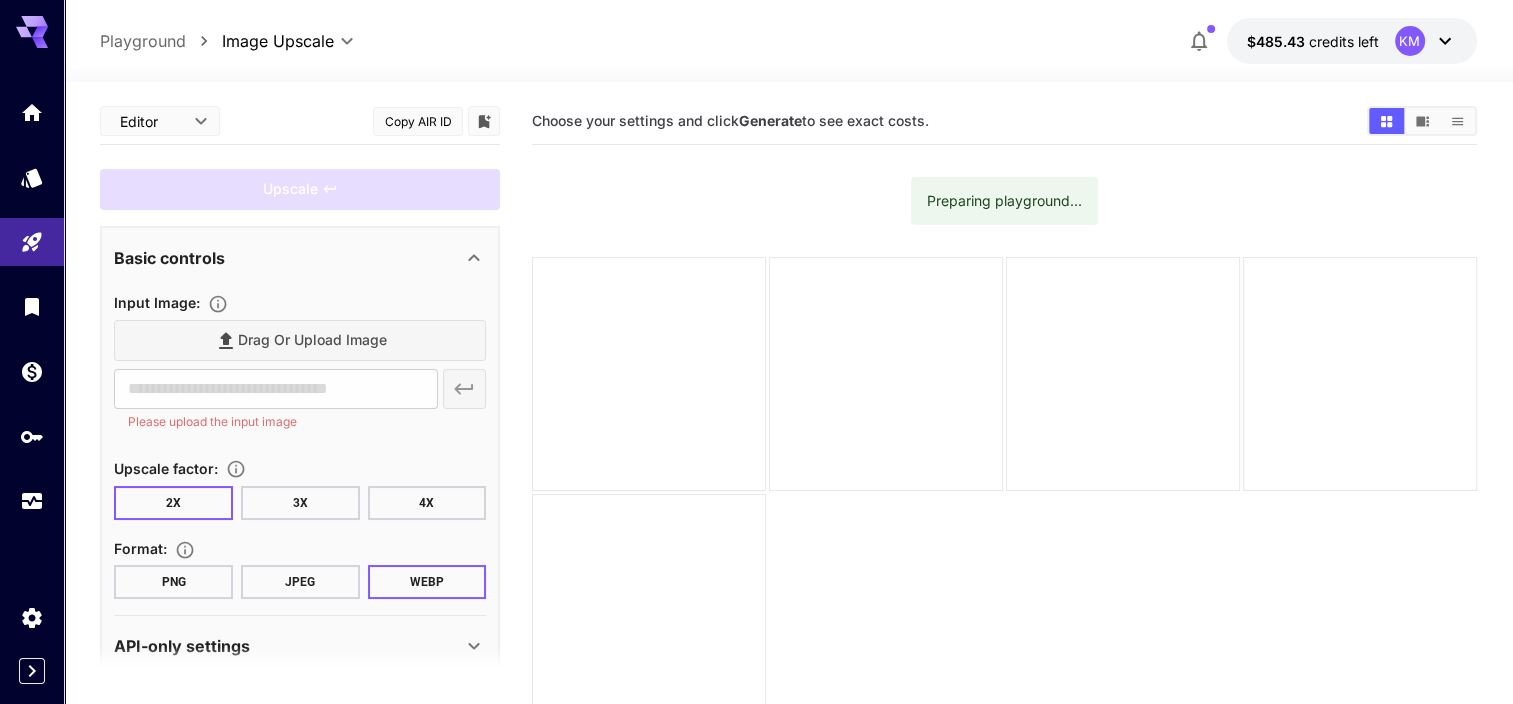 click on "Drag or upload image" at bounding box center (300, 340) 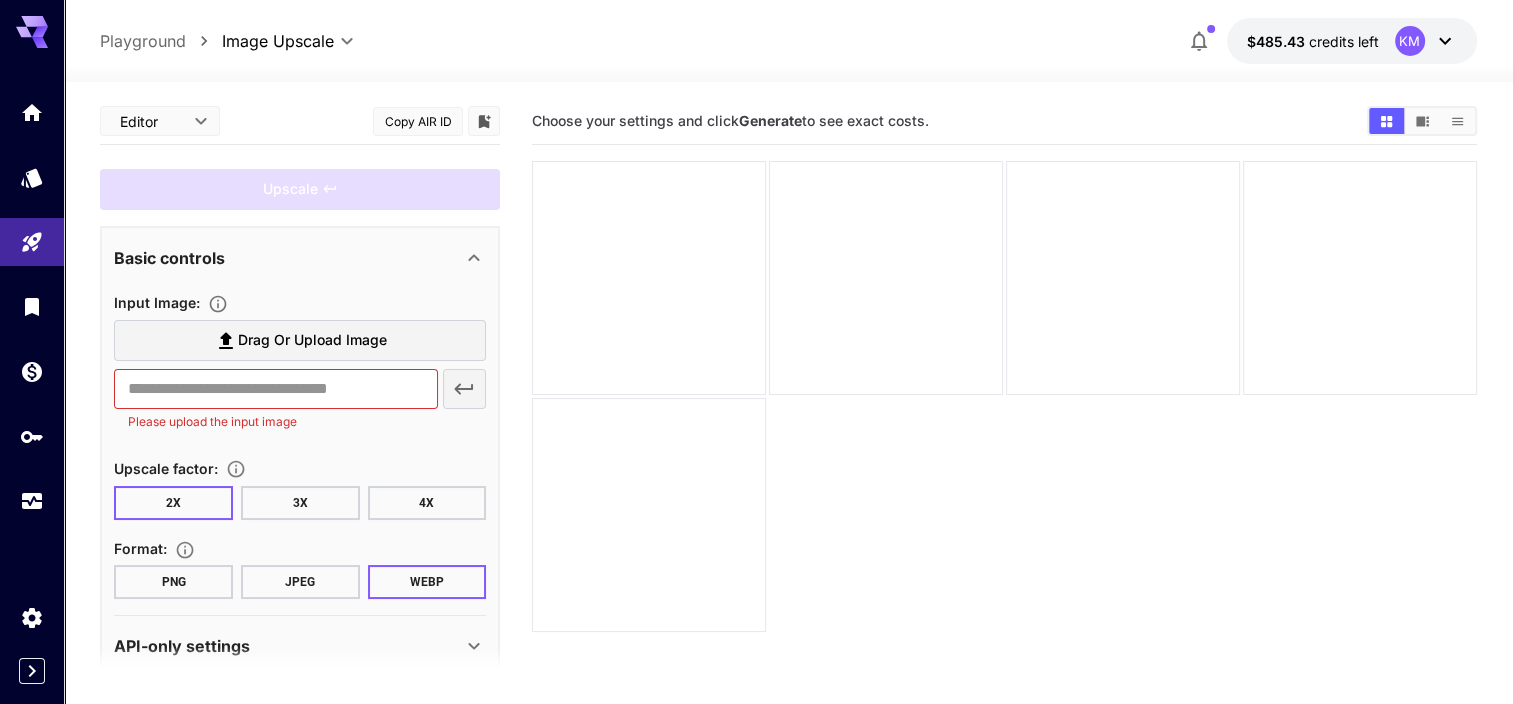 click on "Drag or upload image" at bounding box center (312, 340) 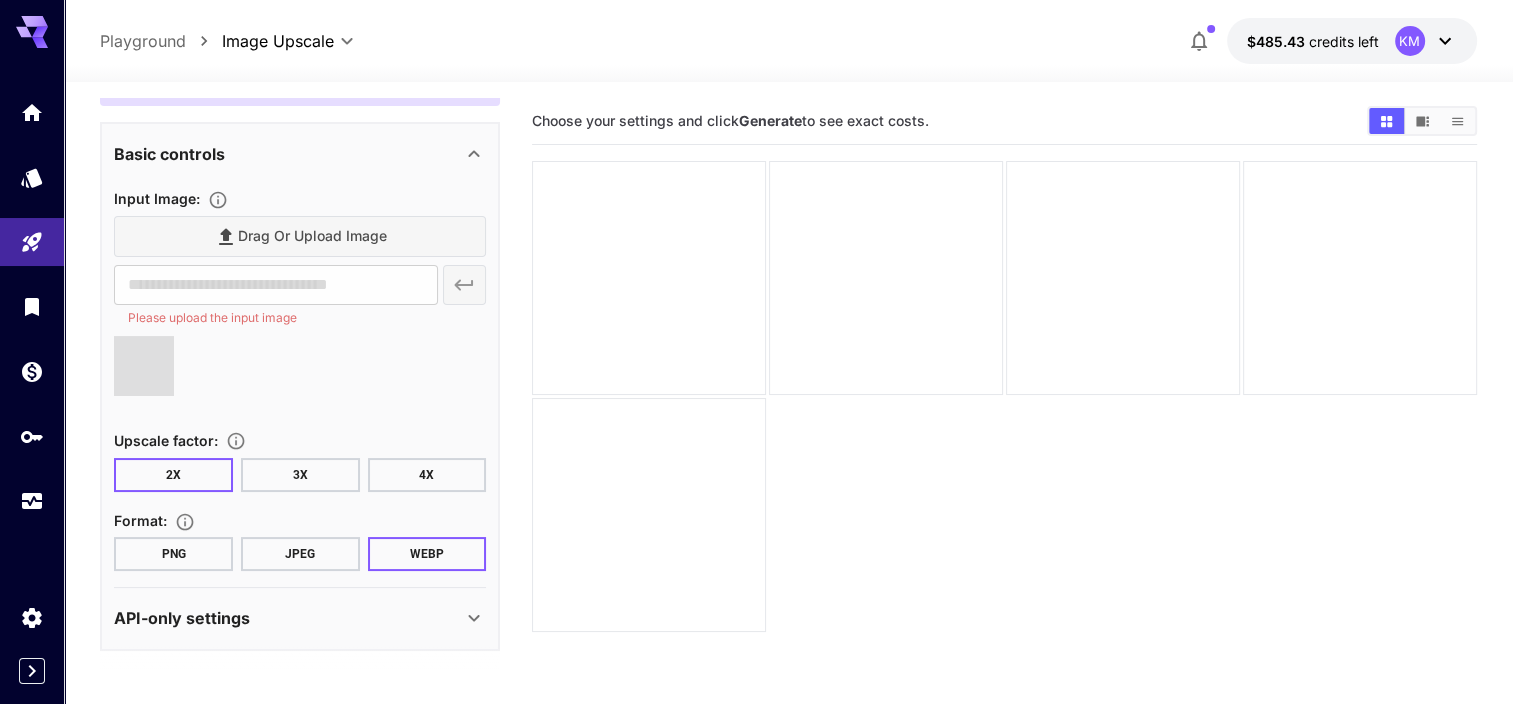 type on "**********" 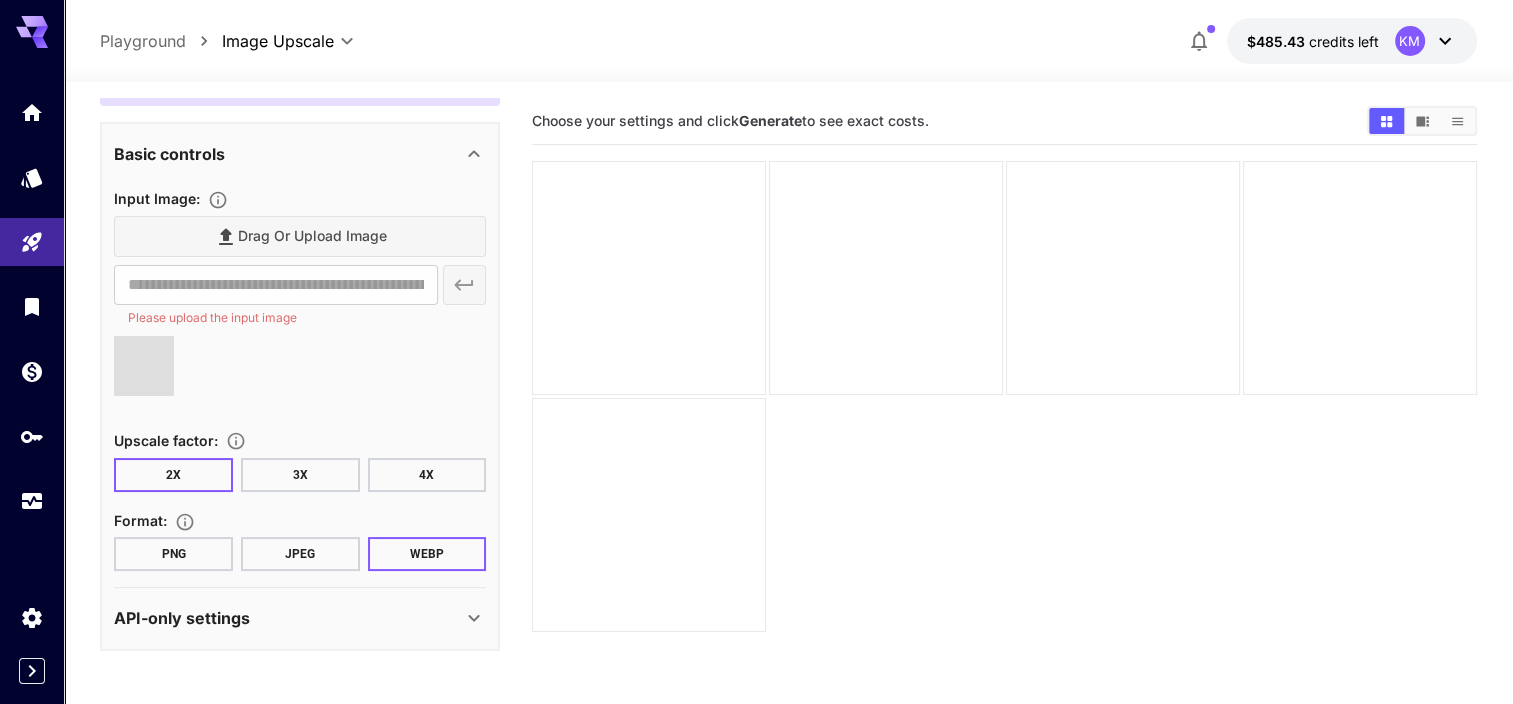 scroll, scrollTop: 82, scrollLeft: 0, axis: vertical 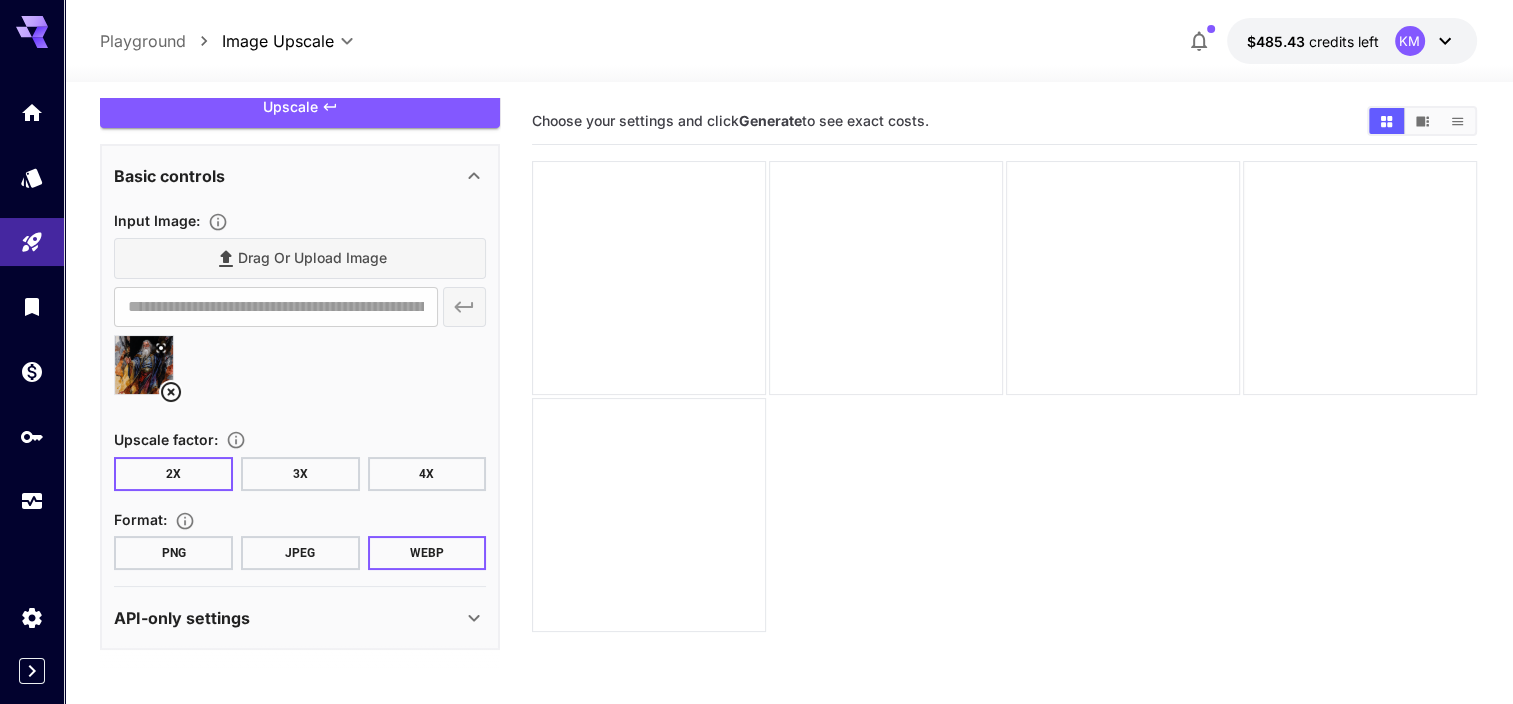 click on "PNG" at bounding box center (173, 553) 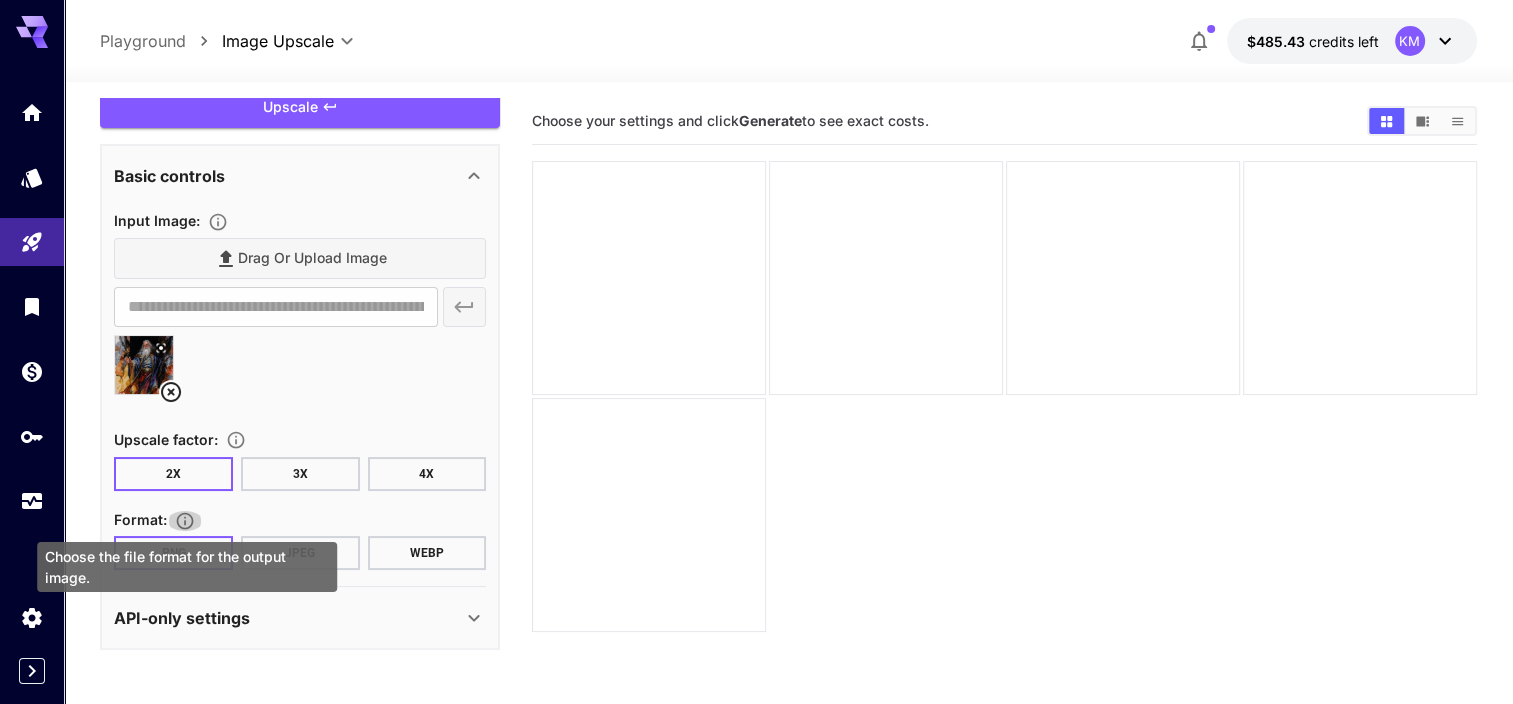 click 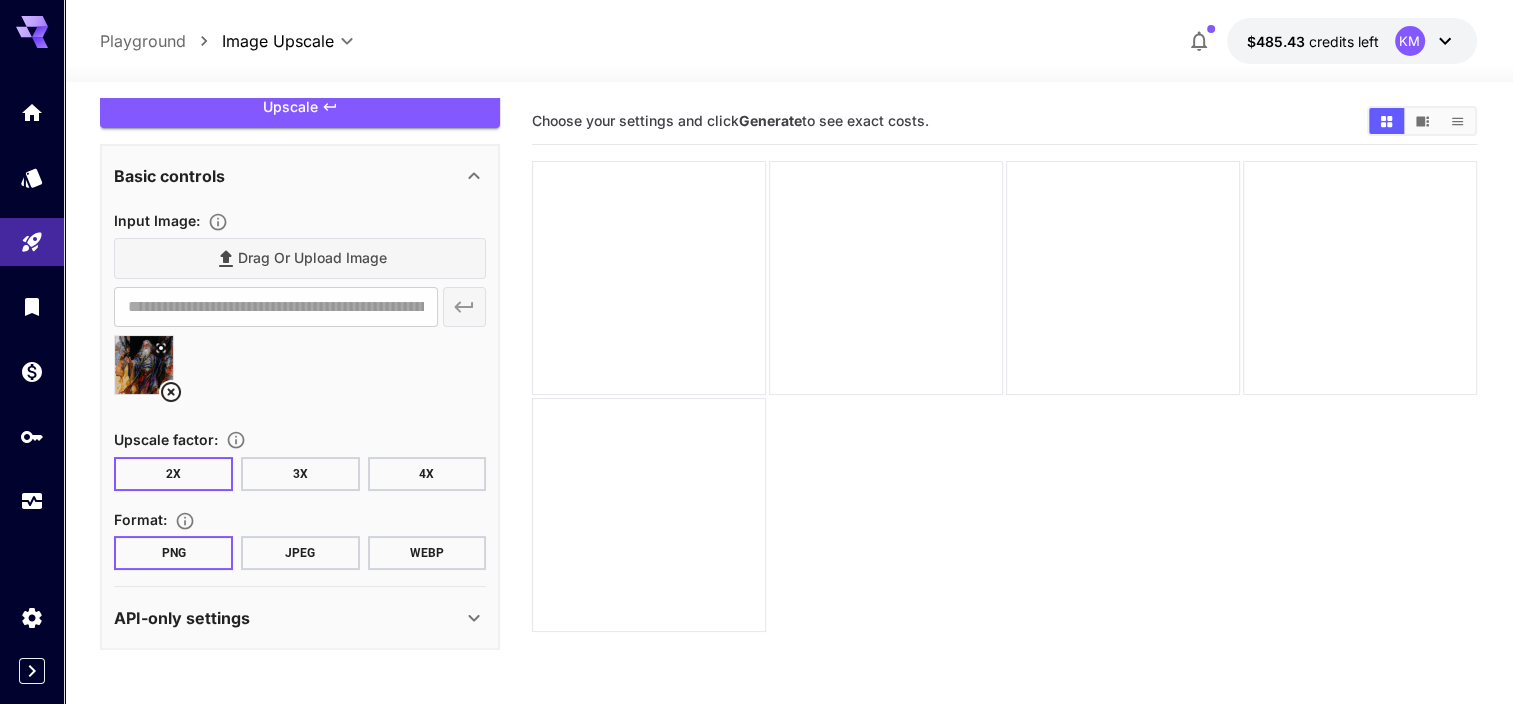 click on "JPEG" at bounding box center [300, 553] 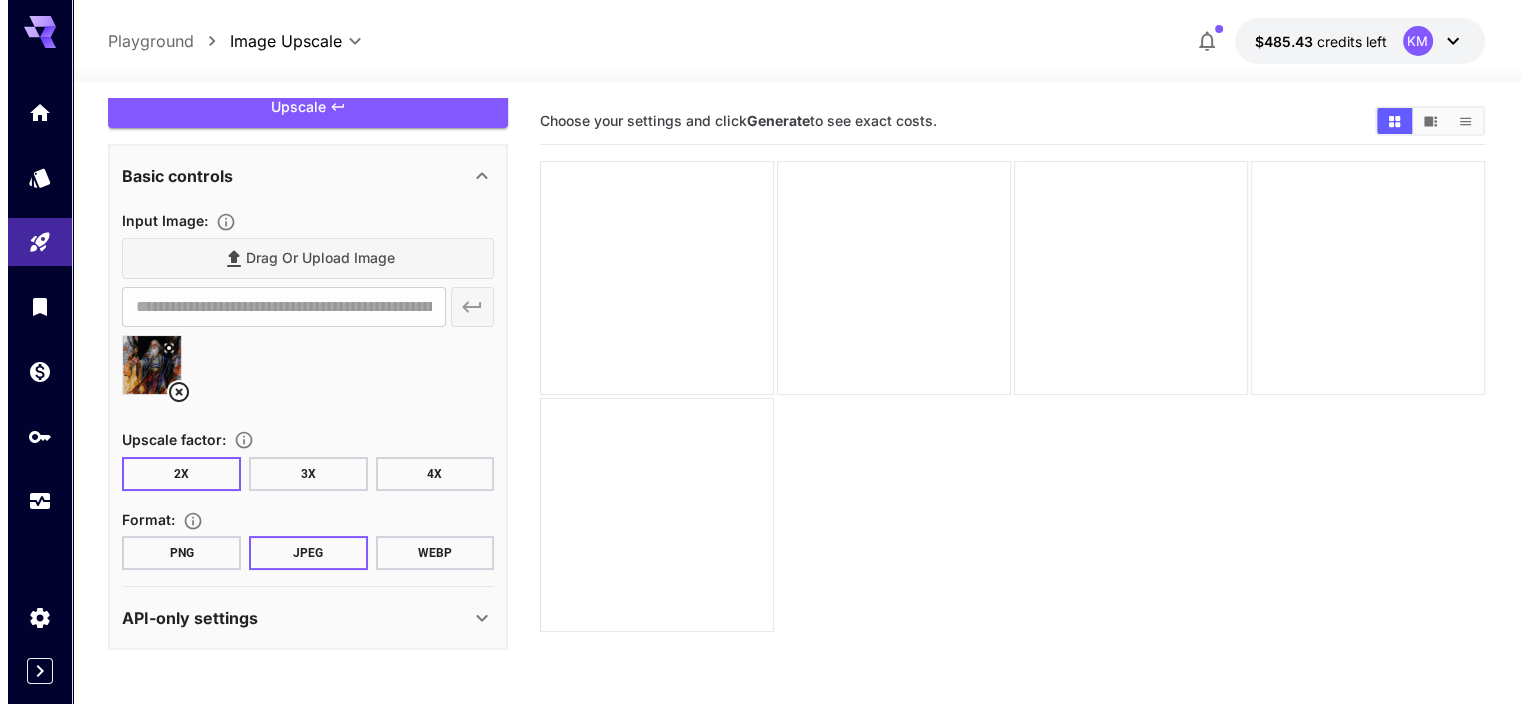 scroll, scrollTop: 0, scrollLeft: 0, axis: both 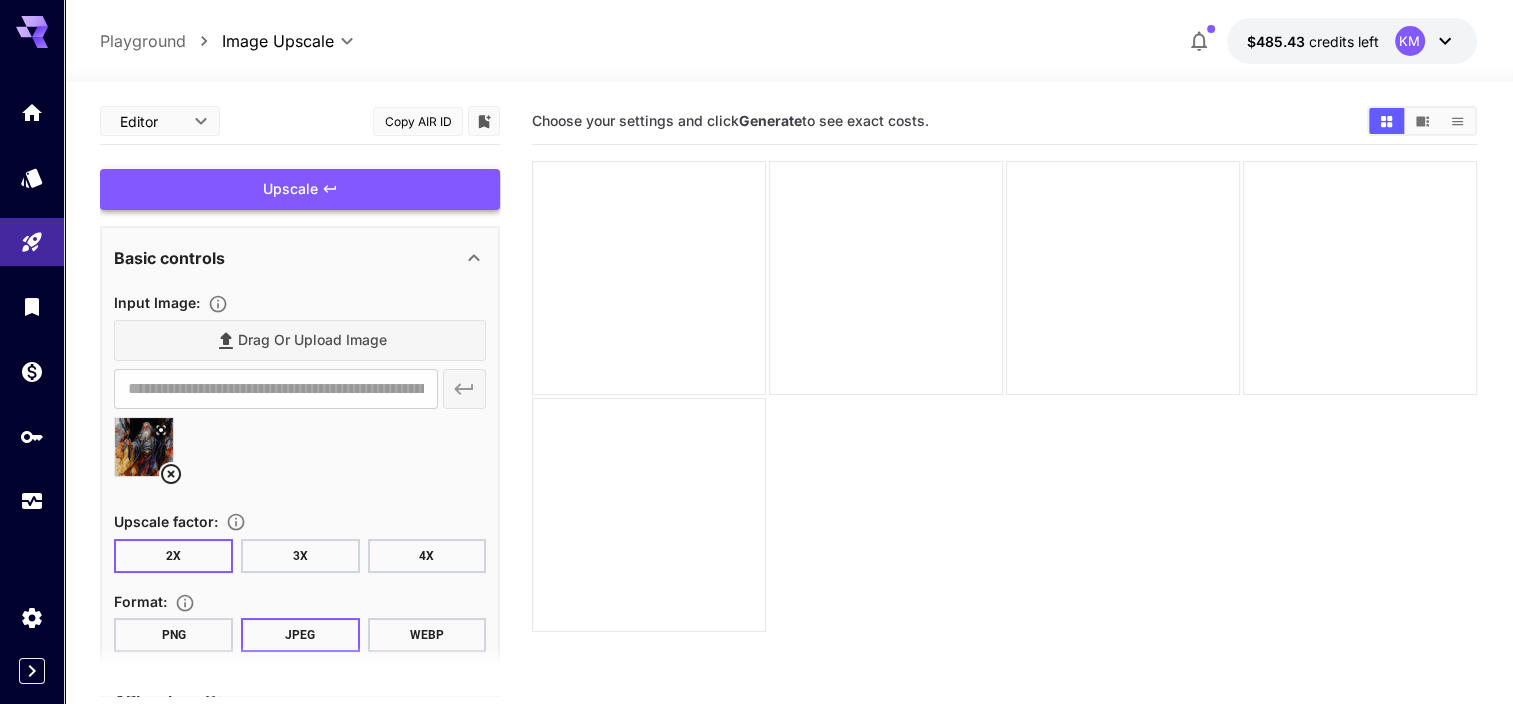 click on "Upscale" at bounding box center [300, 189] 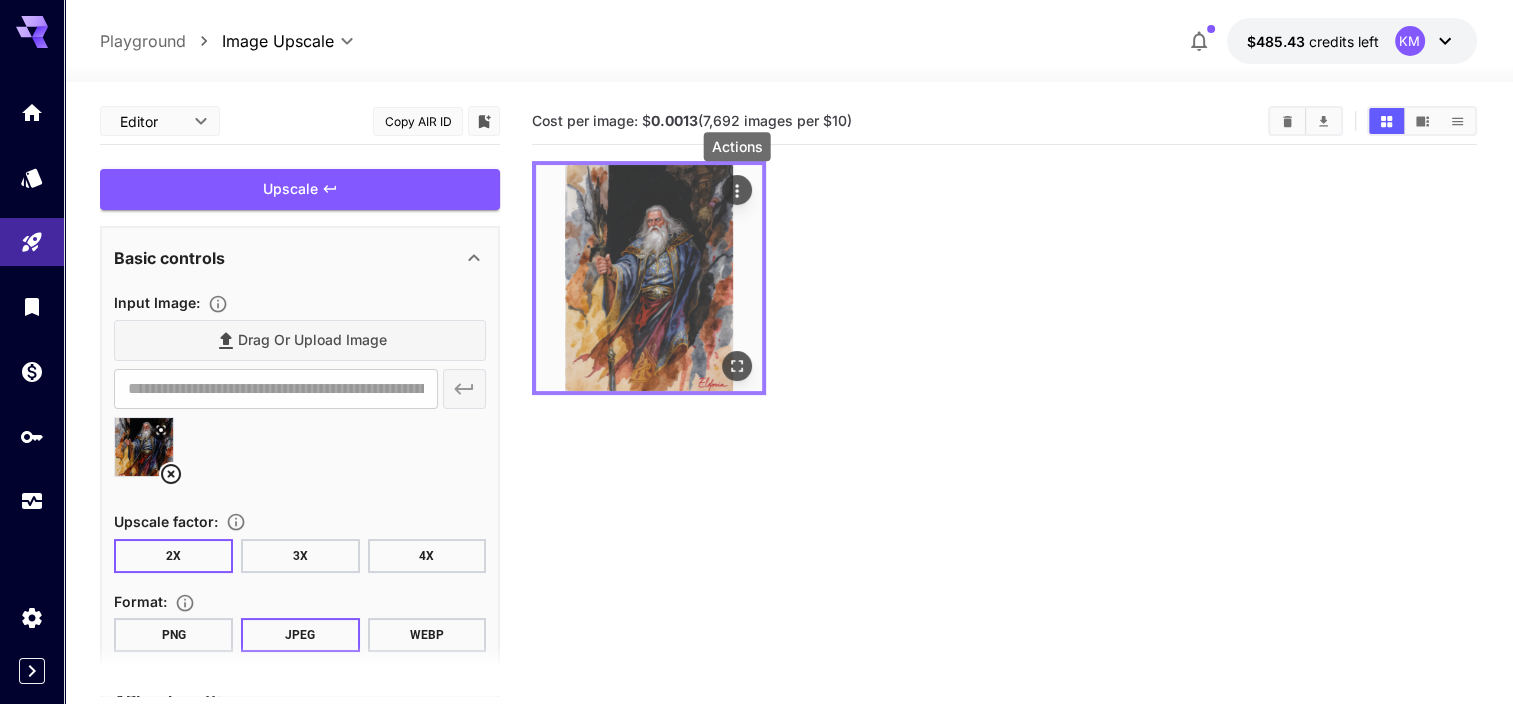 click 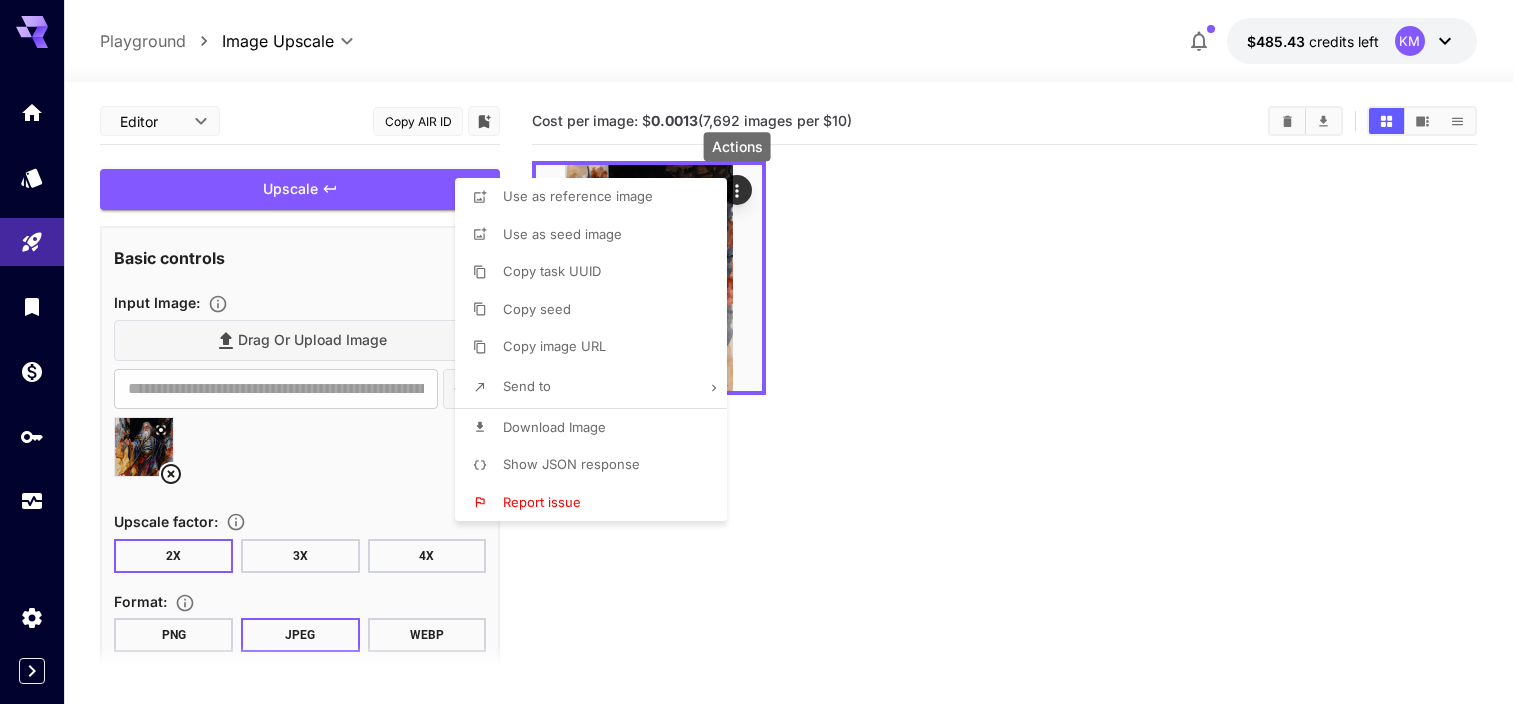 click on "Download Image" at bounding box center [554, 427] 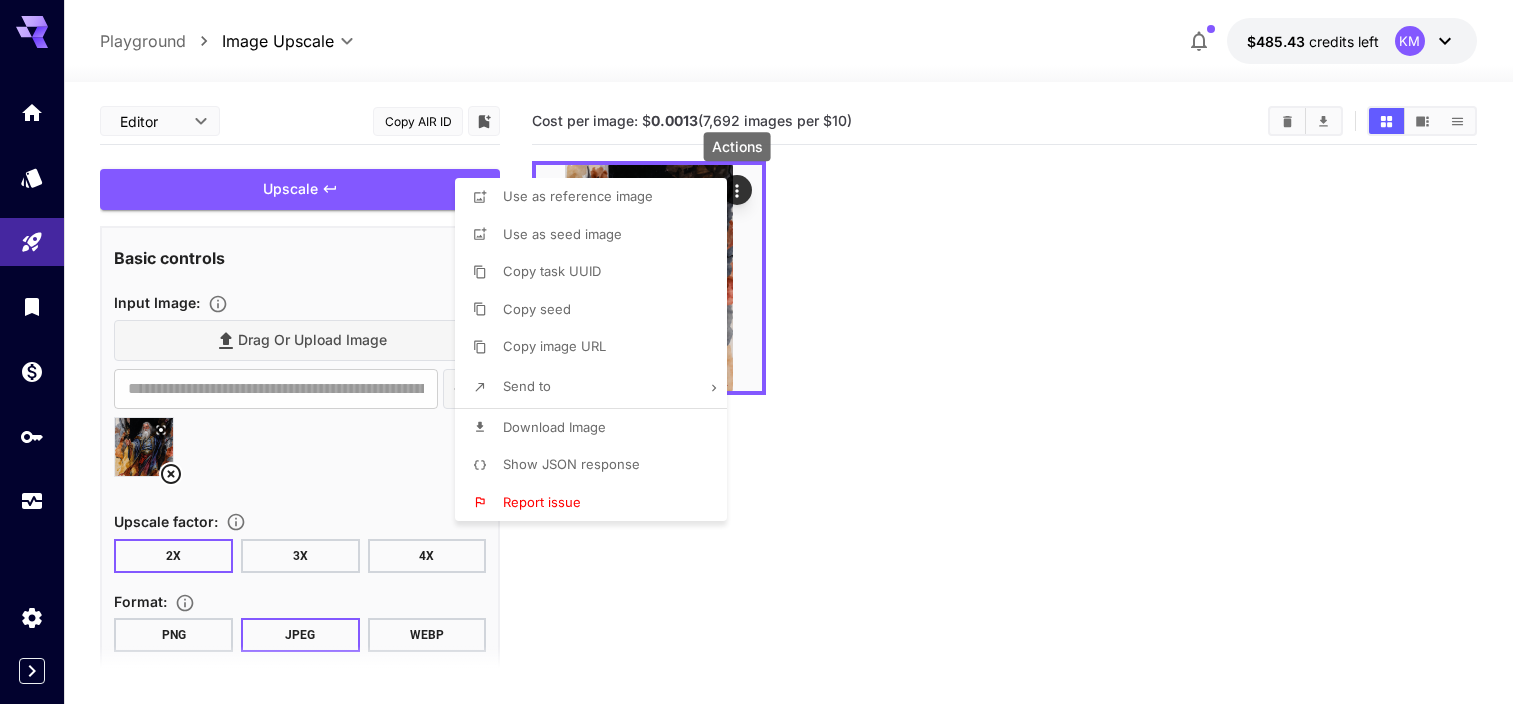 click at bounding box center (764, 352) 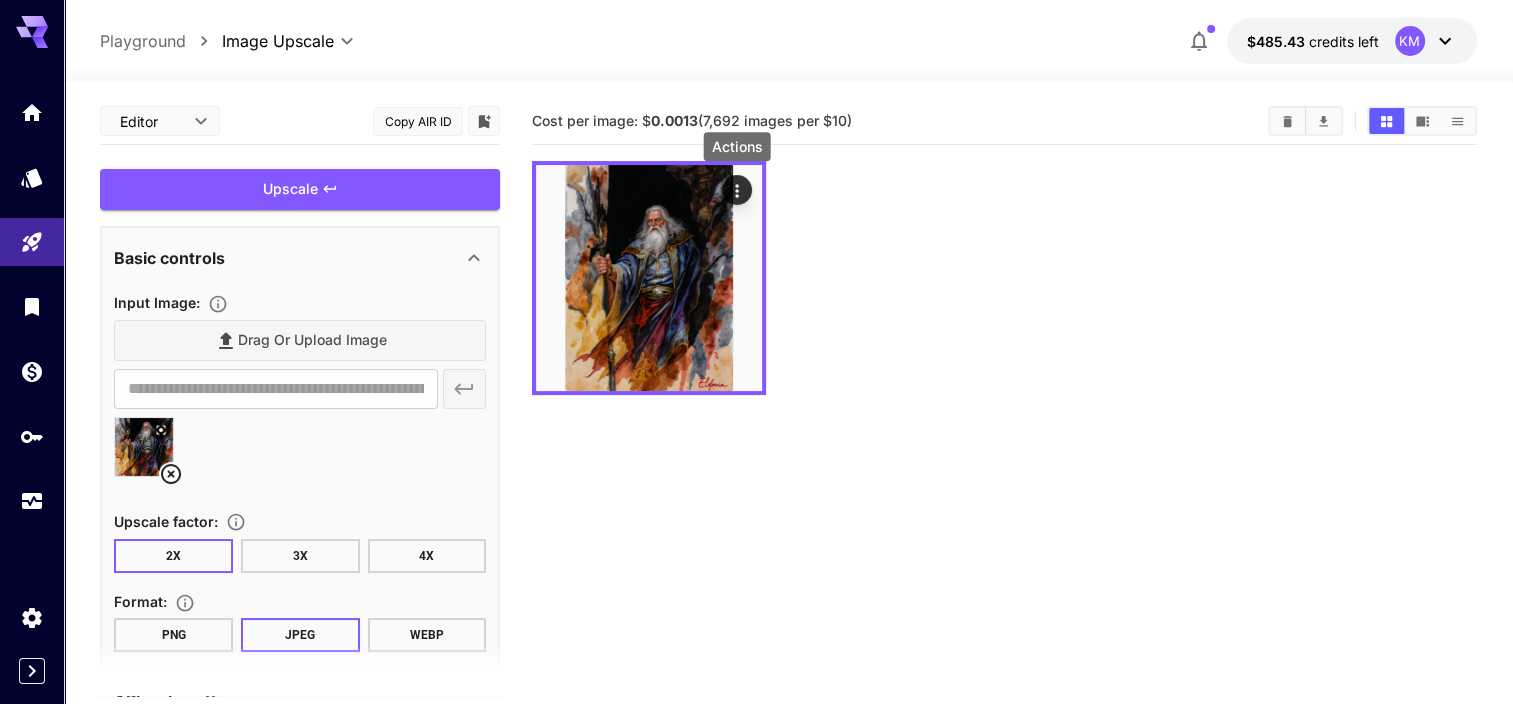click on "3X" at bounding box center (300, 556) 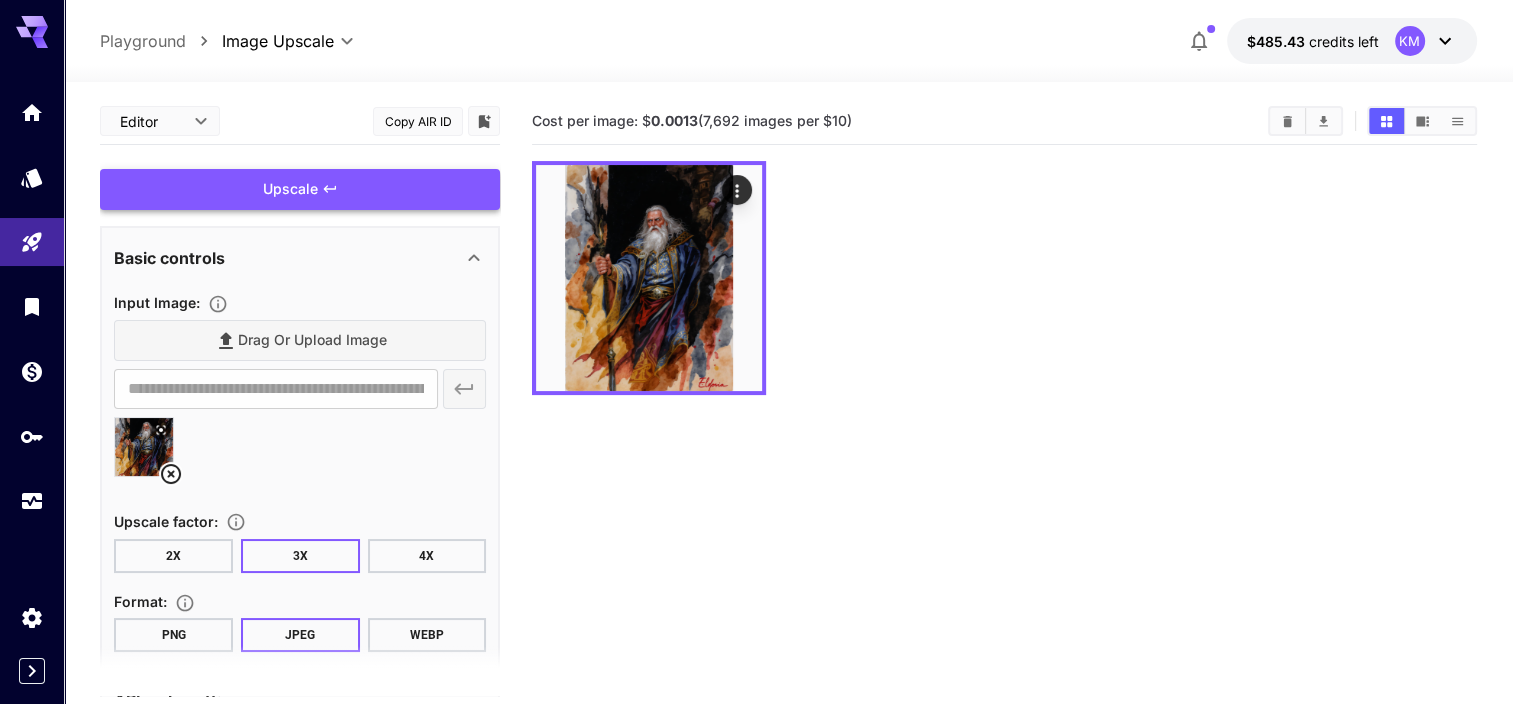 click on "Upscale" at bounding box center (300, 189) 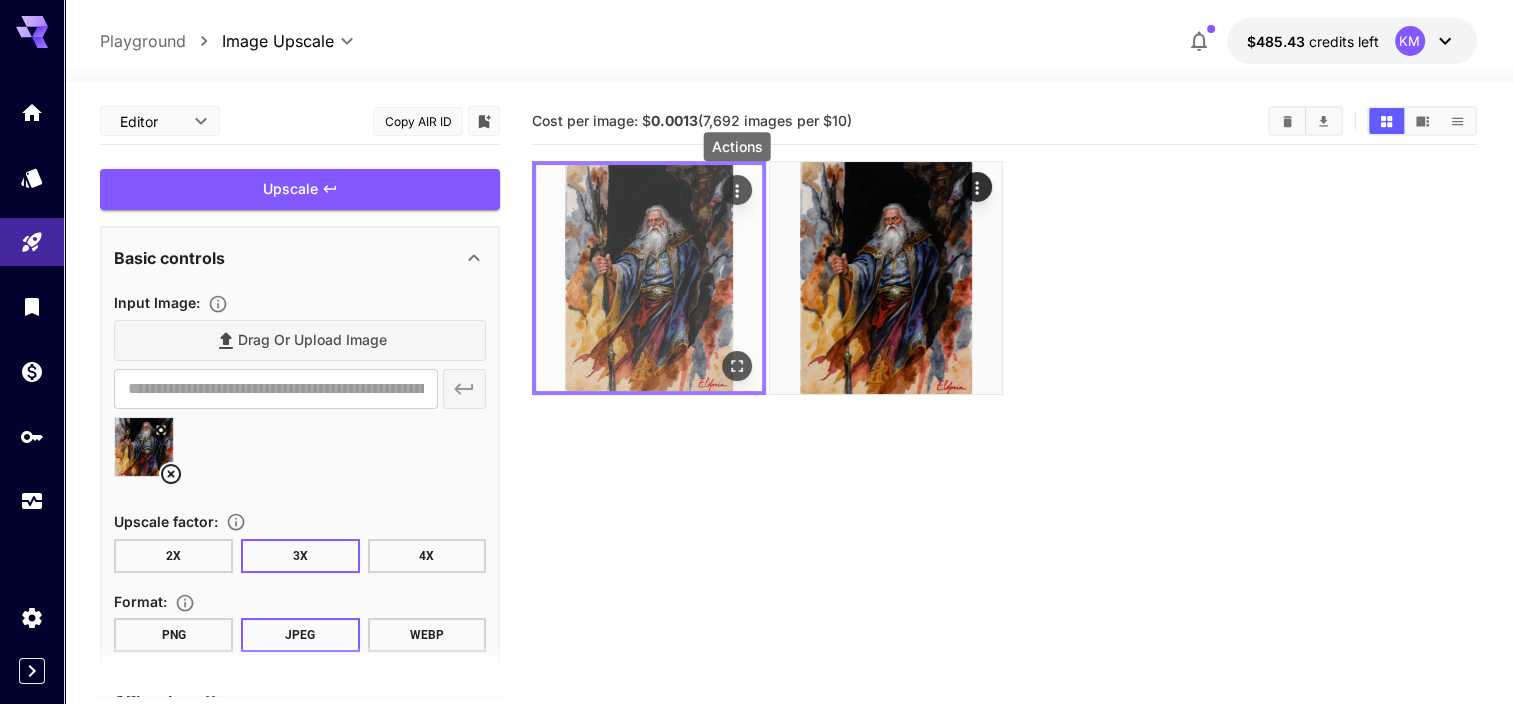 click 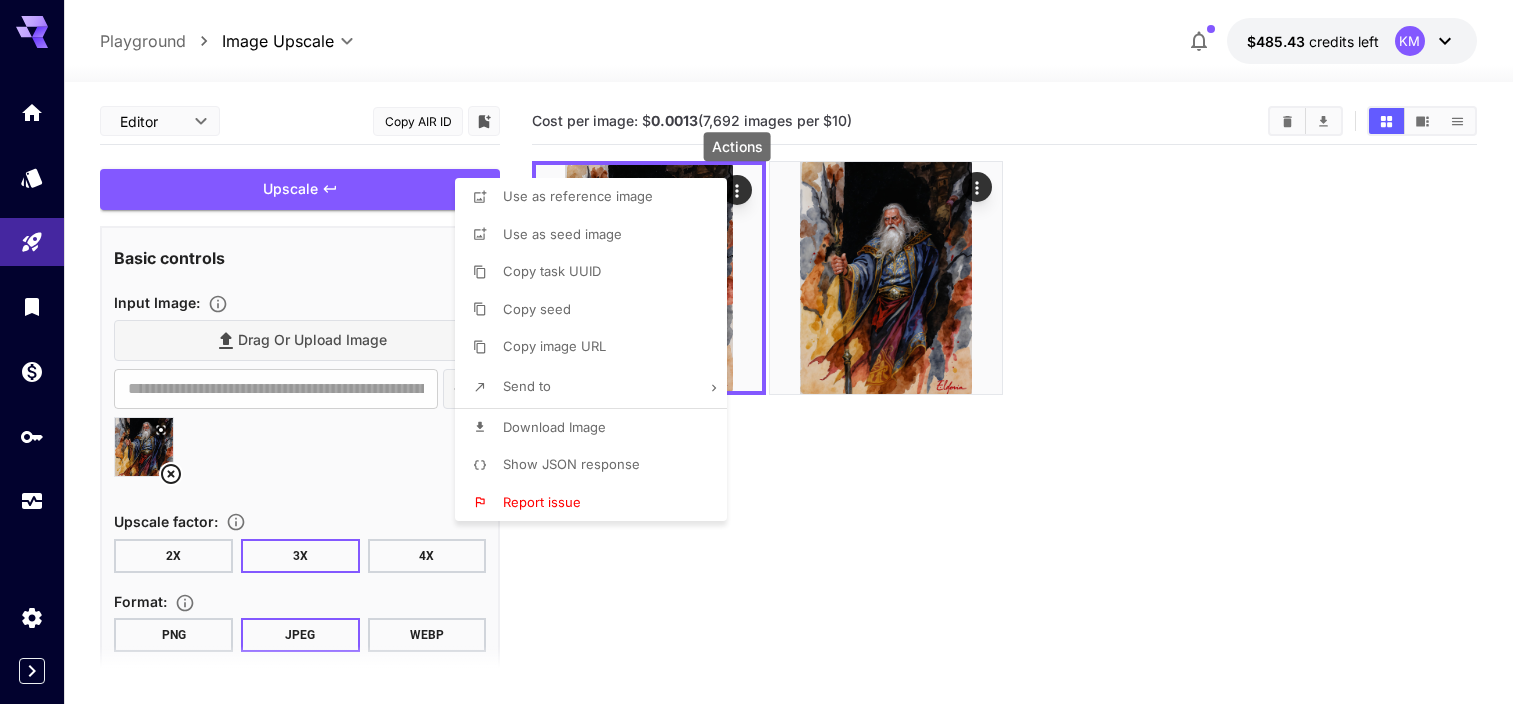 click on "Download Image" at bounding box center [597, 428] 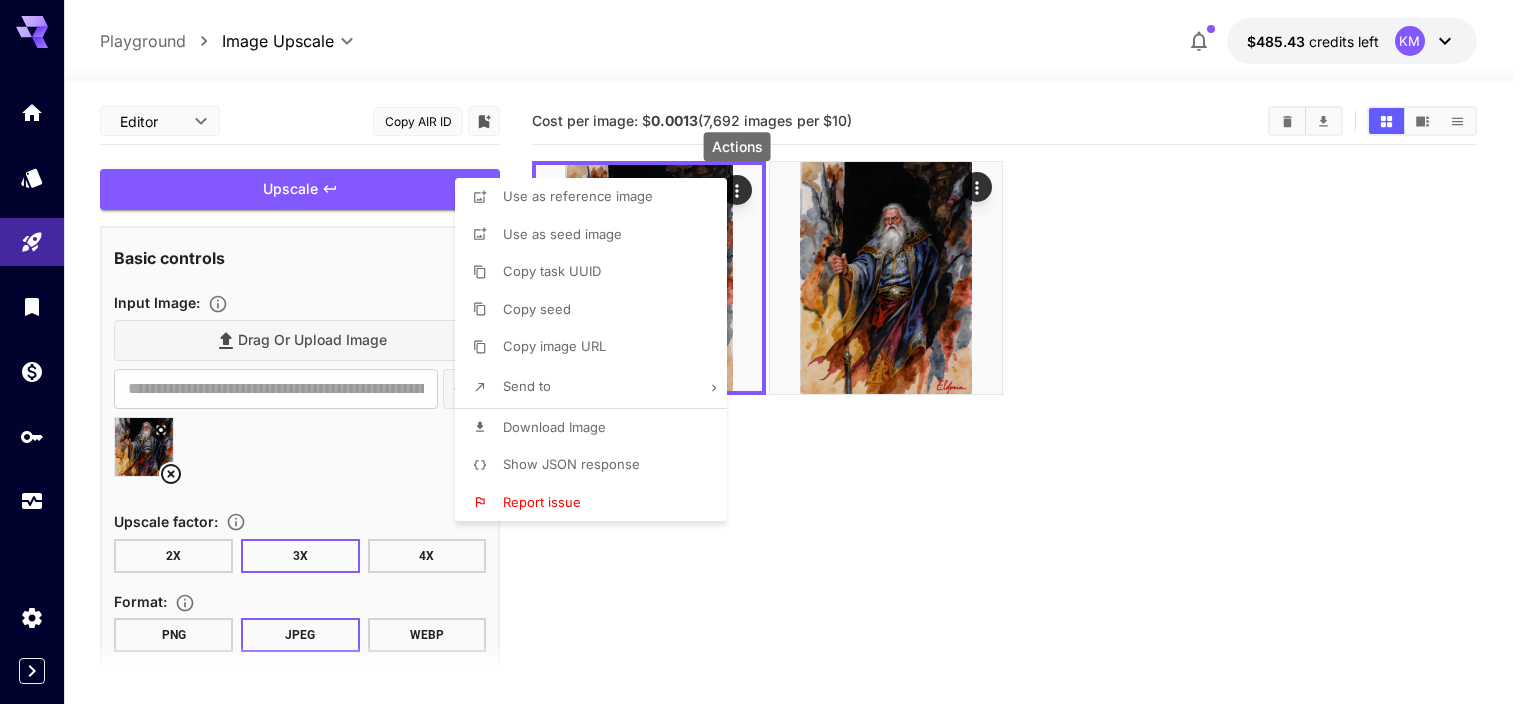 click at bounding box center (764, 352) 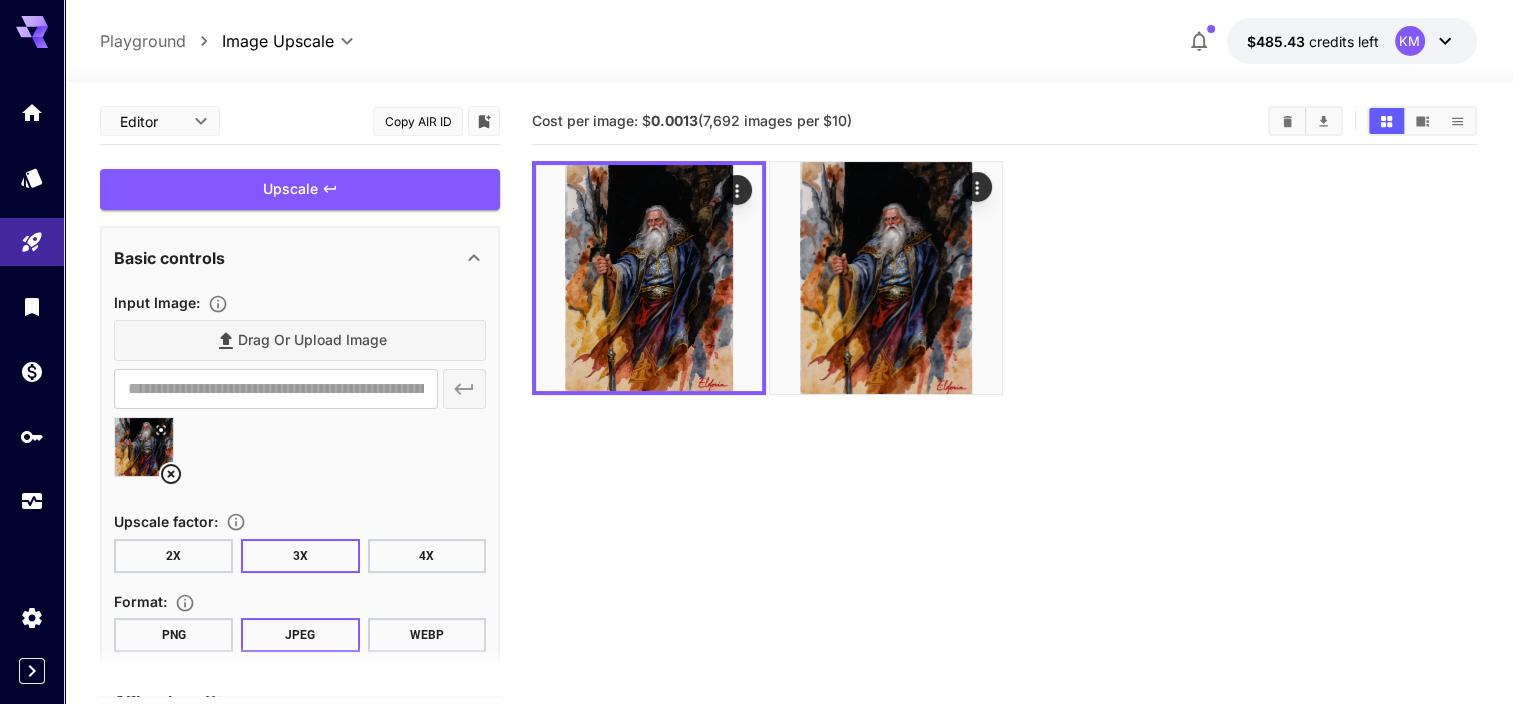 click on "4X" at bounding box center (427, 556) 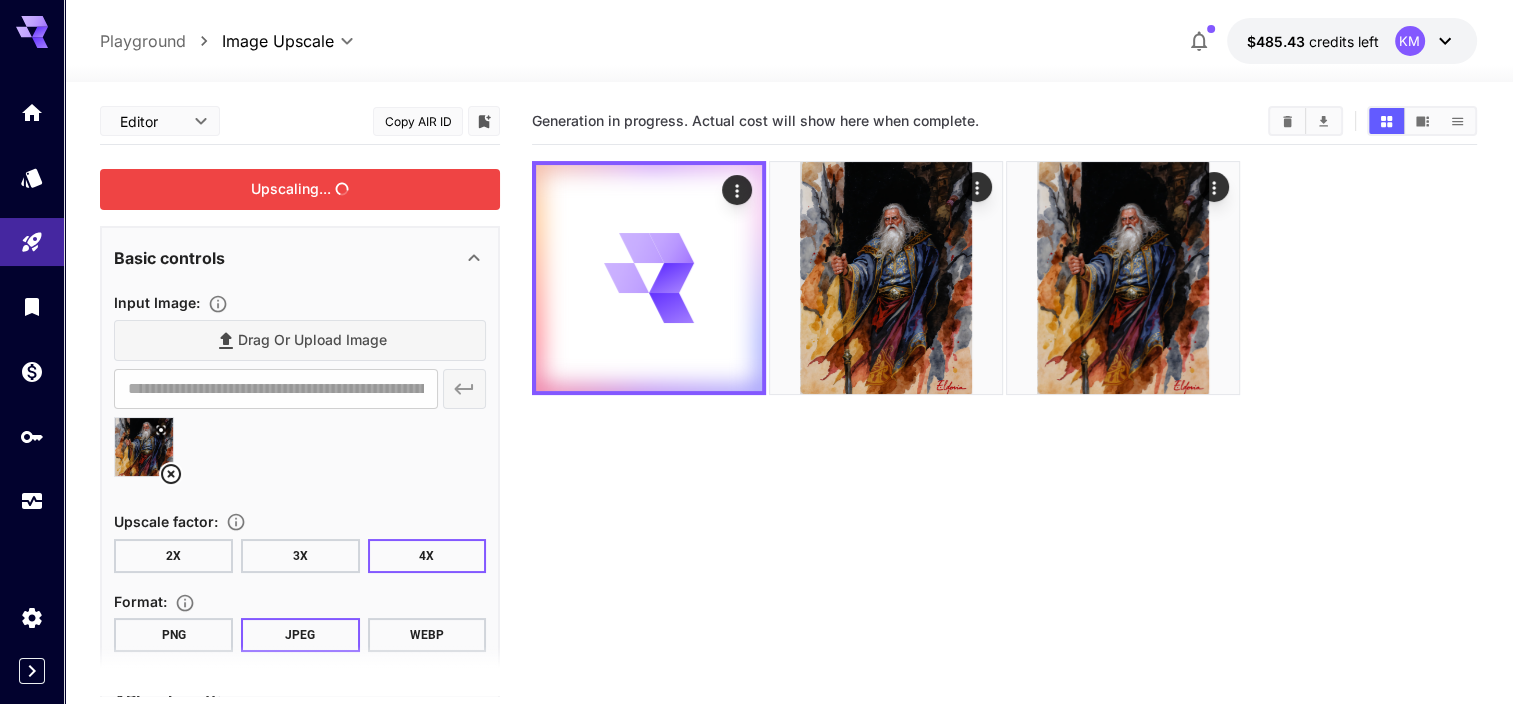 click on "Upscaling..." at bounding box center (300, 189) 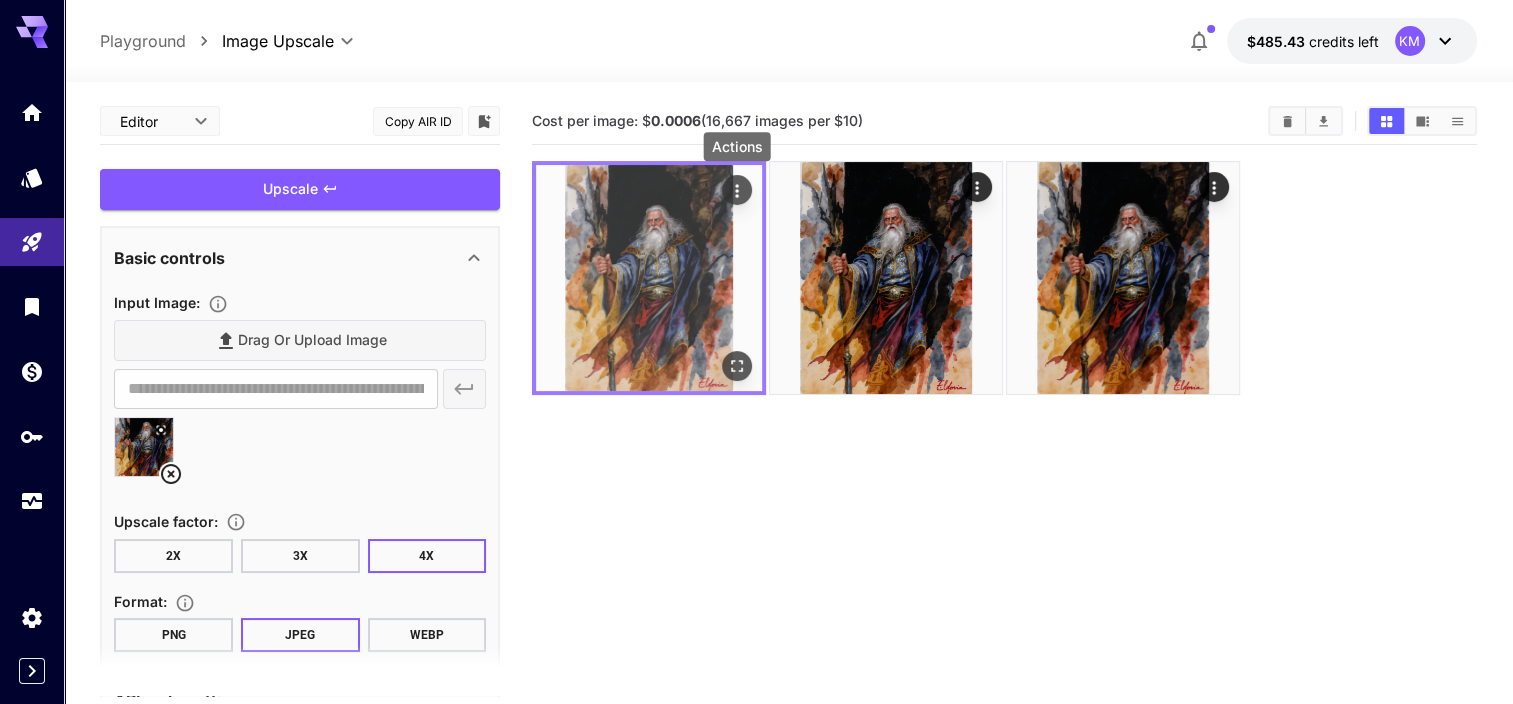 click 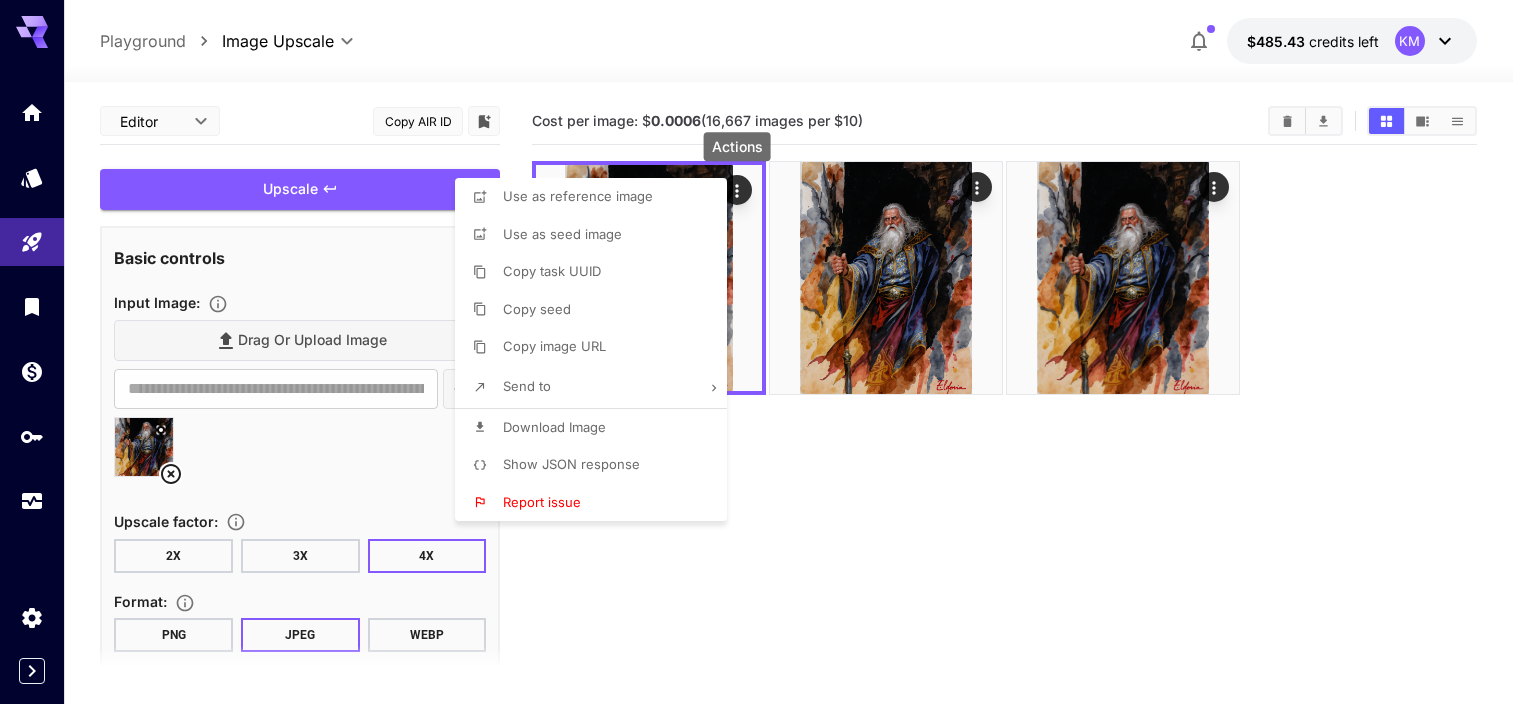 click on "Download Image" at bounding box center (554, 427) 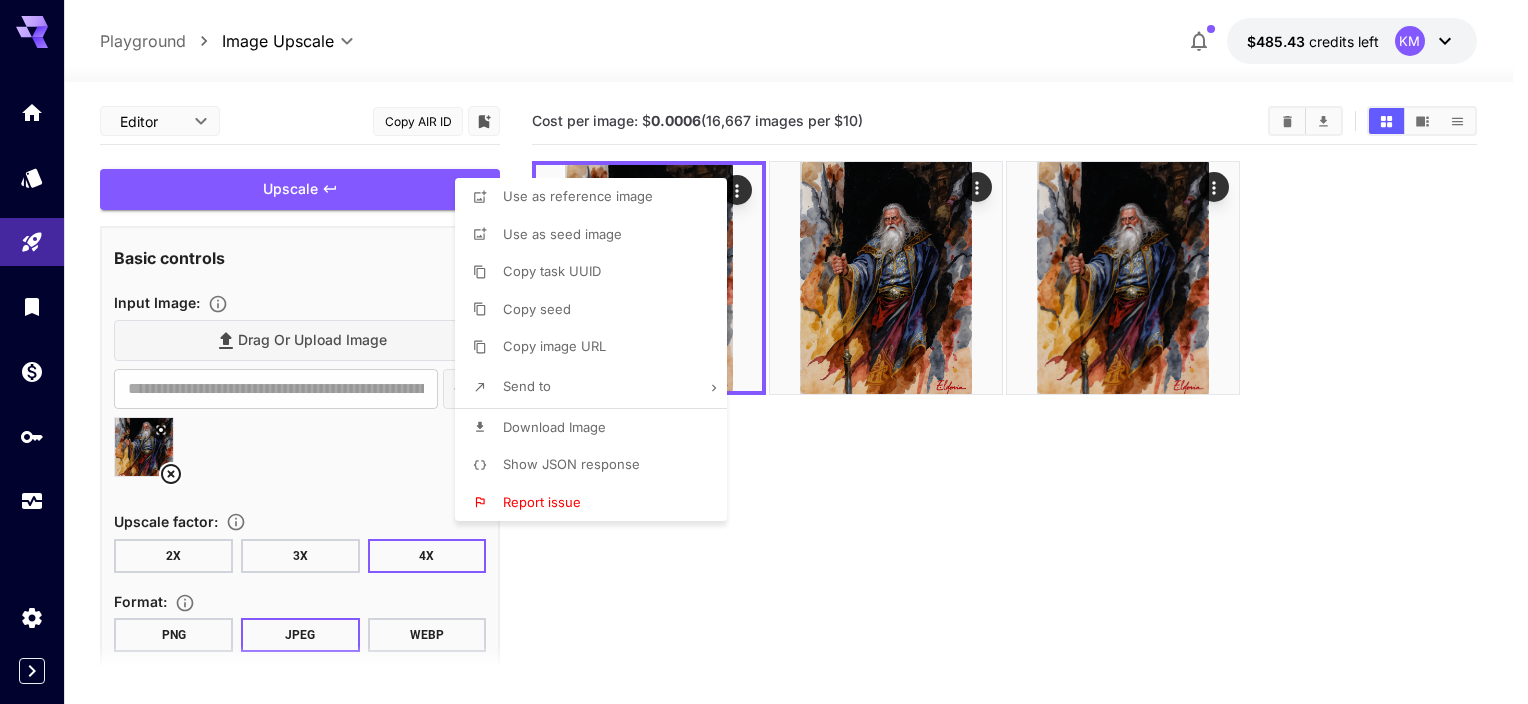 click at bounding box center (764, 352) 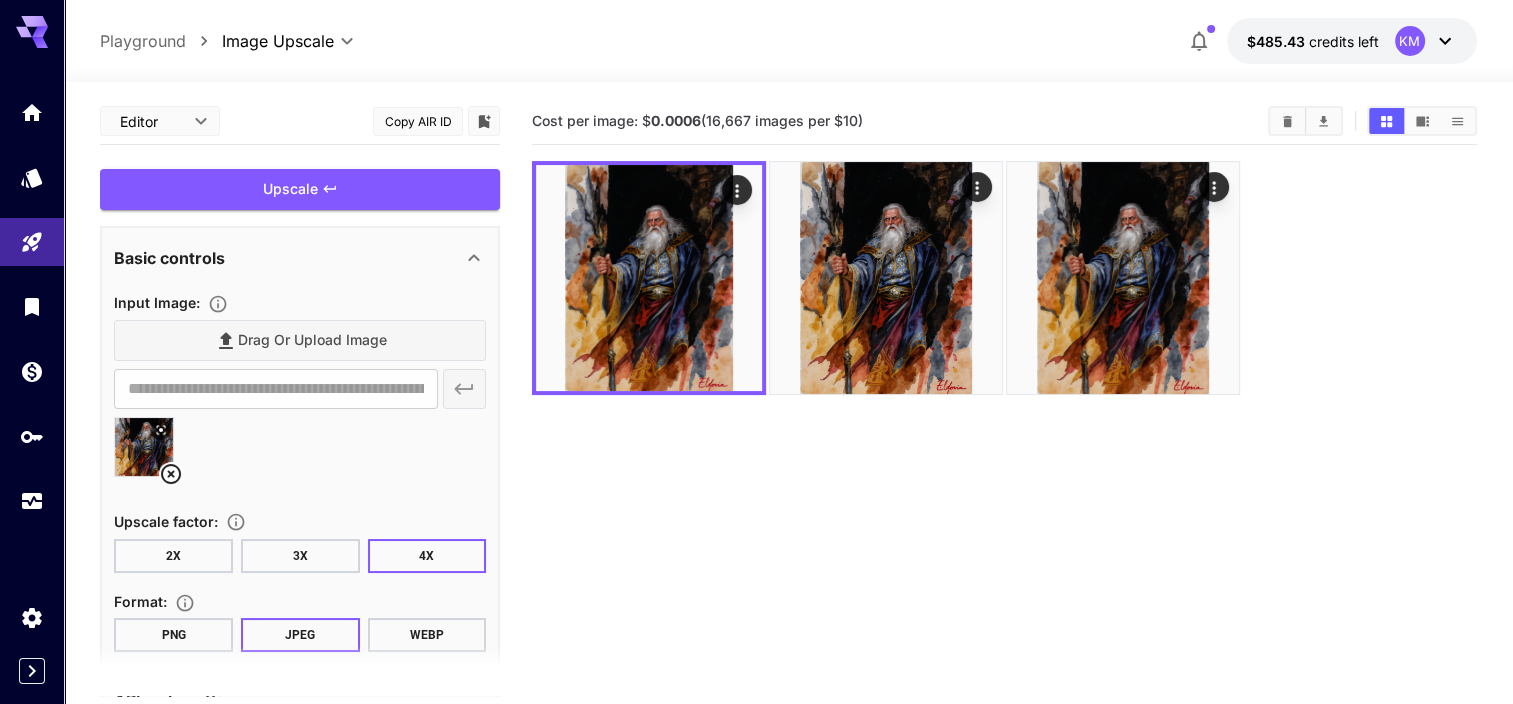 type 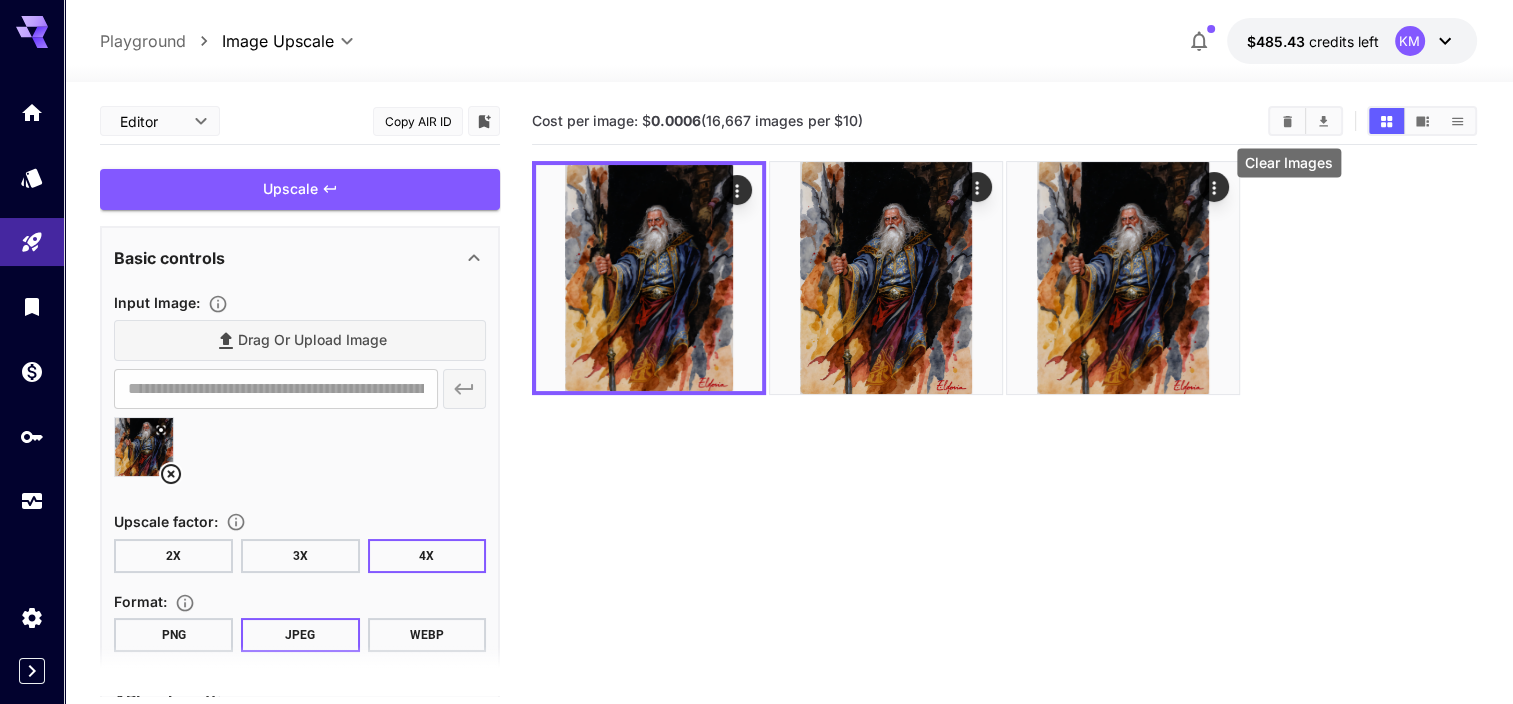 click at bounding box center [1287, 121] 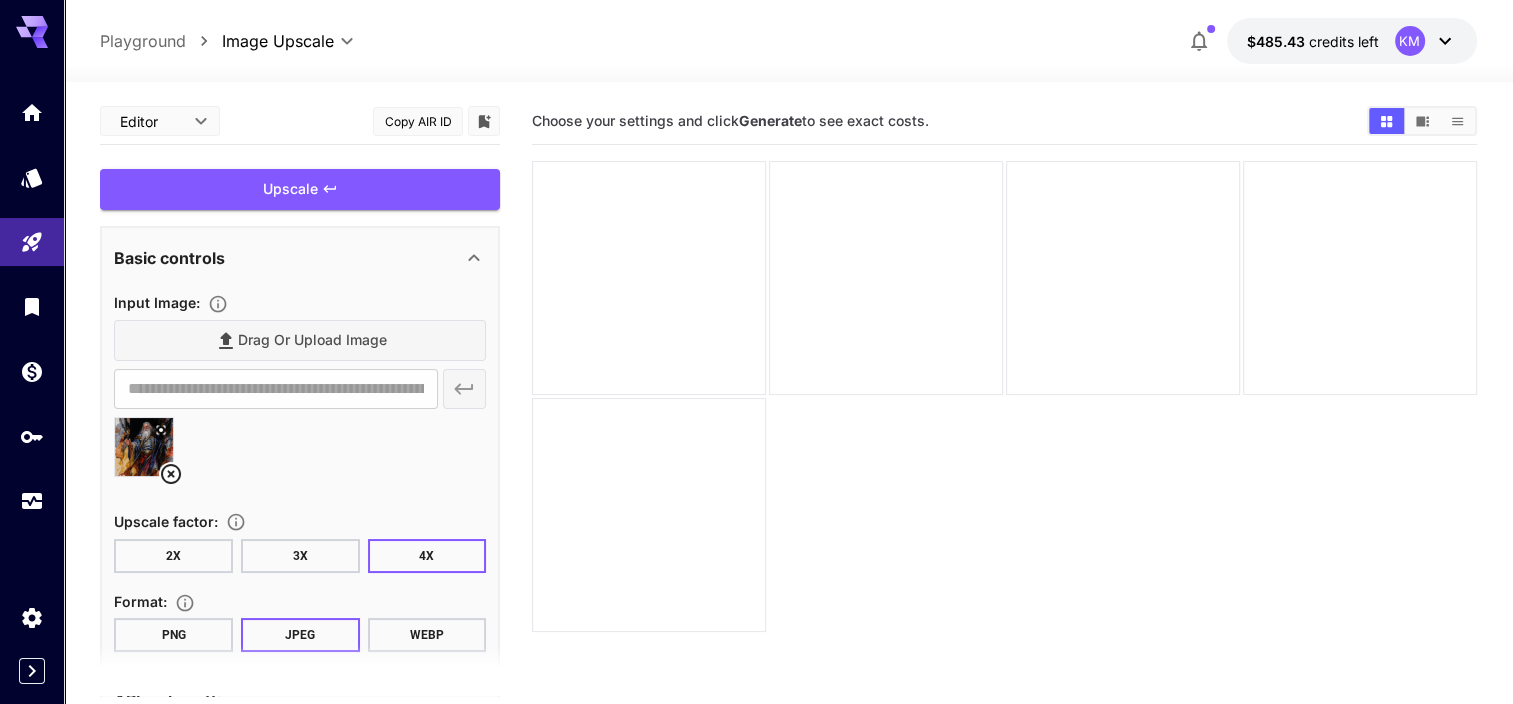 click 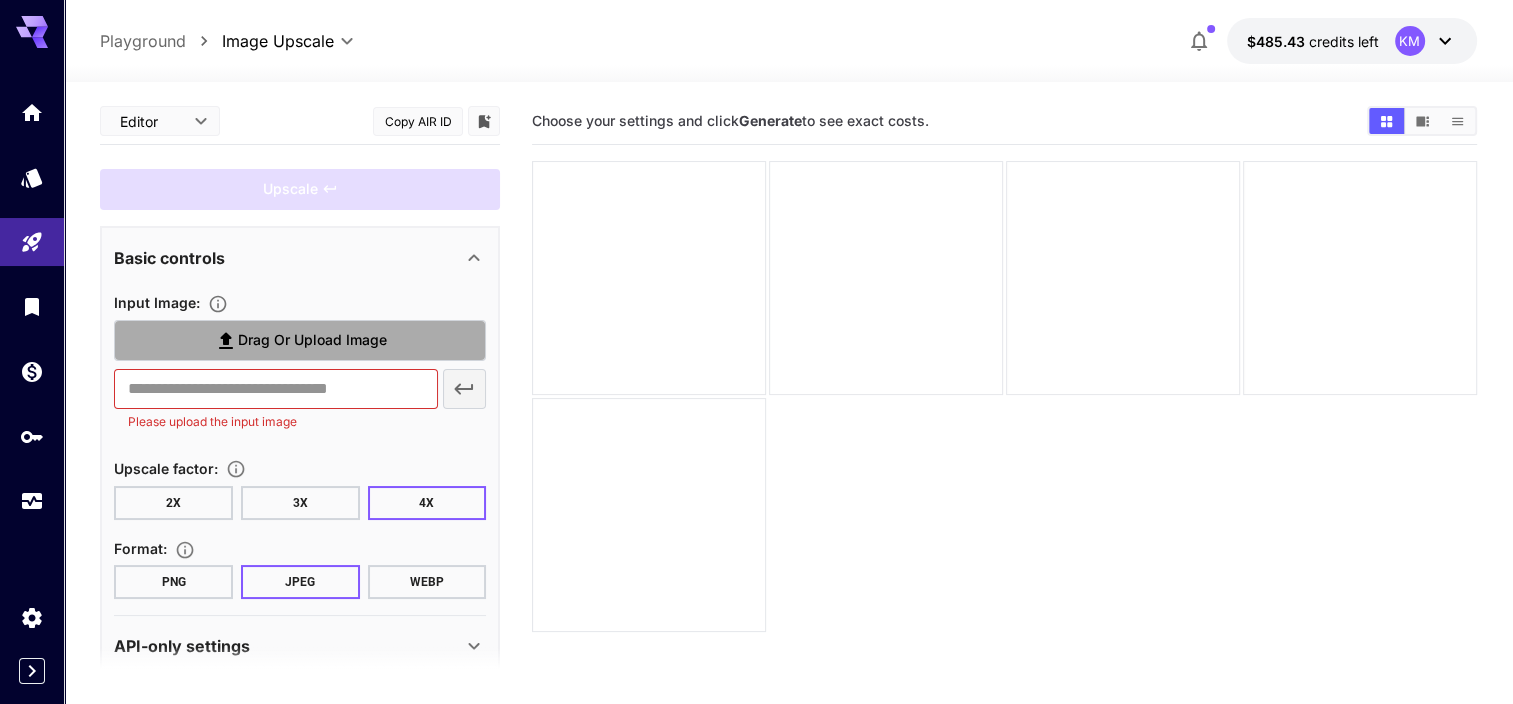 click on "Drag or upload image" at bounding box center [312, 340] 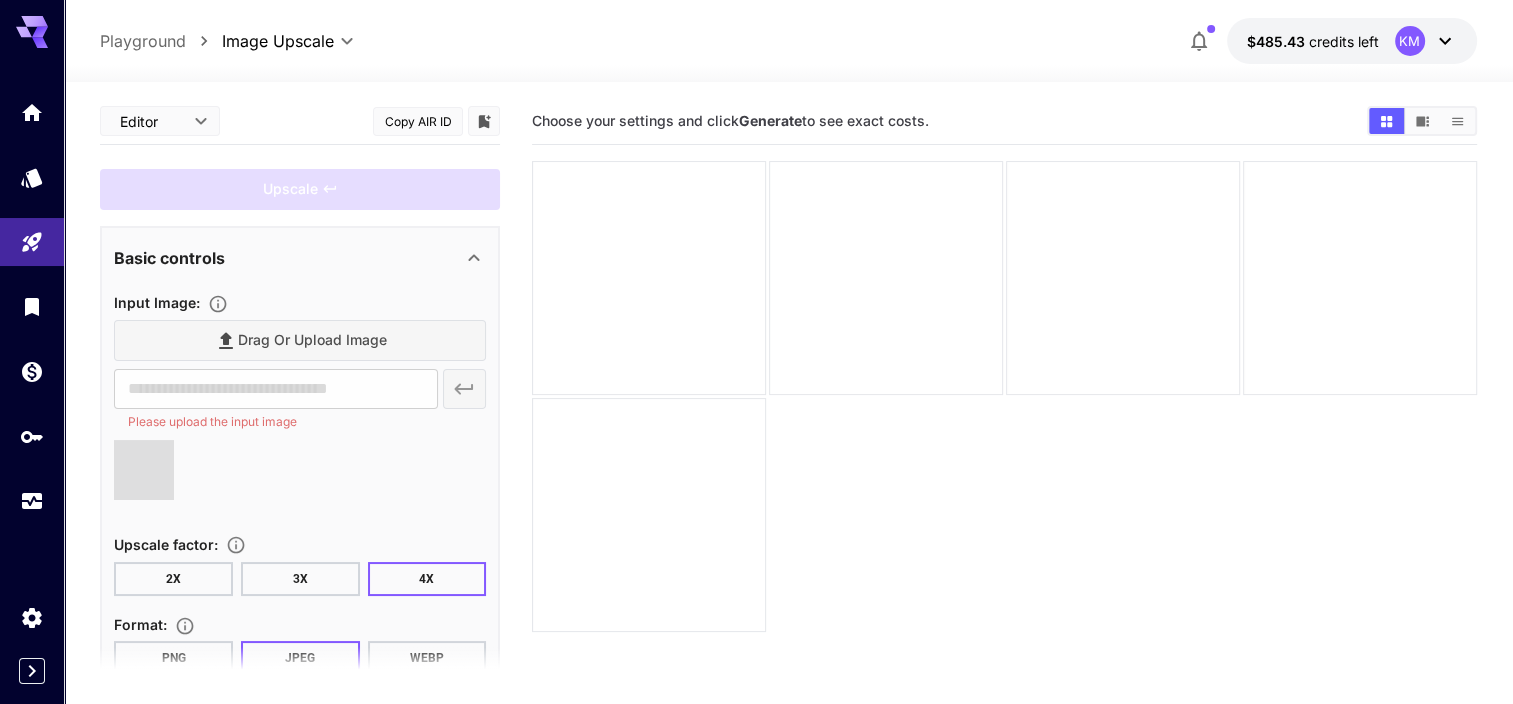 type on "**********" 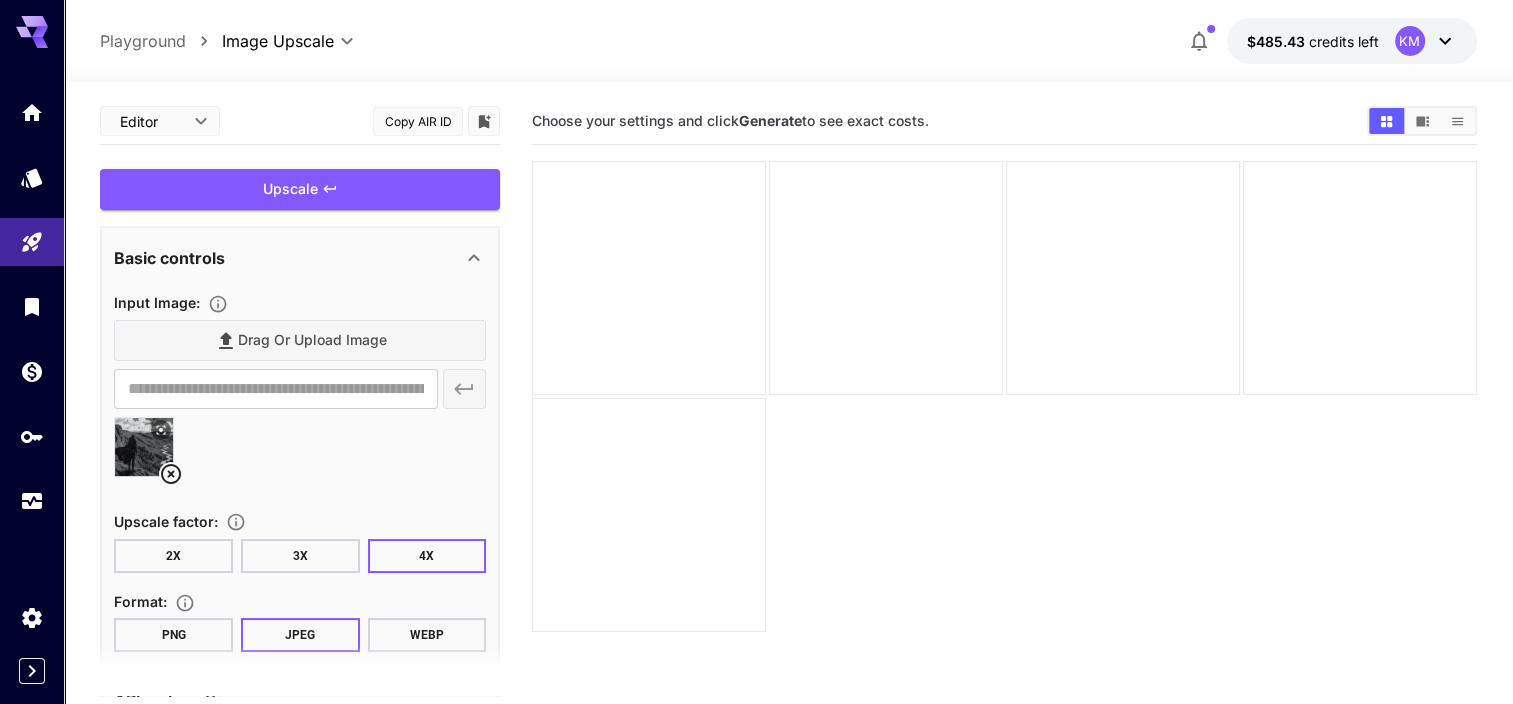 click on "2X" at bounding box center (173, 556) 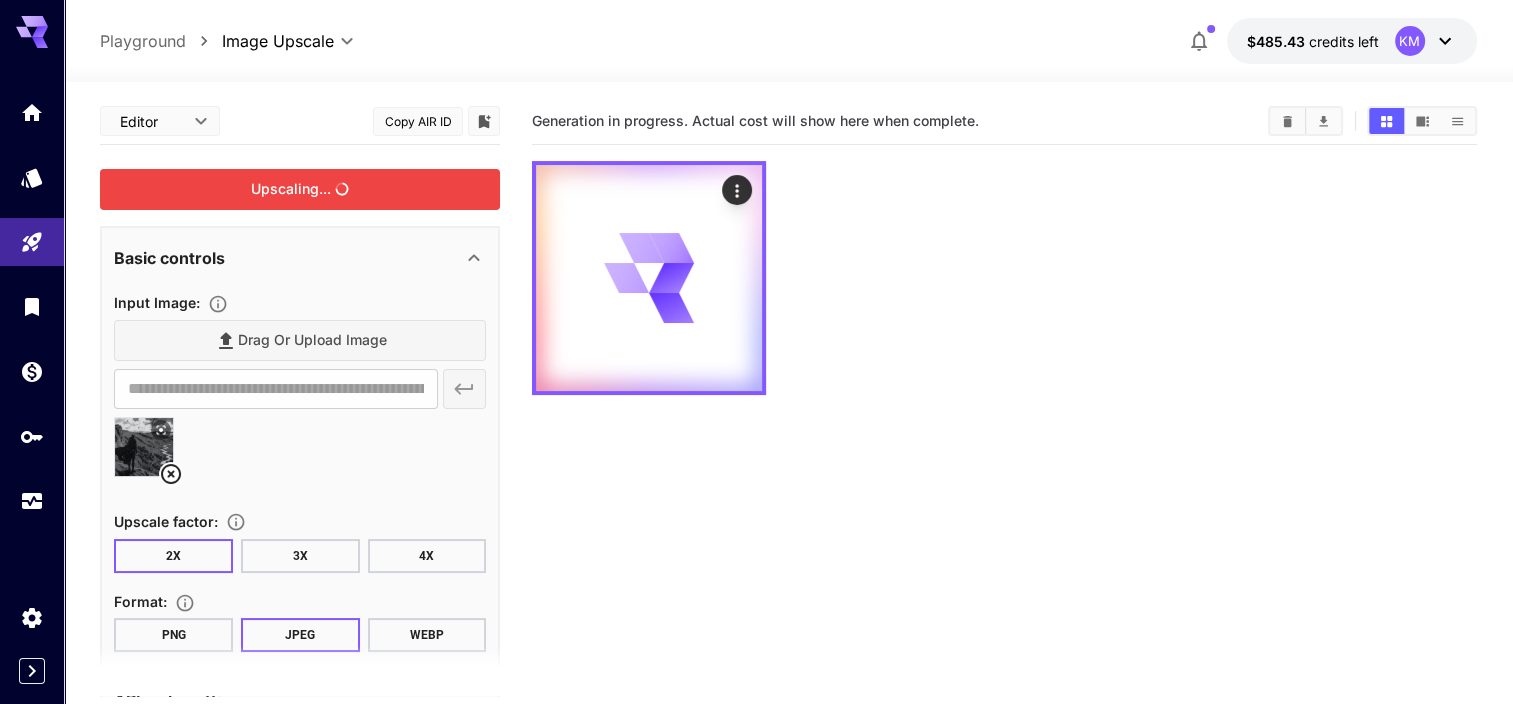click on "Upscaling..." at bounding box center [300, 189] 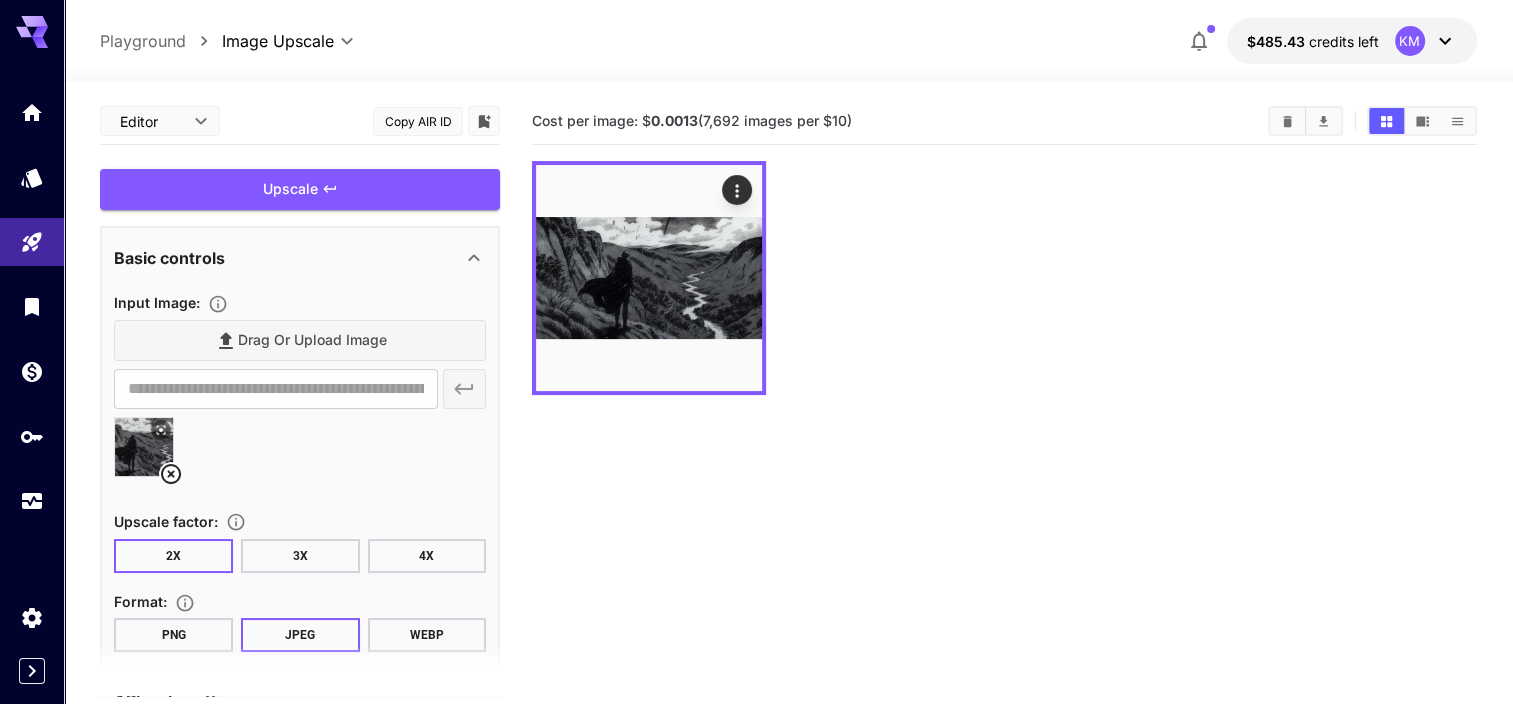 click on "3X" at bounding box center [300, 556] 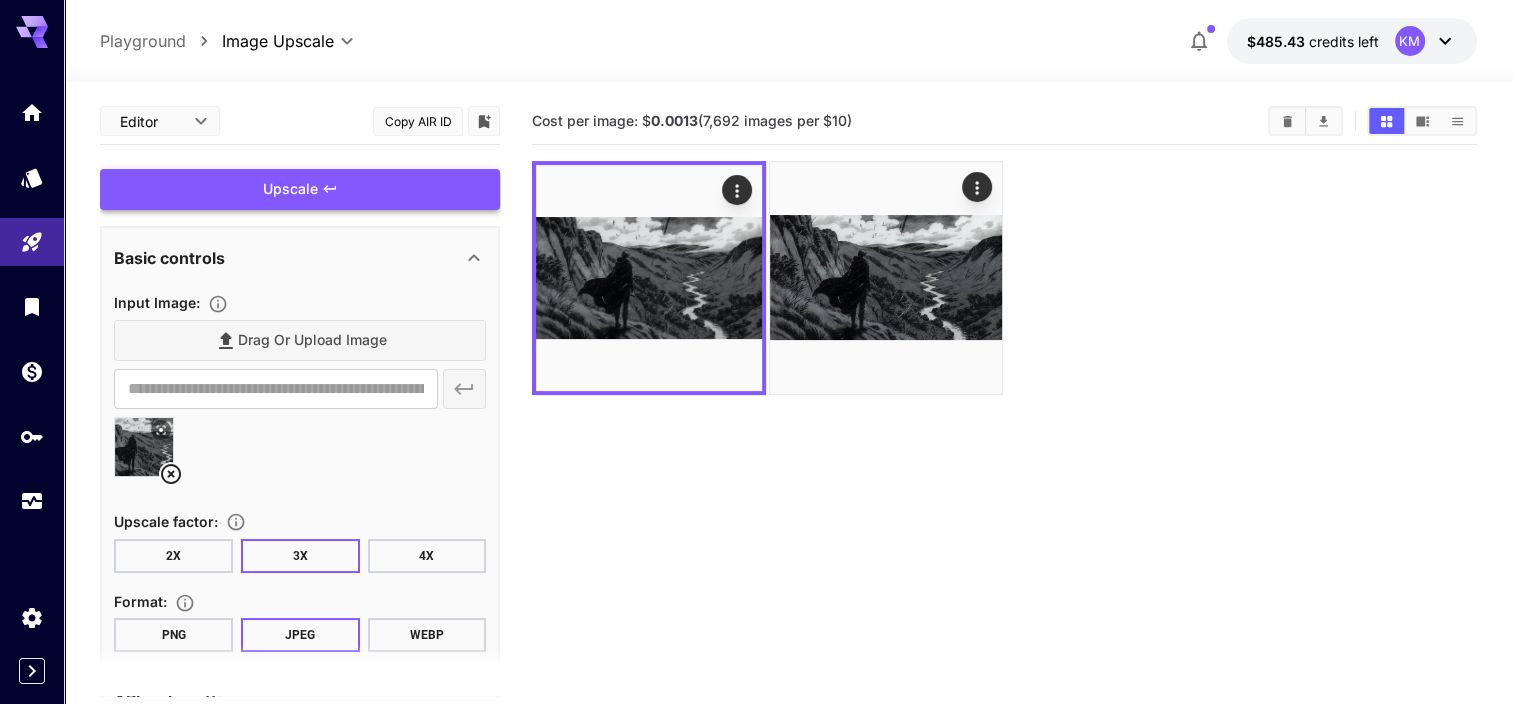 click on "4X" at bounding box center [427, 556] 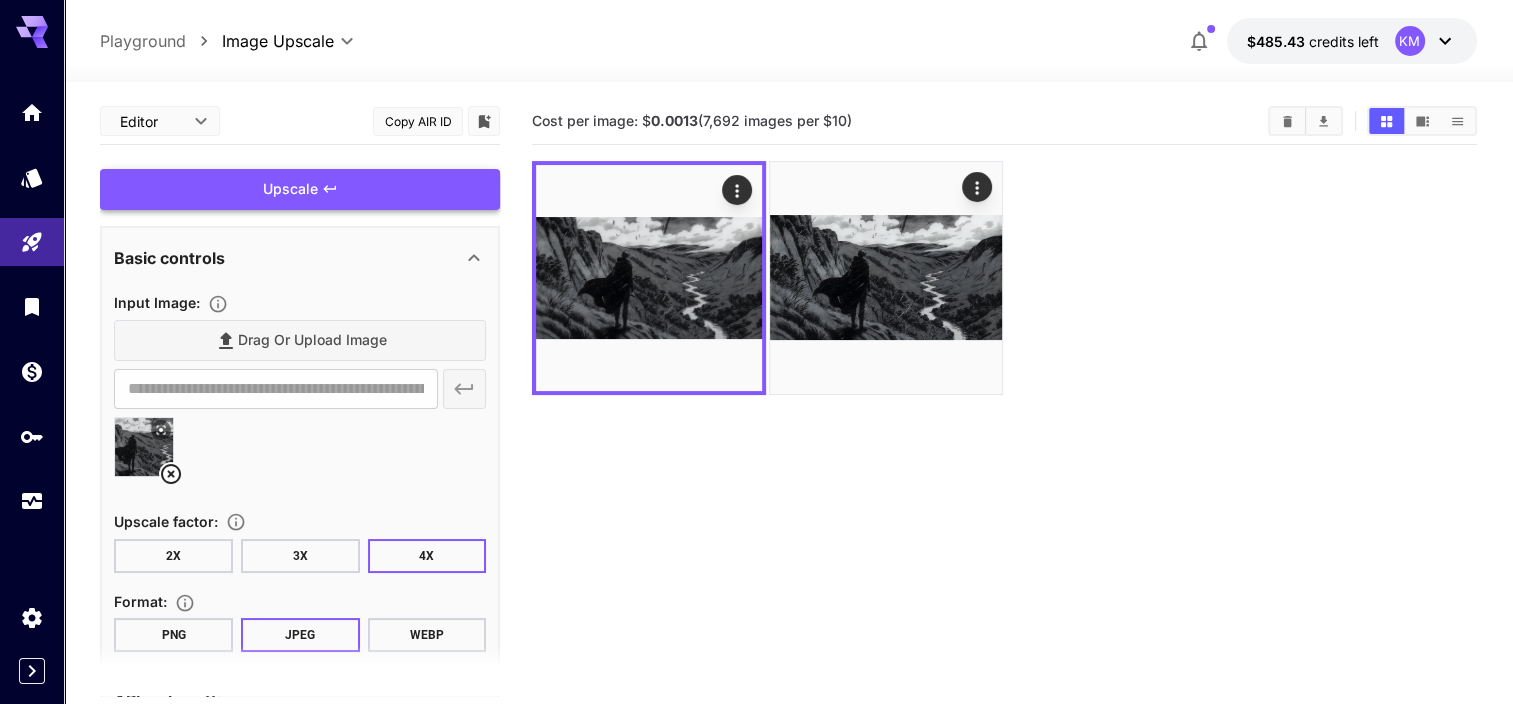 click on "Upscale" at bounding box center [300, 189] 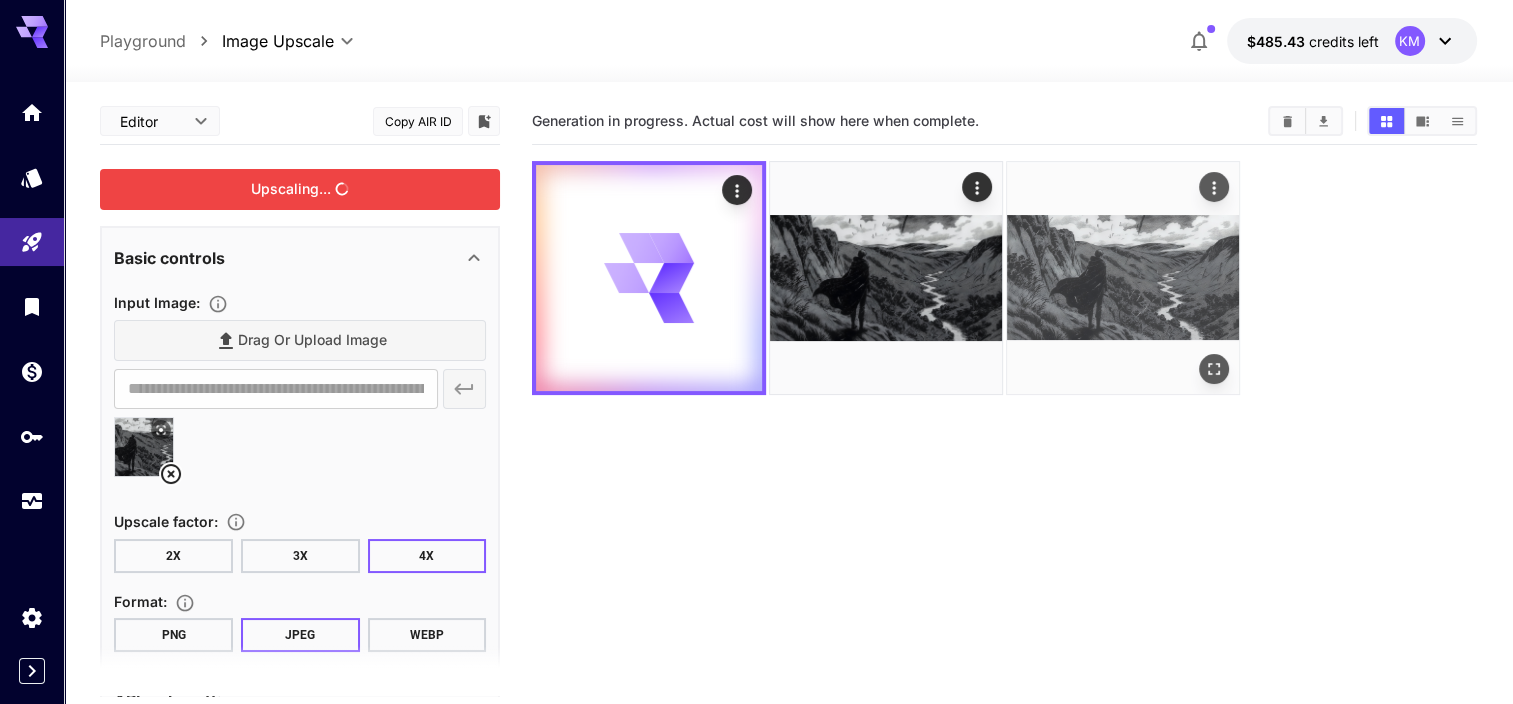 click 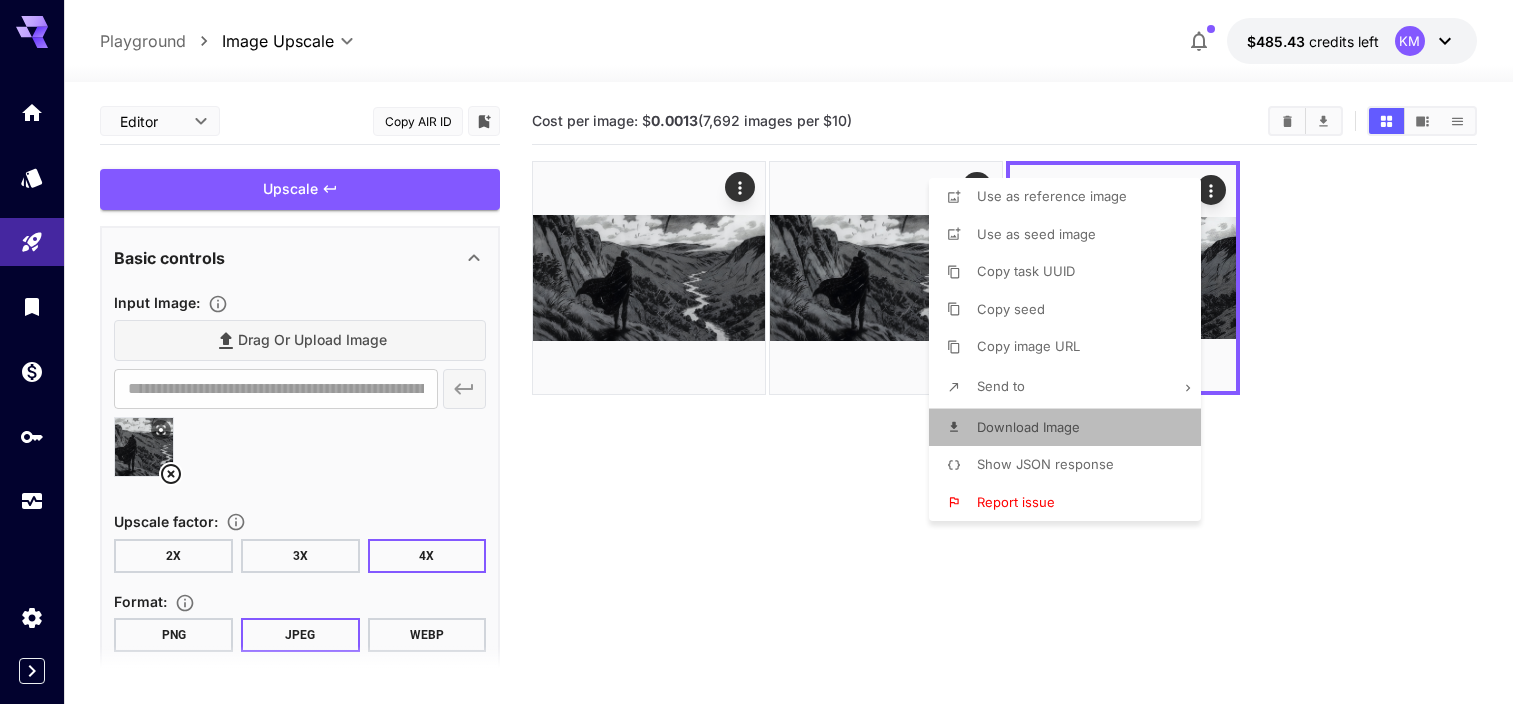 click on "Download Image" at bounding box center [1028, 427] 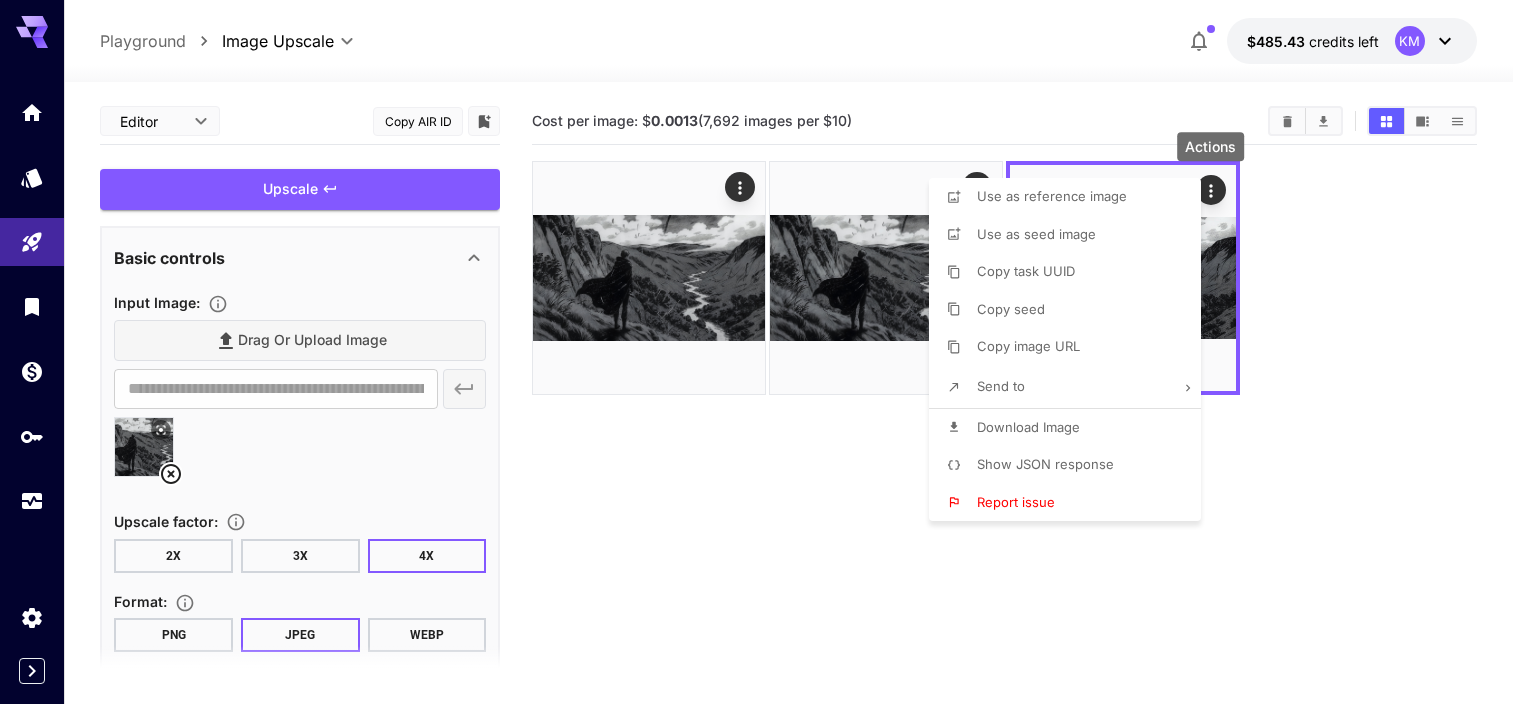 click at bounding box center (764, 352) 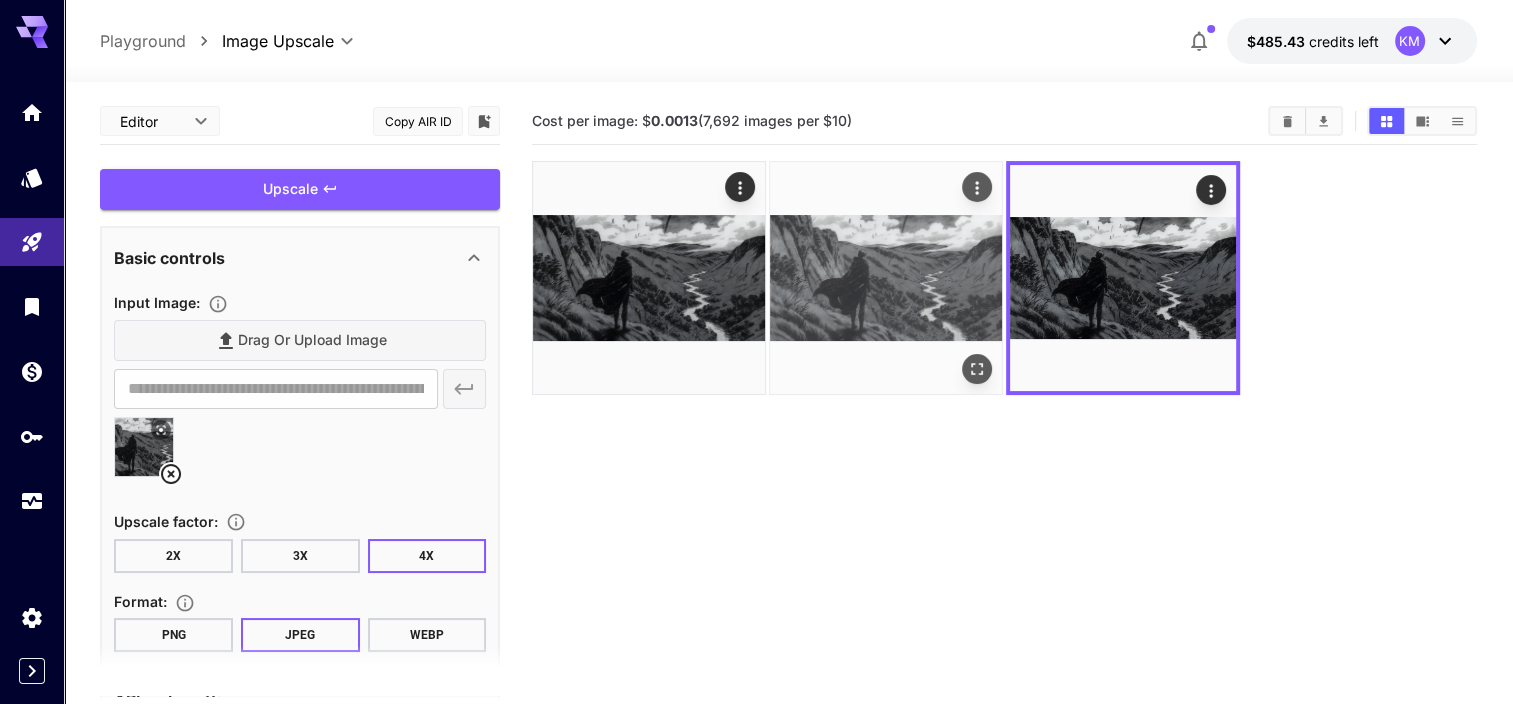 click at bounding box center (886, 278) 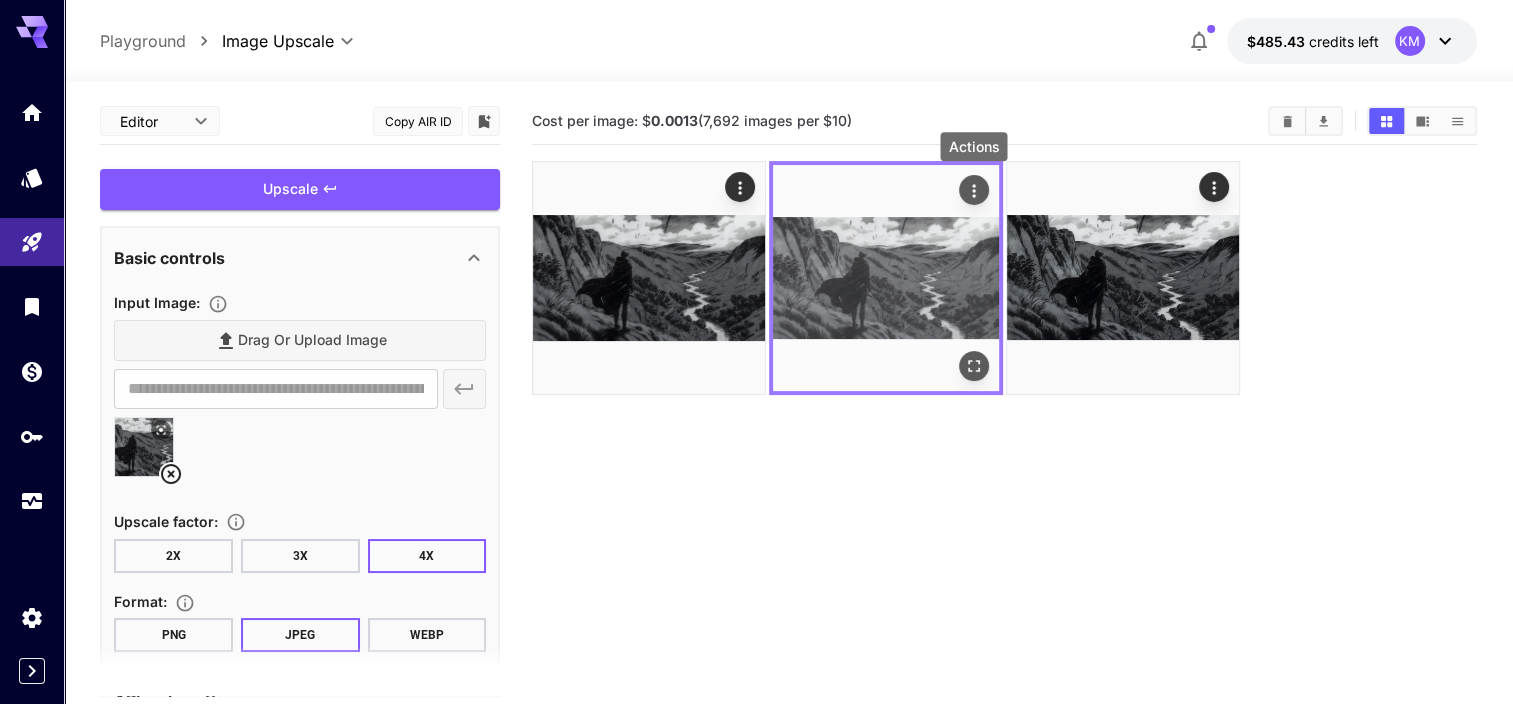 click 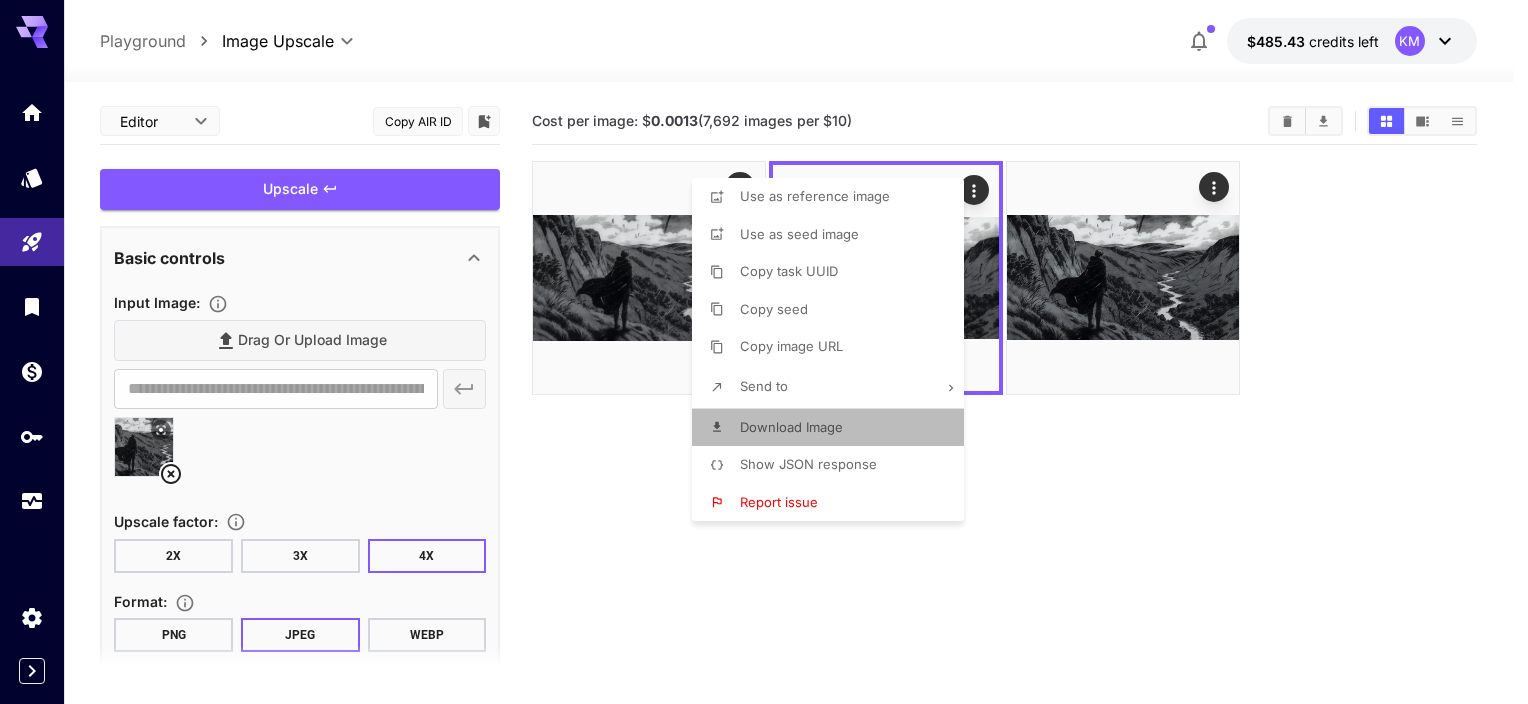 click on "Download Image" at bounding box center [791, 428] 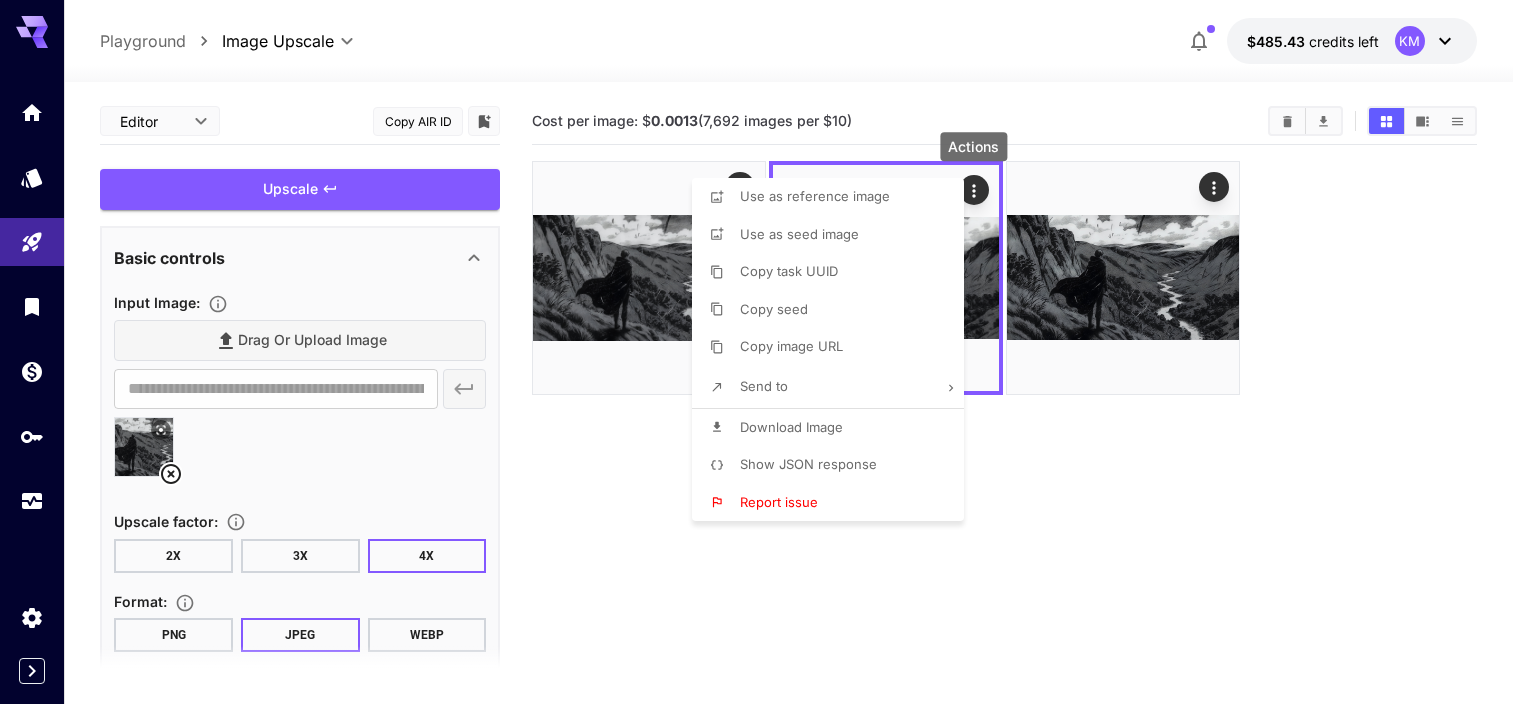 click at bounding box center [764, 352] 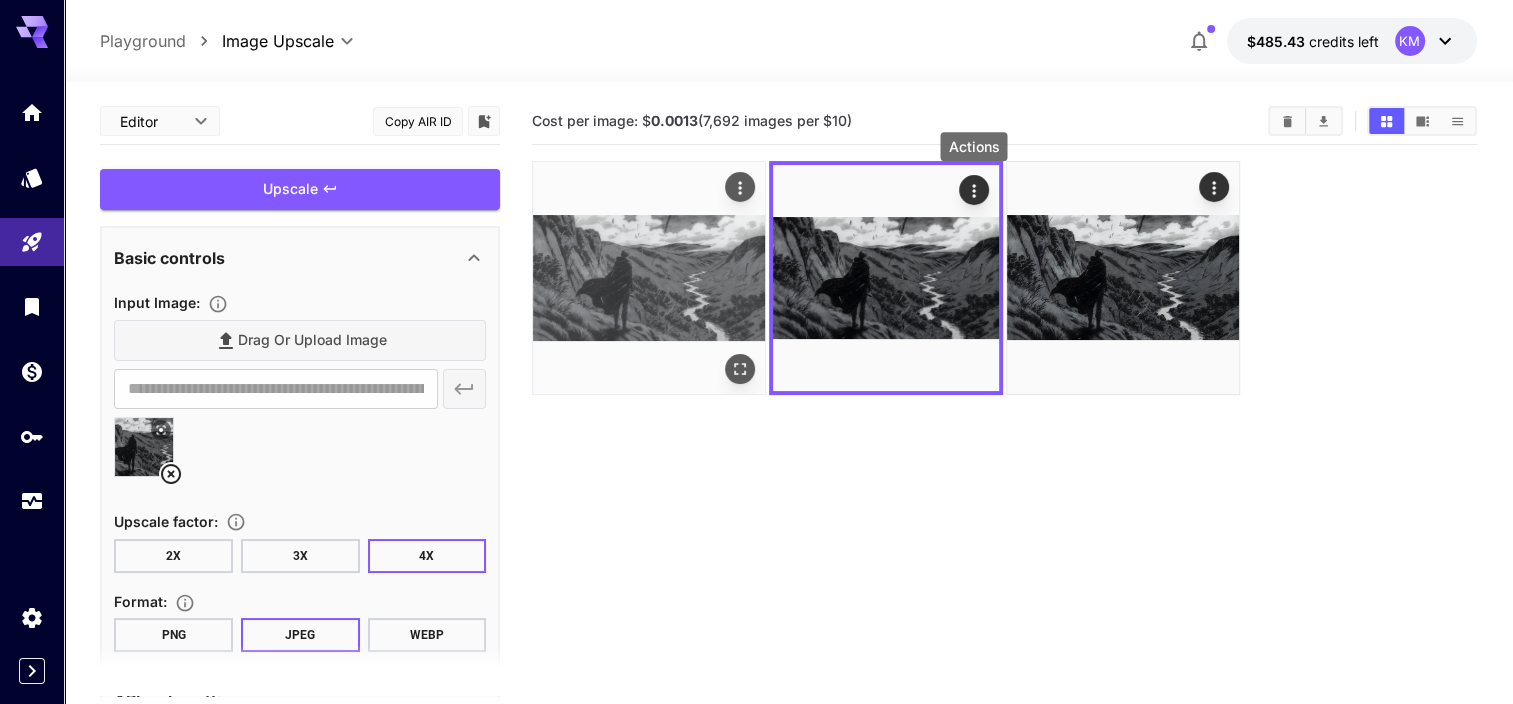 click 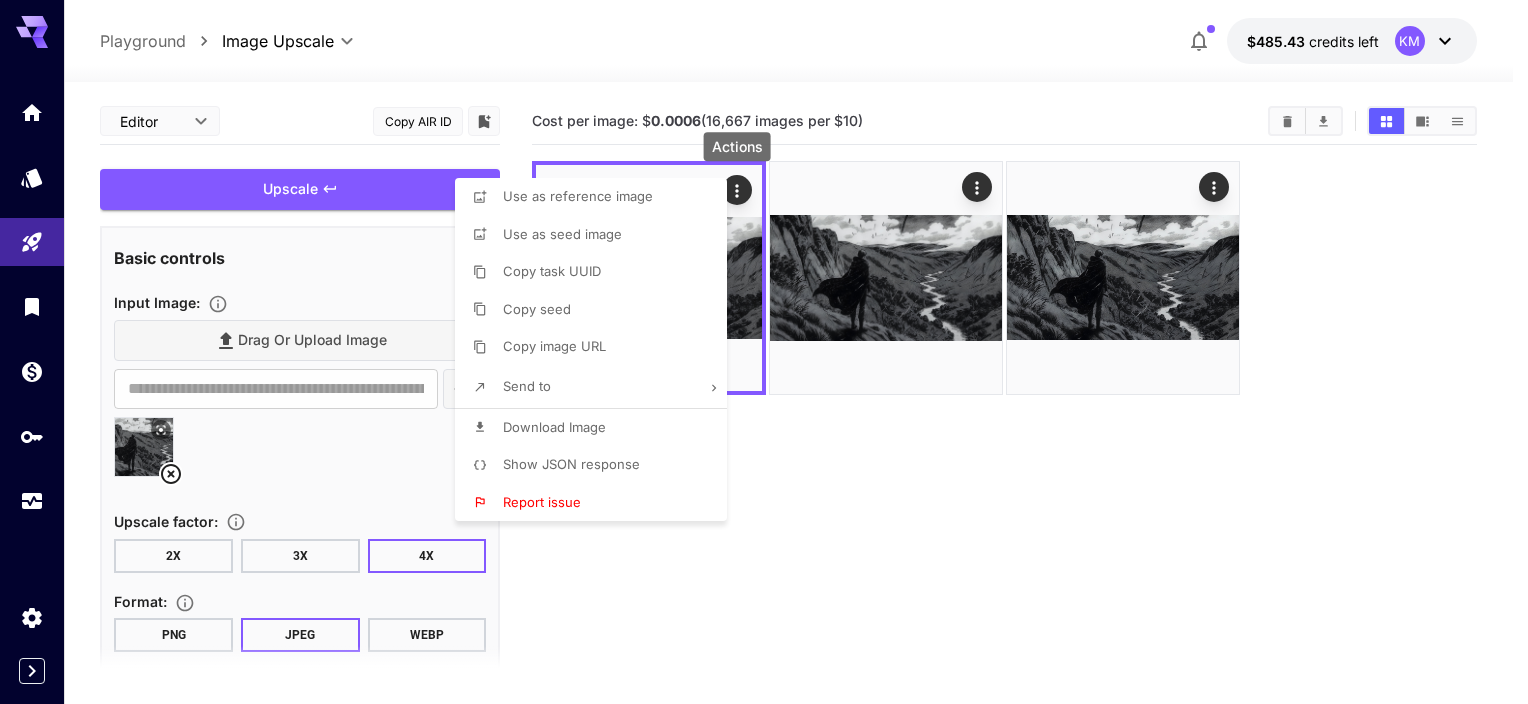 click on "Download Image" at bounding box center (554, 427) 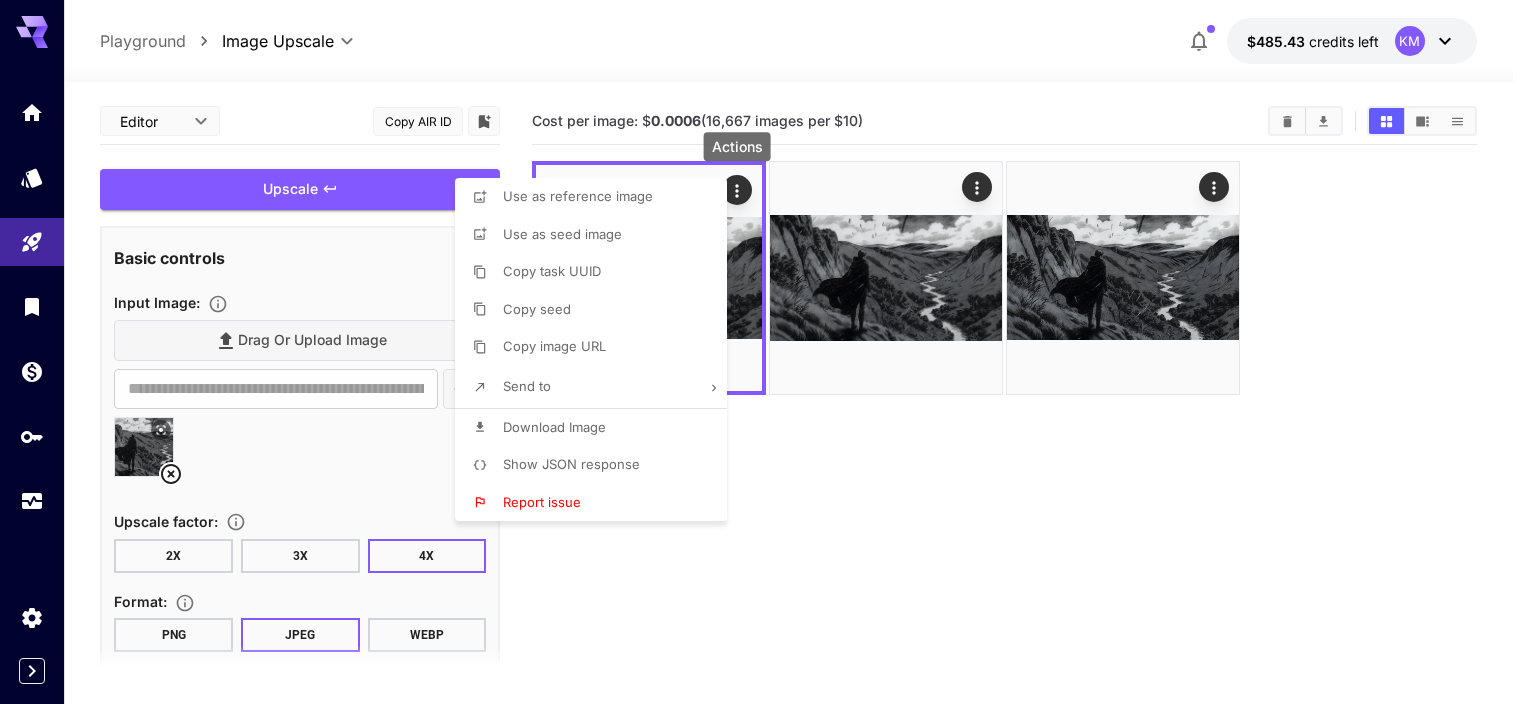 click at bounding box center [764, 352] 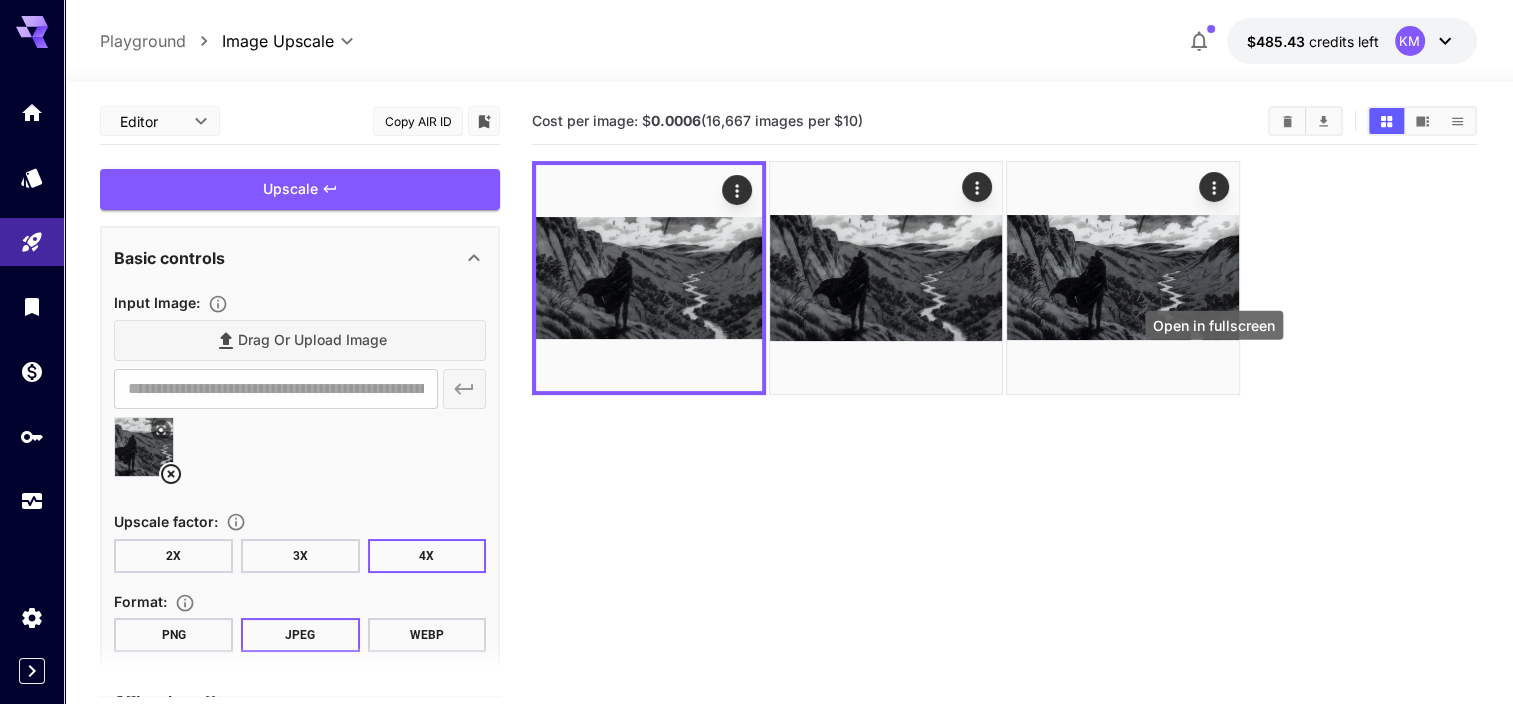 type 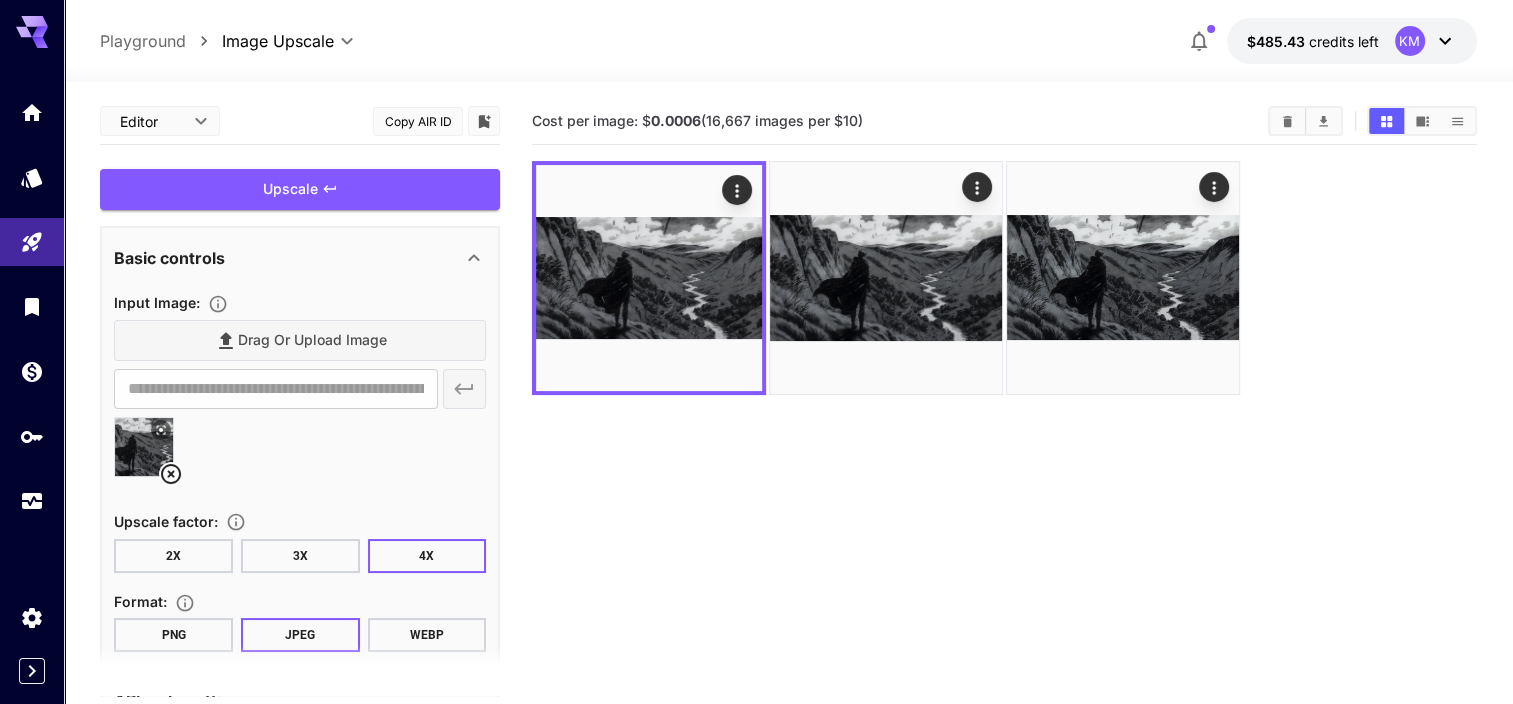 click 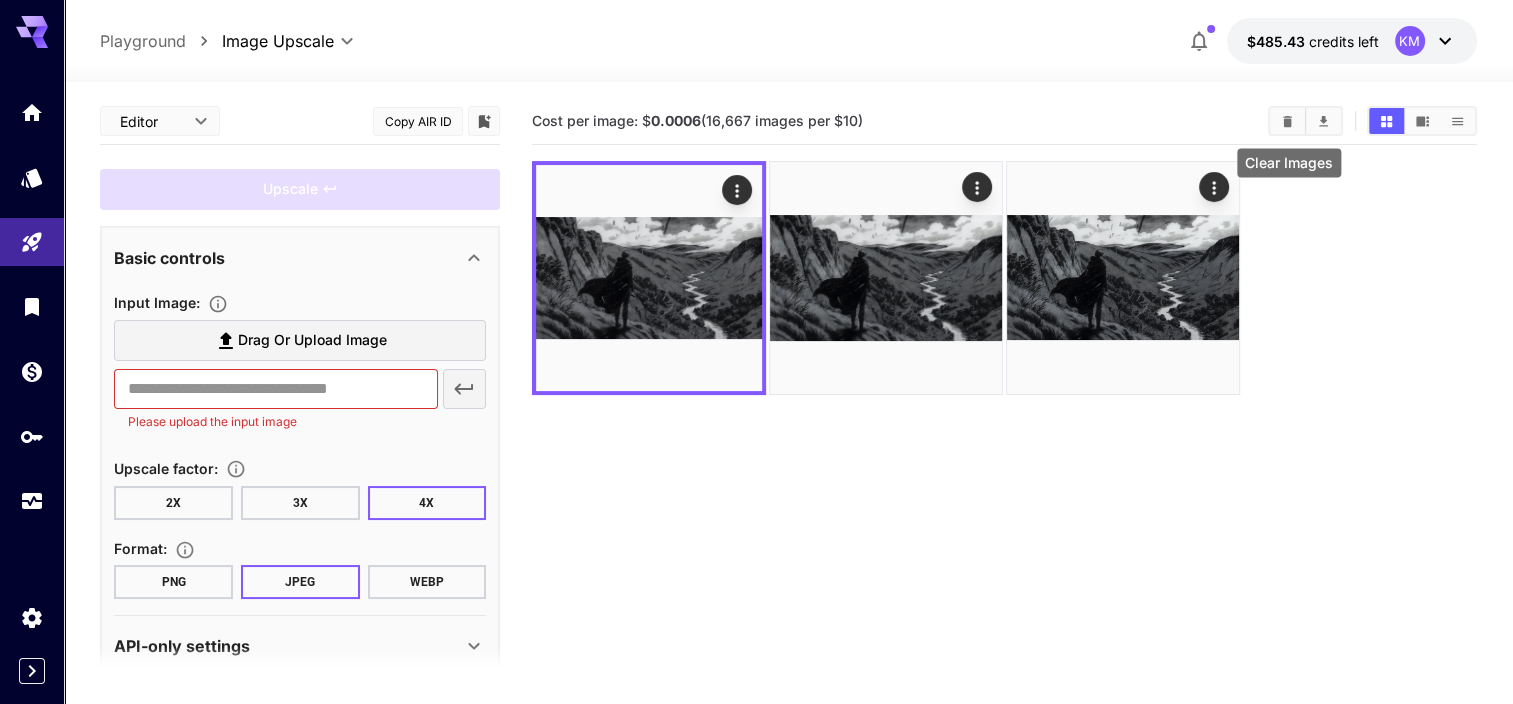 click 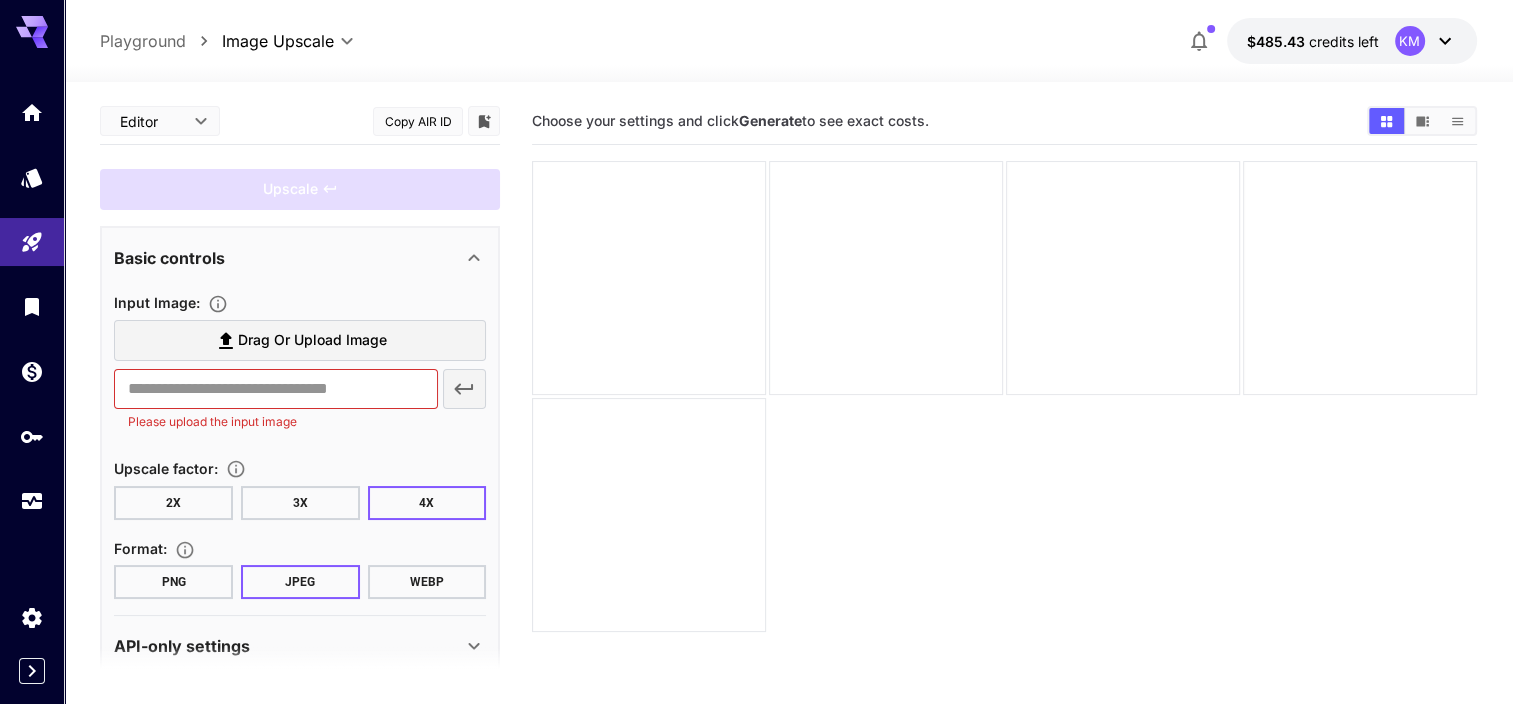 click on "Drag or upload image" at bounding box center [312, 340] 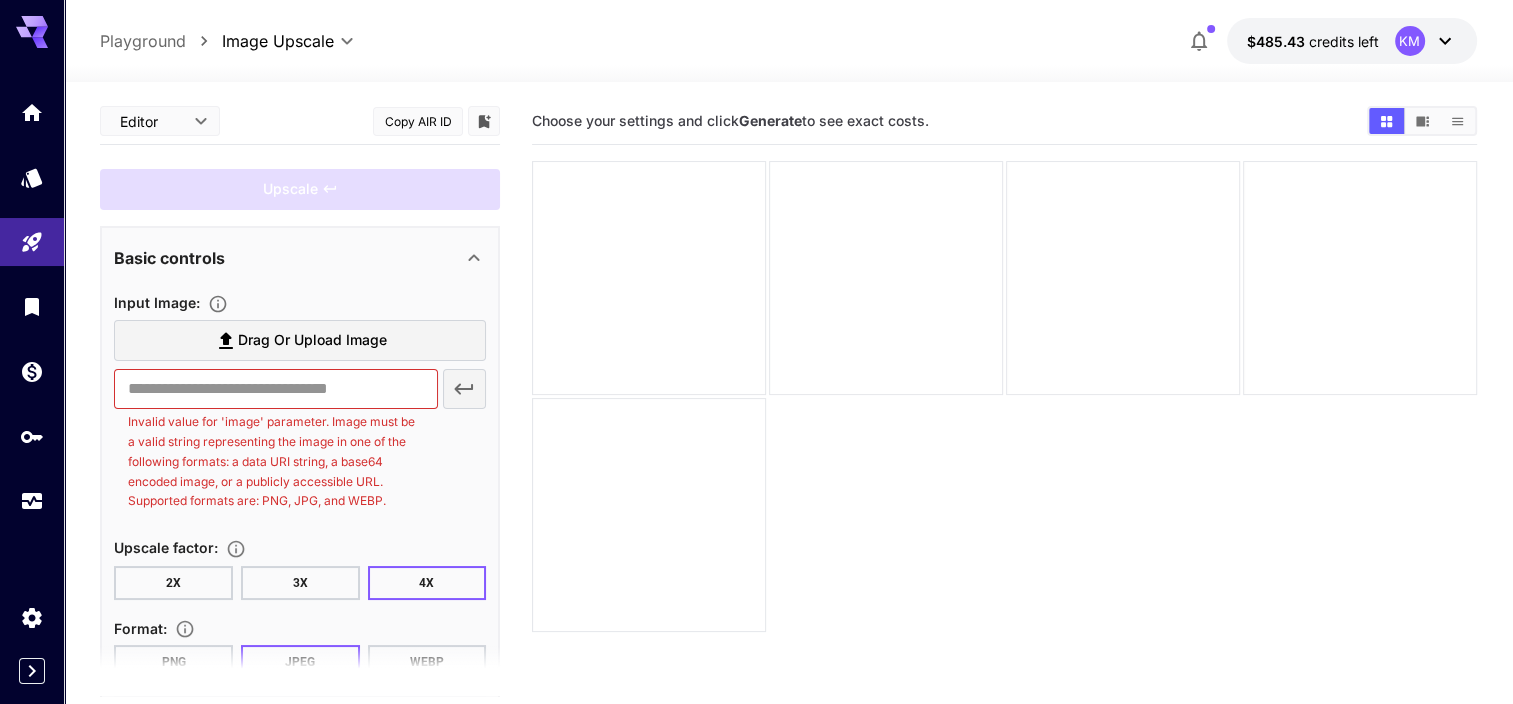 click on "Drag or upload image" at bounding box center [312, 340] 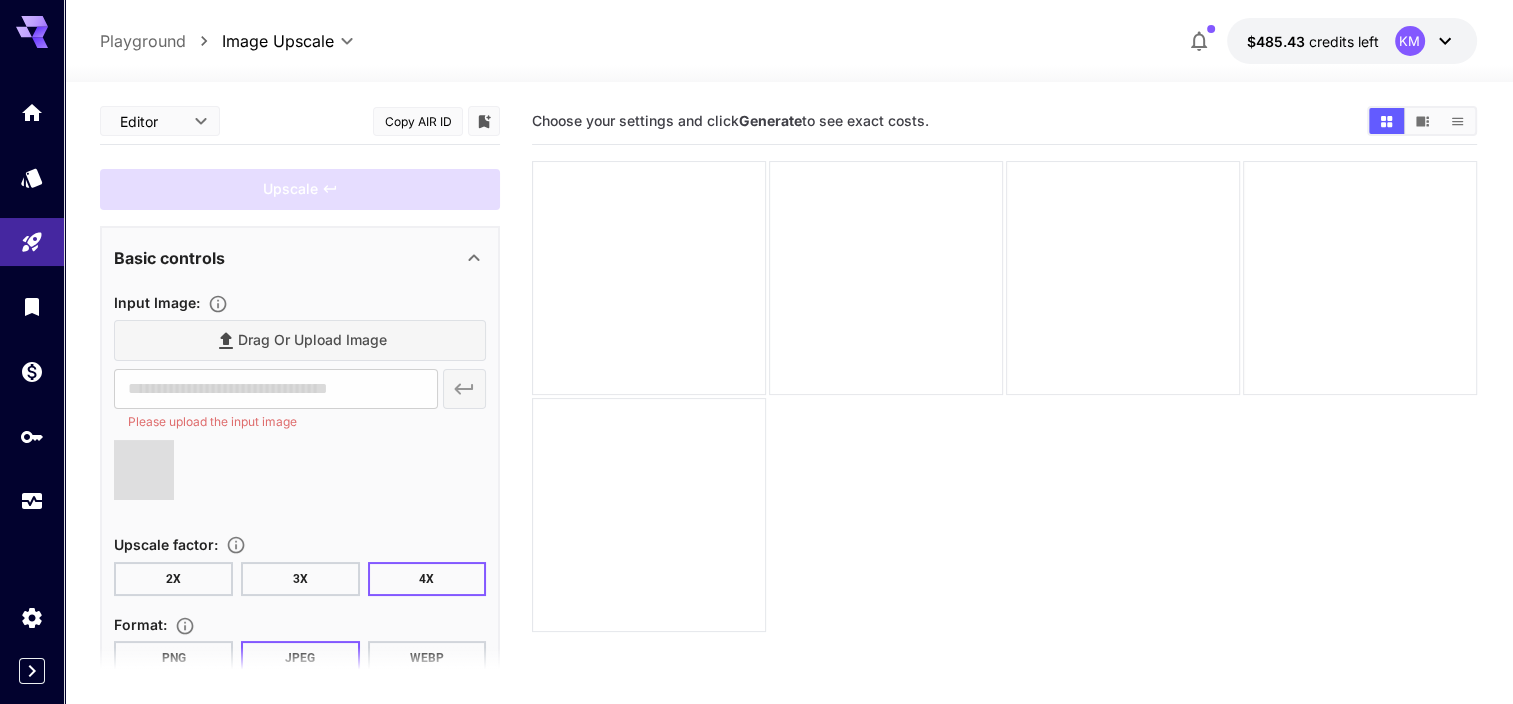 type on "**********" 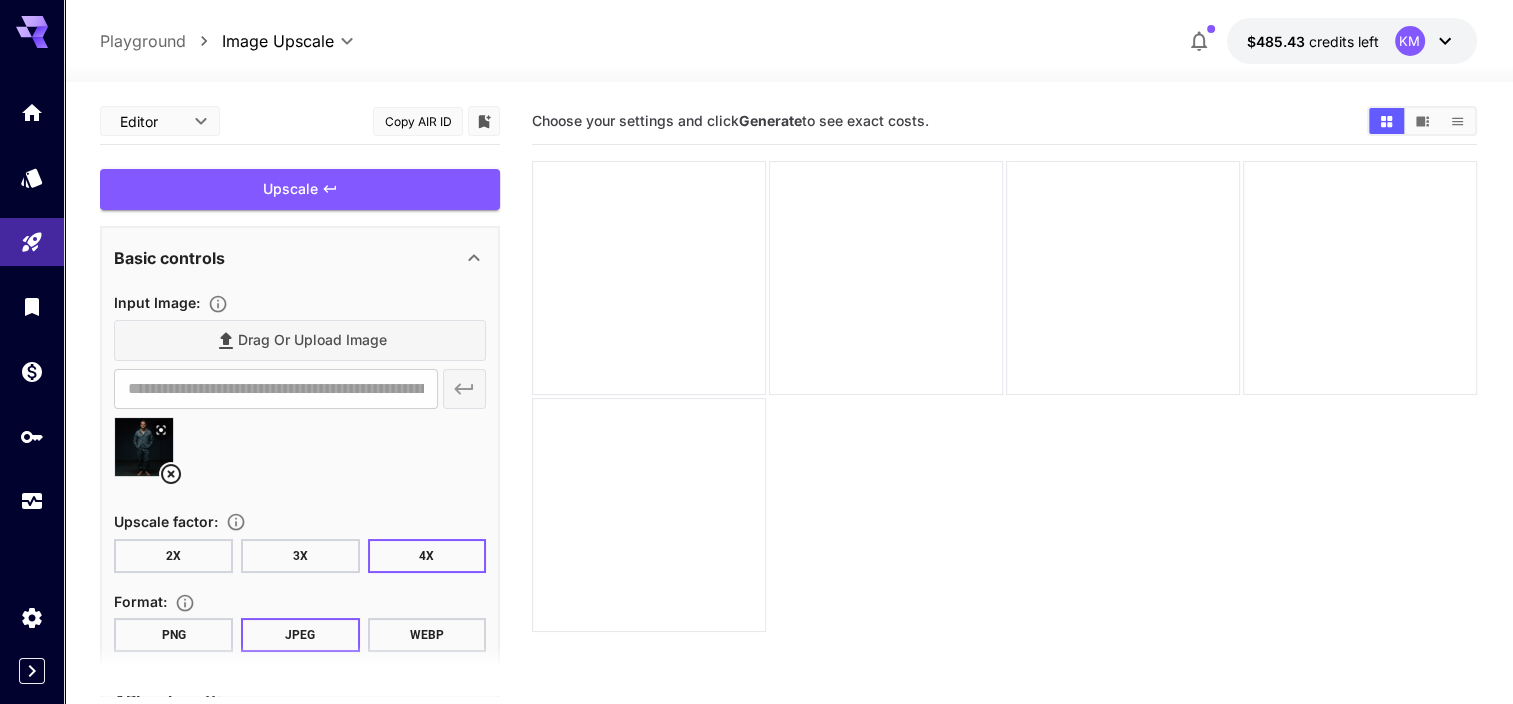 click on "2X" at bounding box center (173, 556) 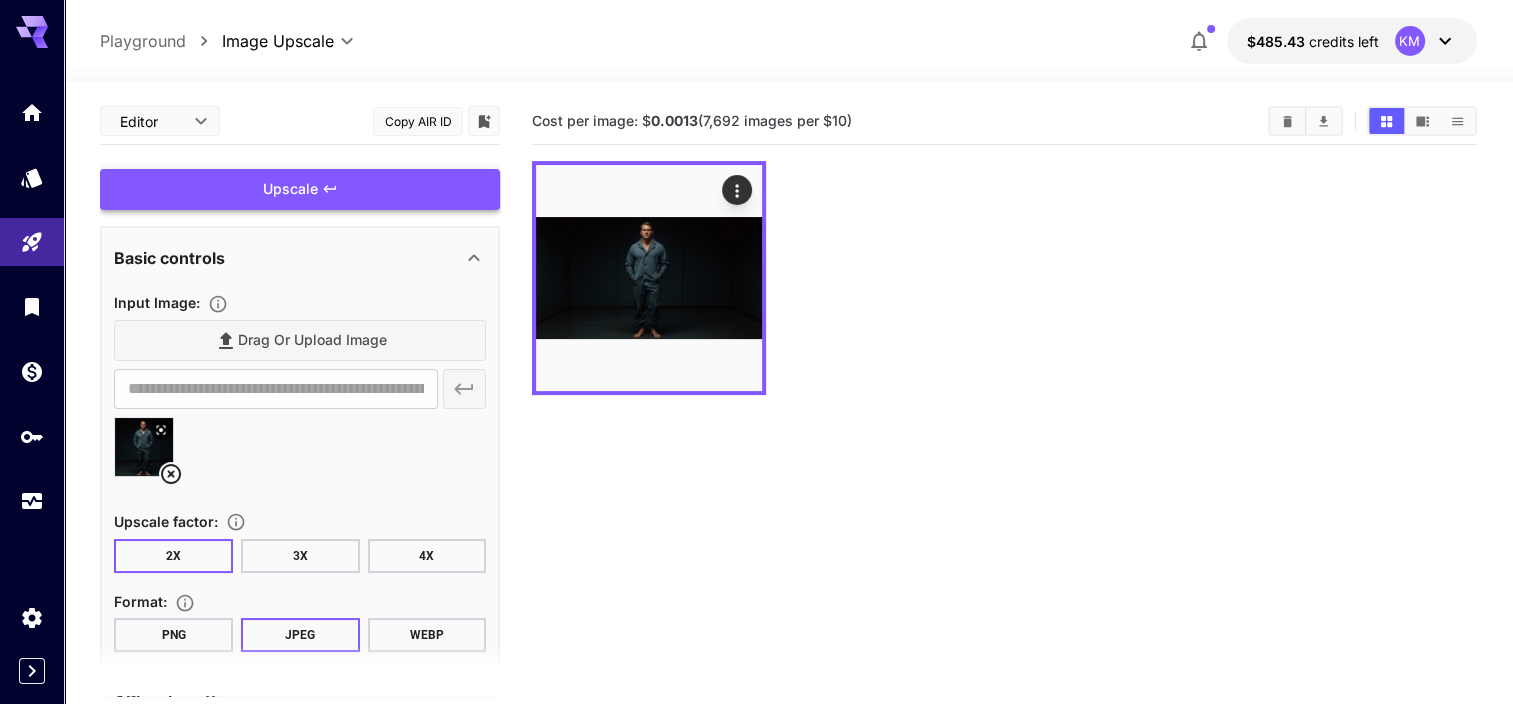 click on "3X" at bounding box center (300, 556) 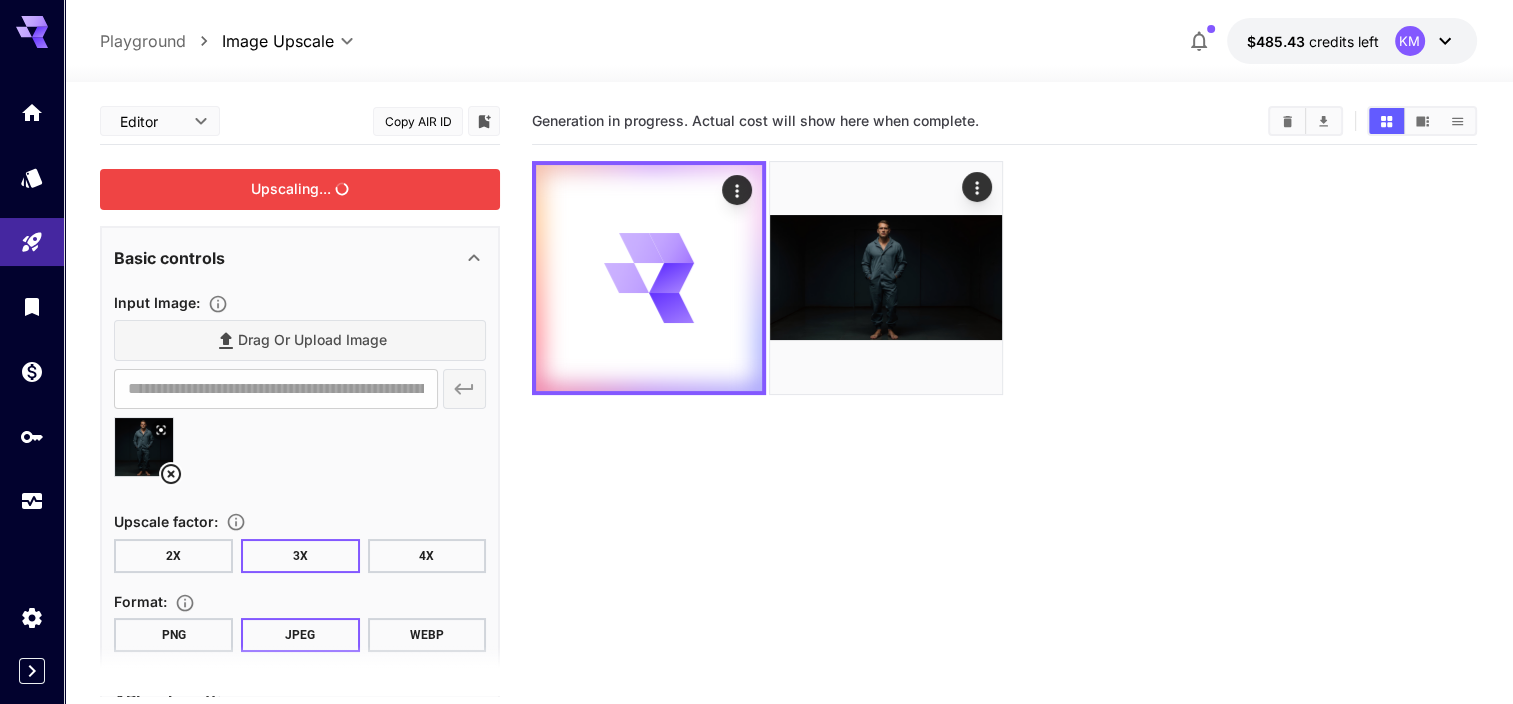 click on "Upscaling..." at bounding box center (300, 189) 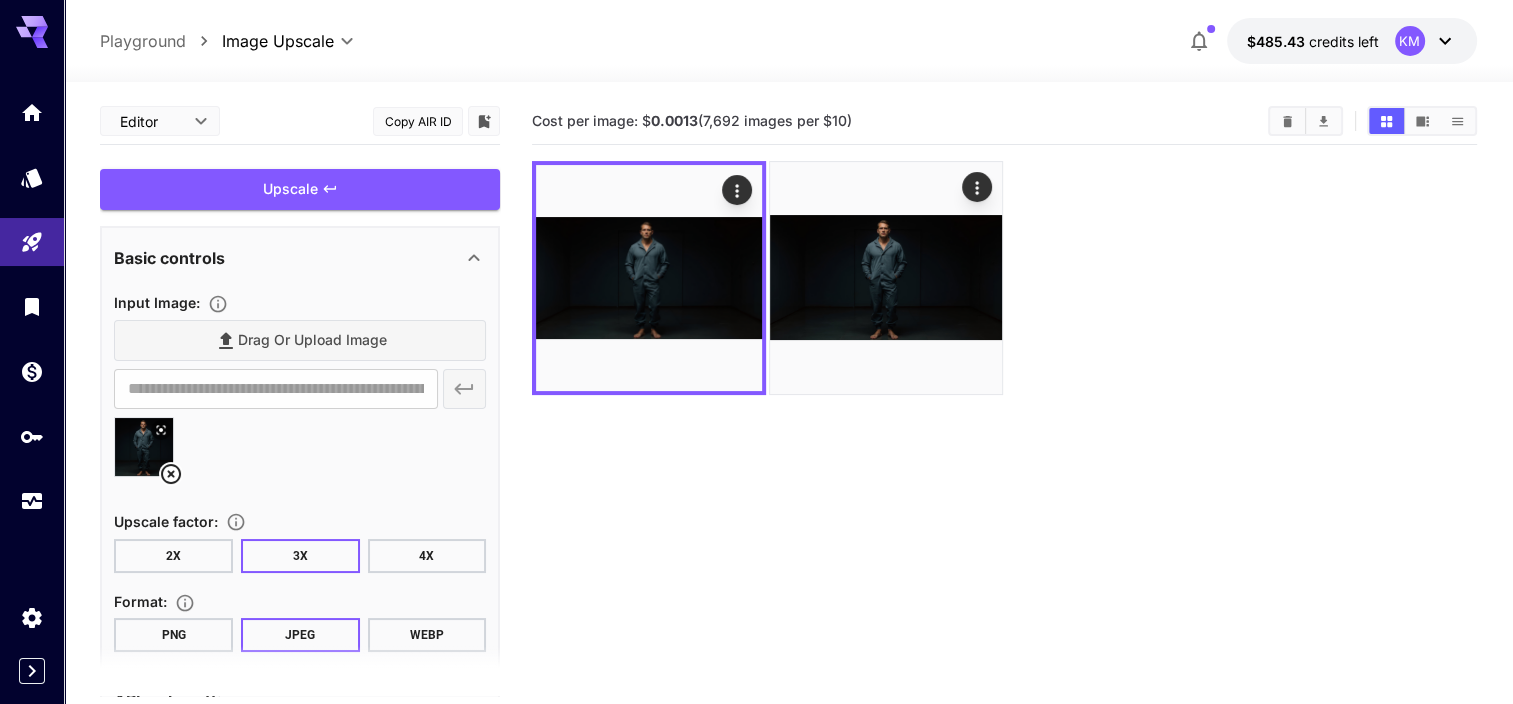 click on "4X" at bounding box center (427, 556) 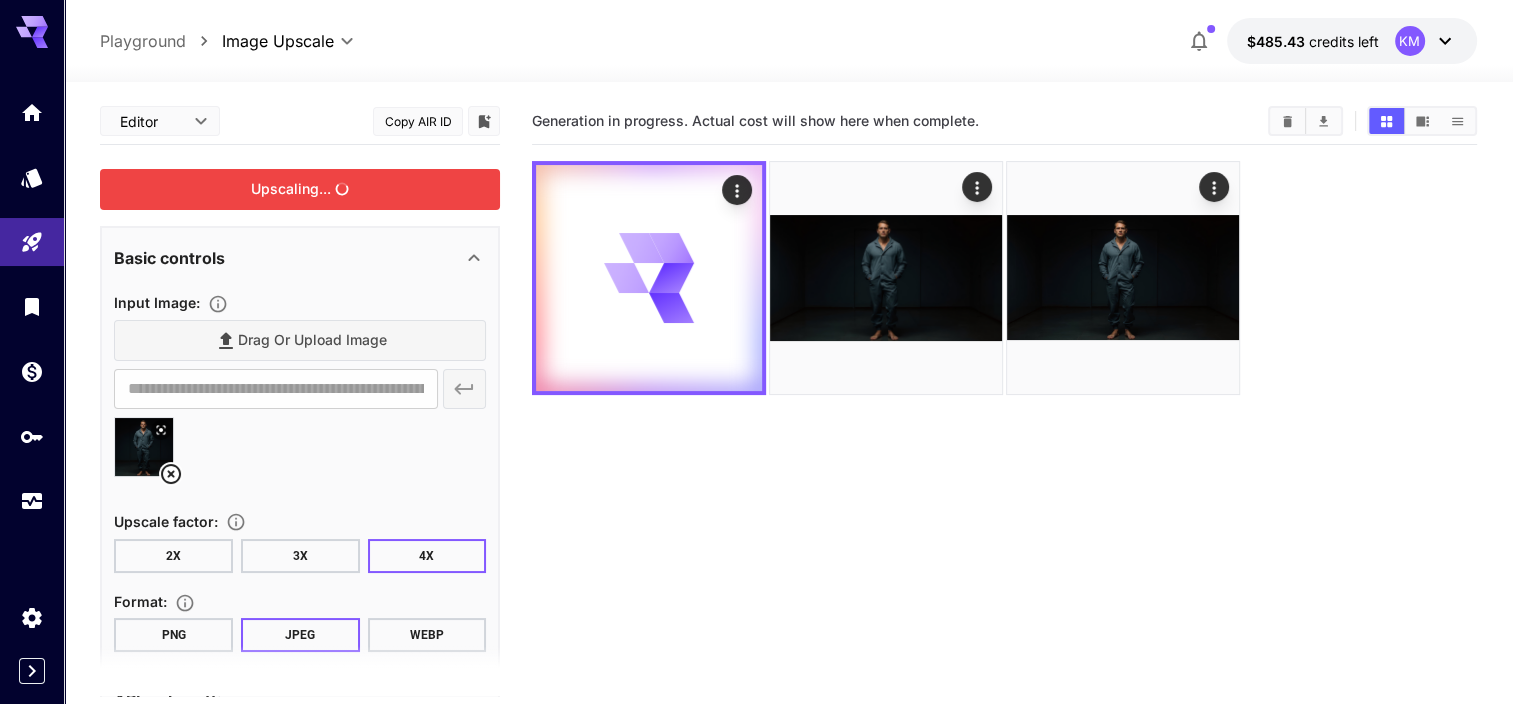 click on "Upscaling..." at bounding box center (300, 189) 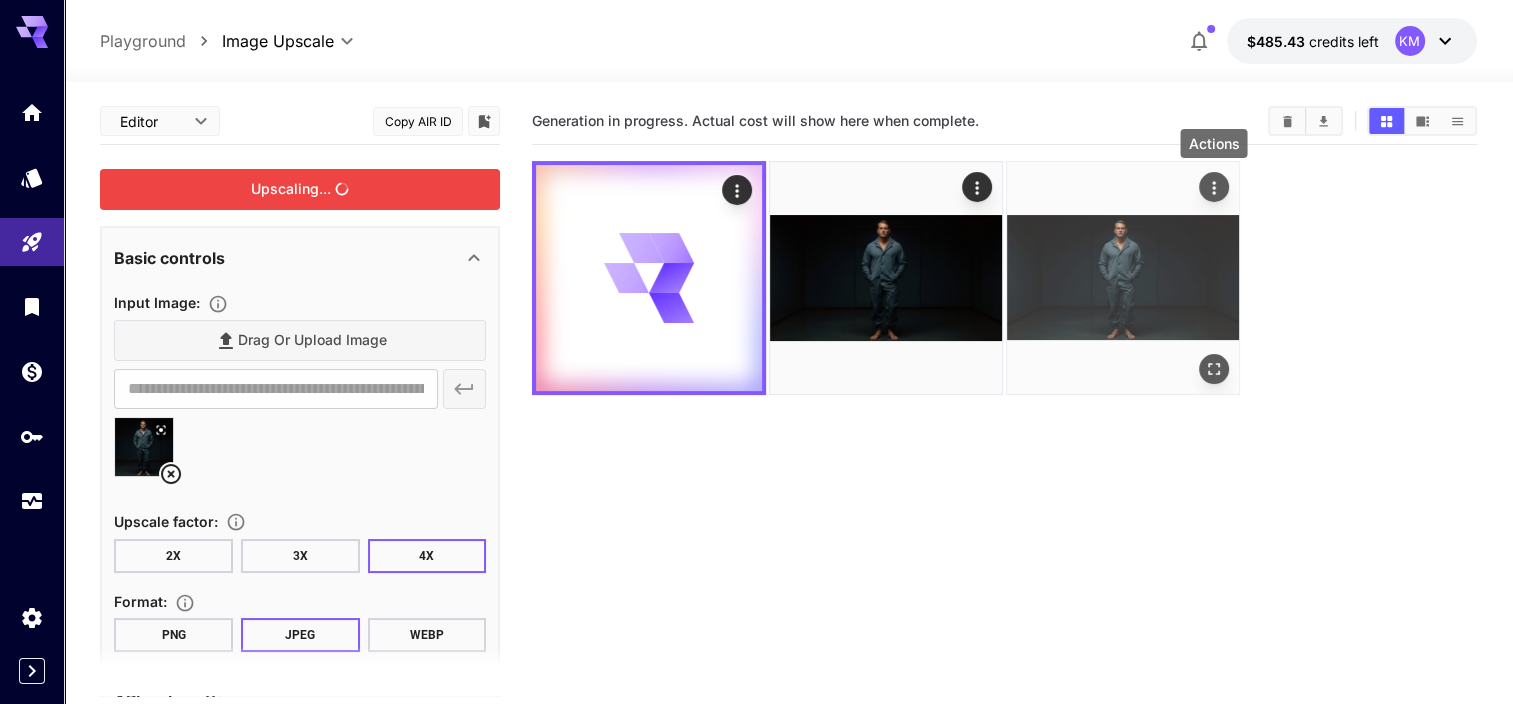 click 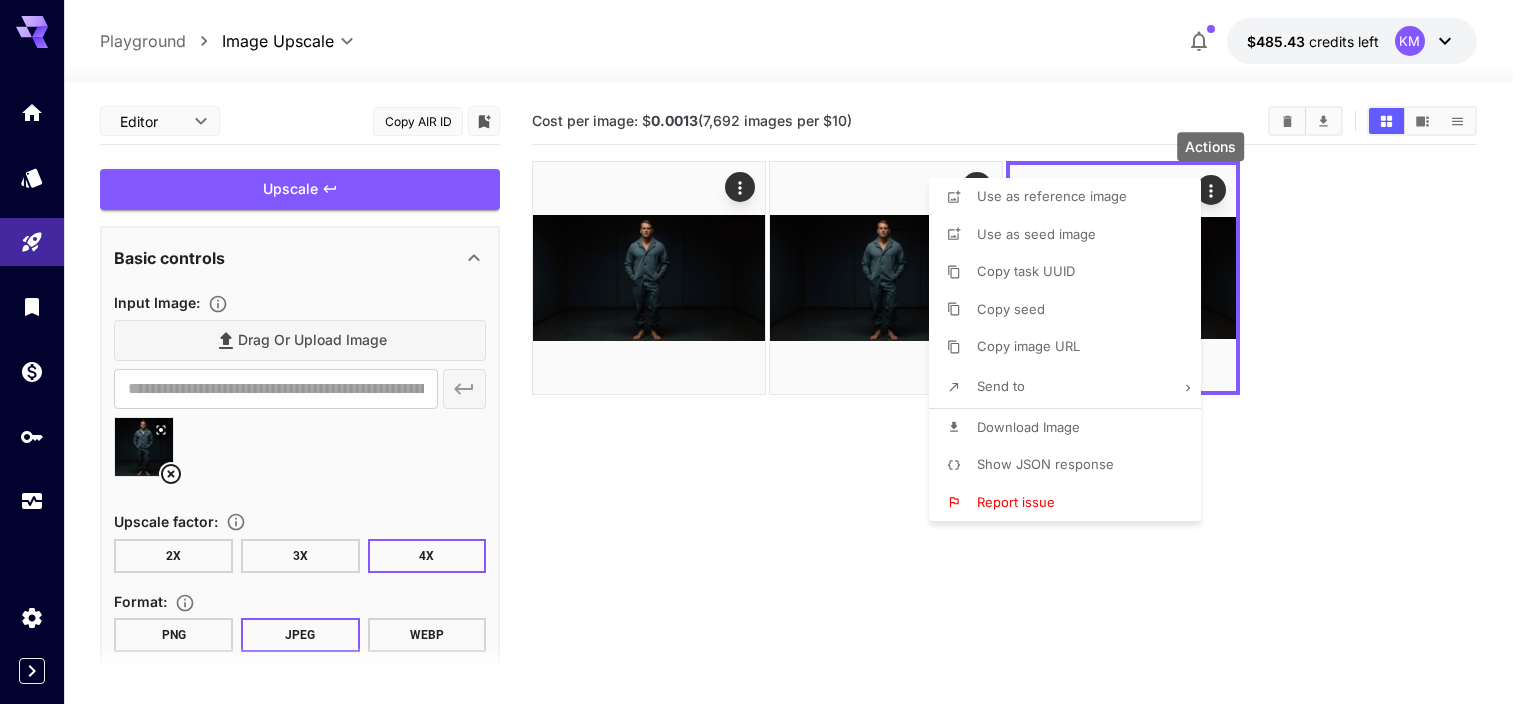 click on "Download Image" at bounding box center (1028, 427) 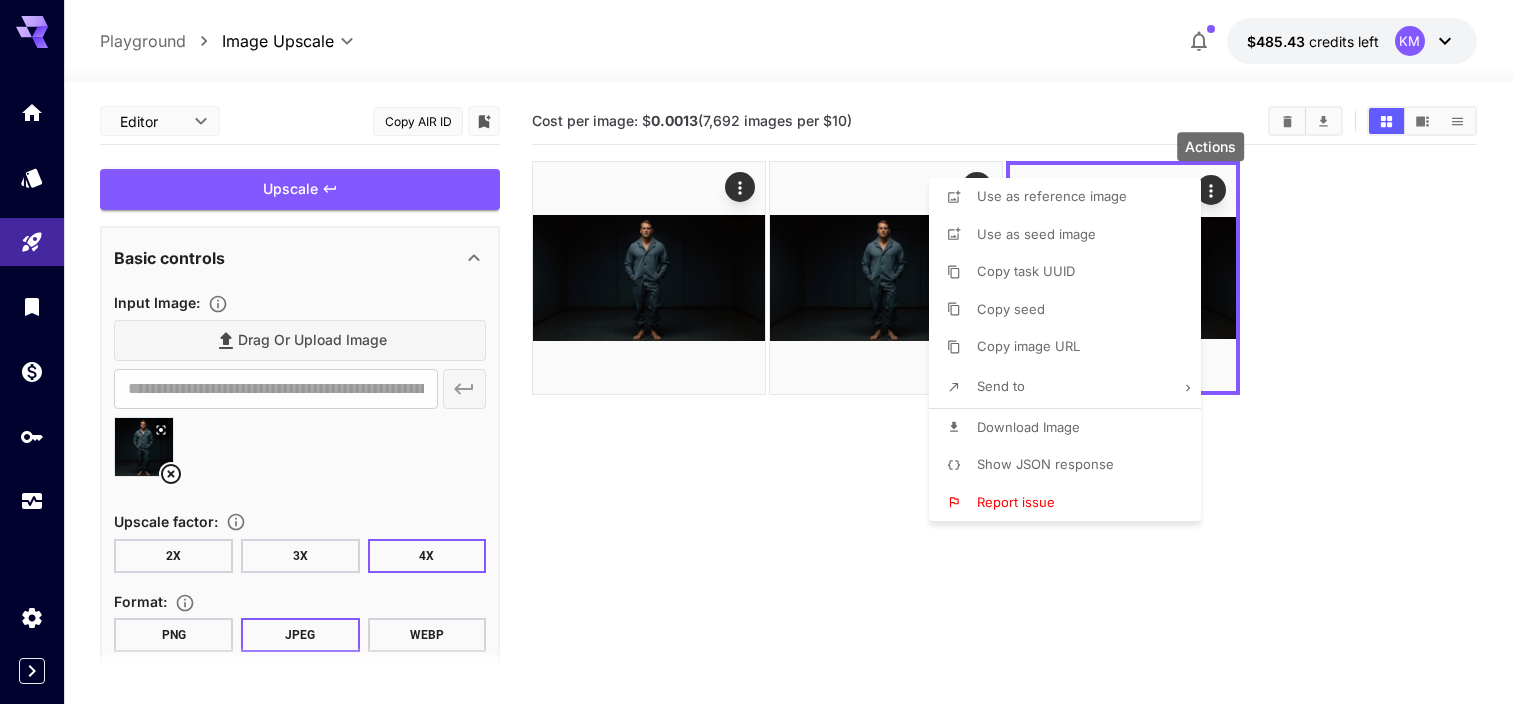 click at bounding box center (764, 352) 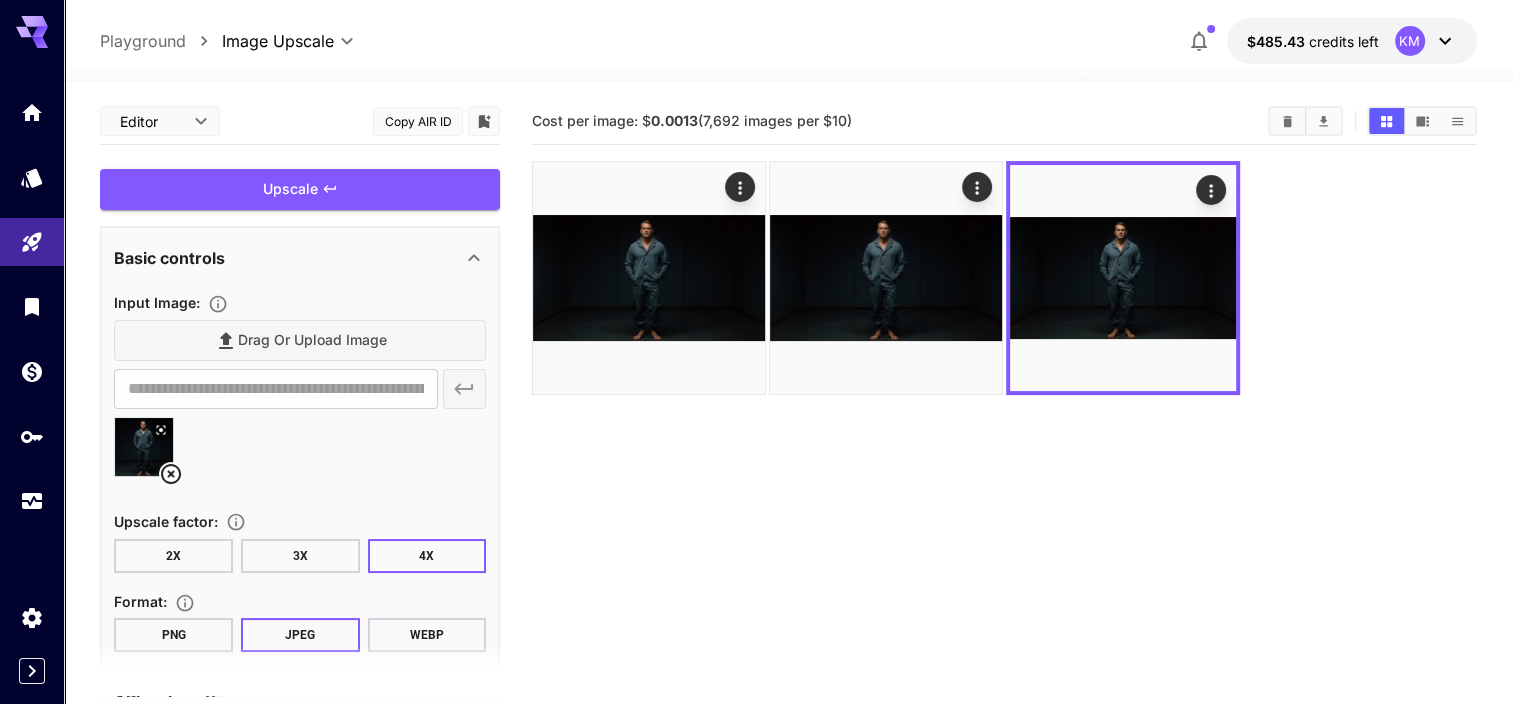 type 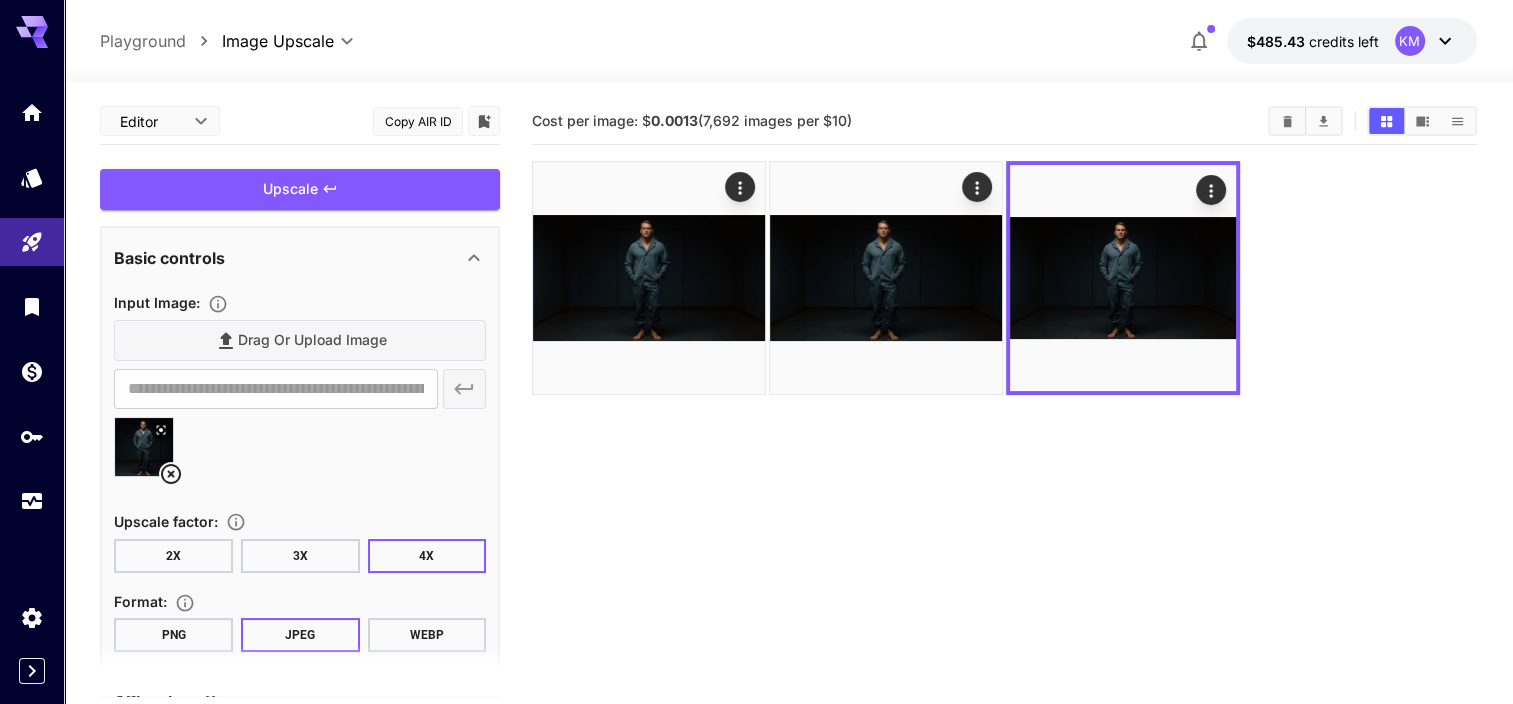 click at bounding box center (1004, 278) 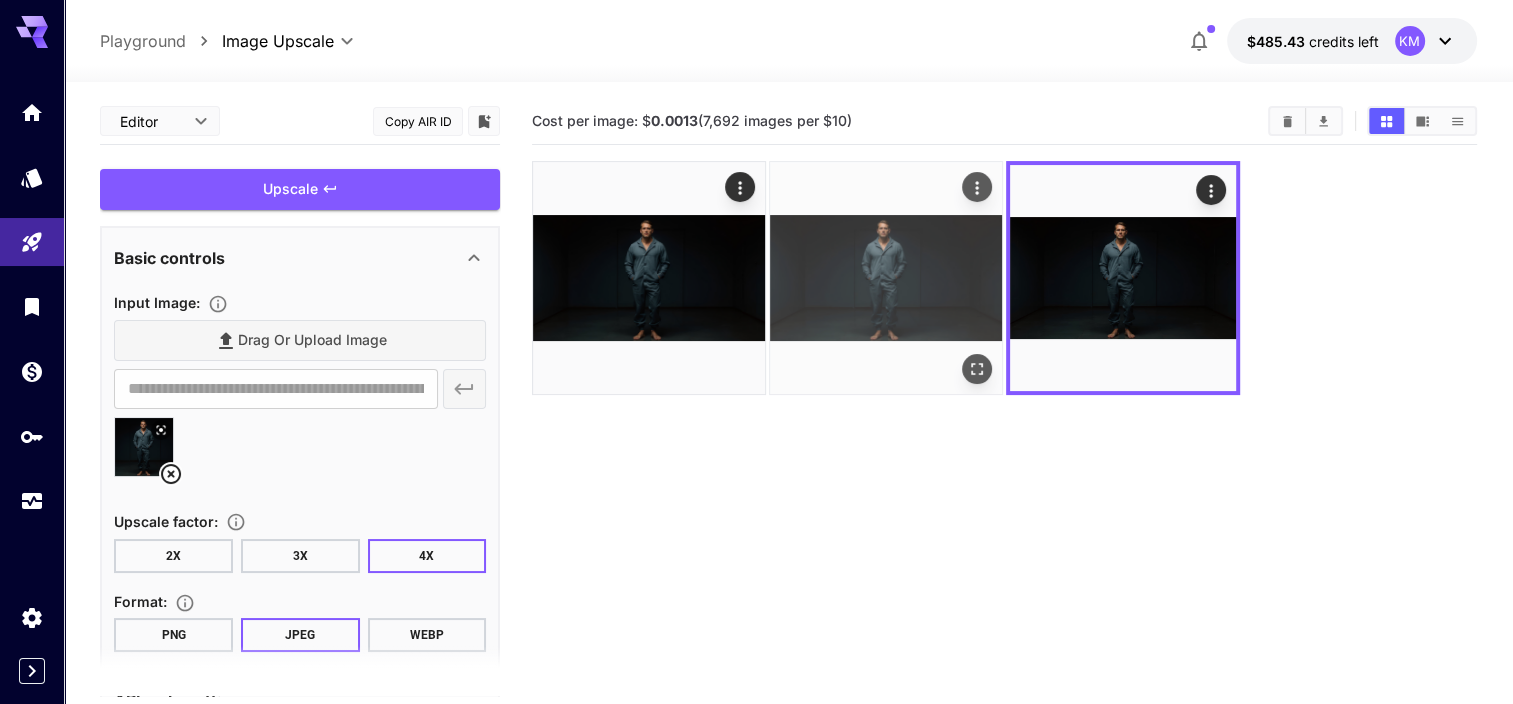 click 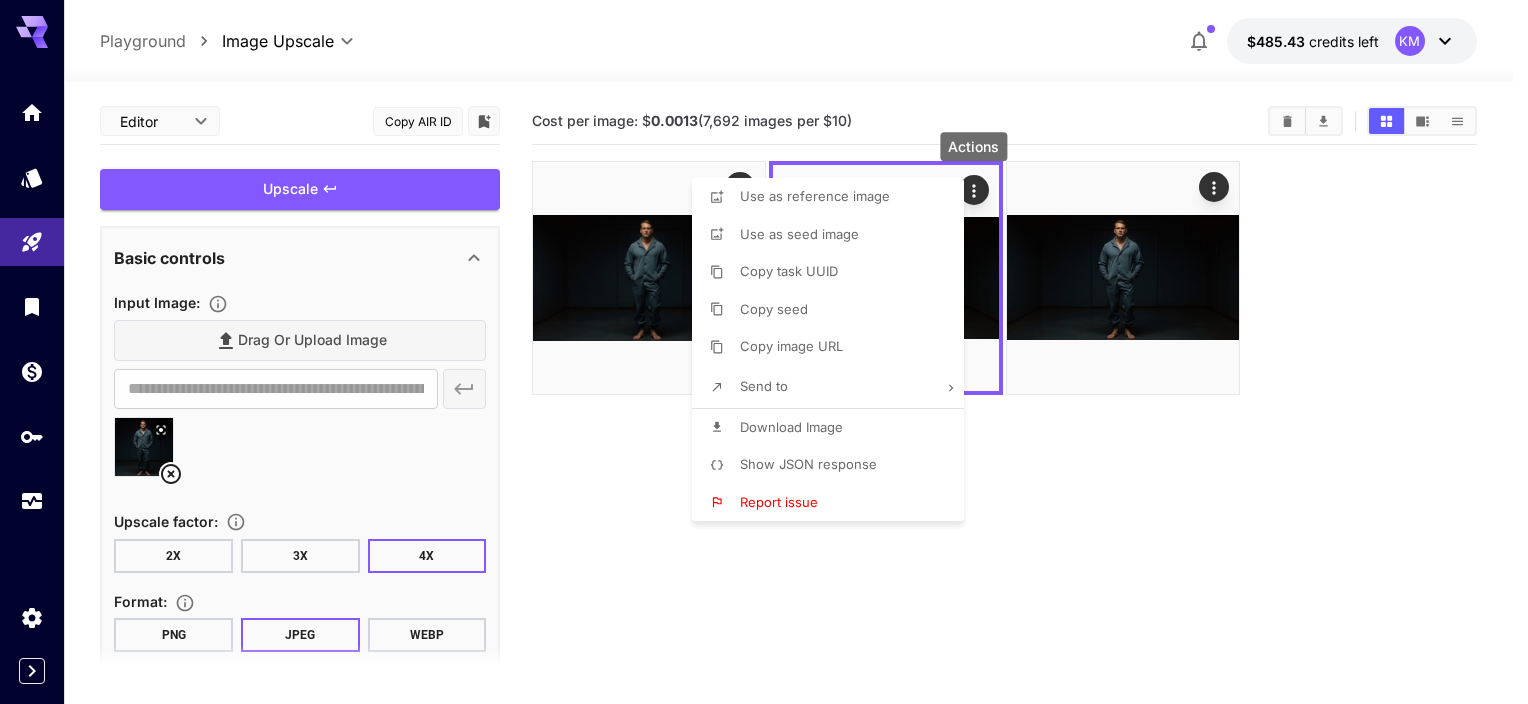 click on "Download Image" at bounding box center [791, 427] 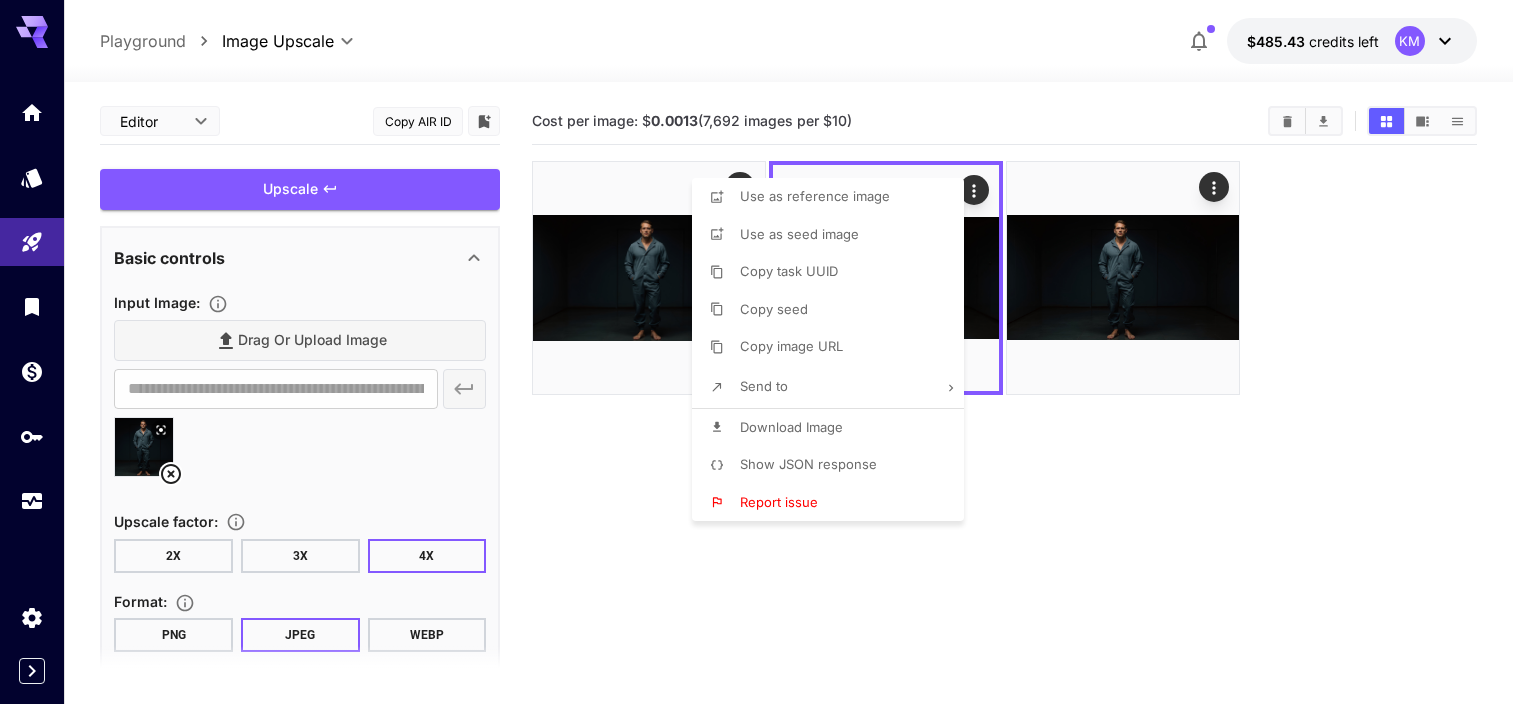 type 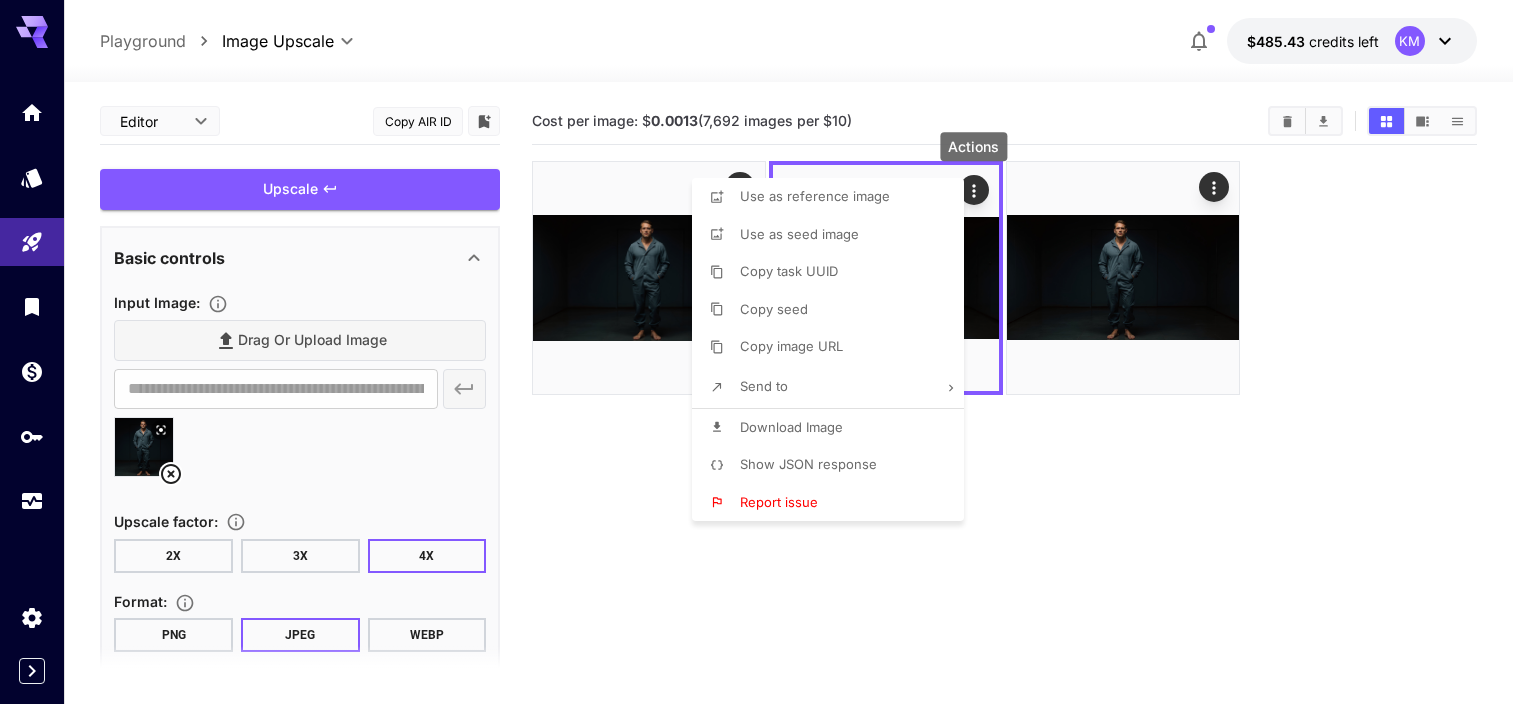 drag, startPoint x: 1377, startPoint y: 220, endPoint x: 1329, endPoint y: 221, distance: 48.010414 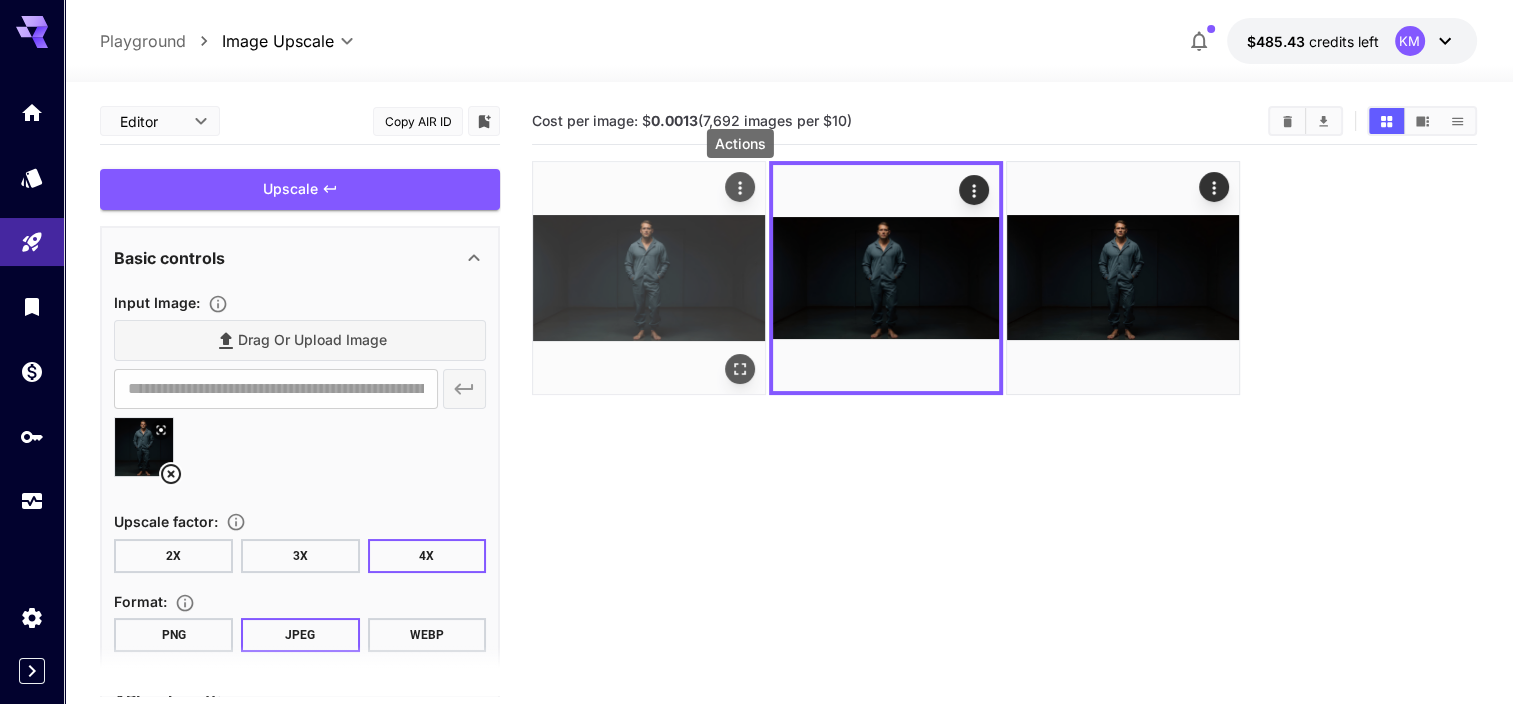 click at bounding box center [740, 187] 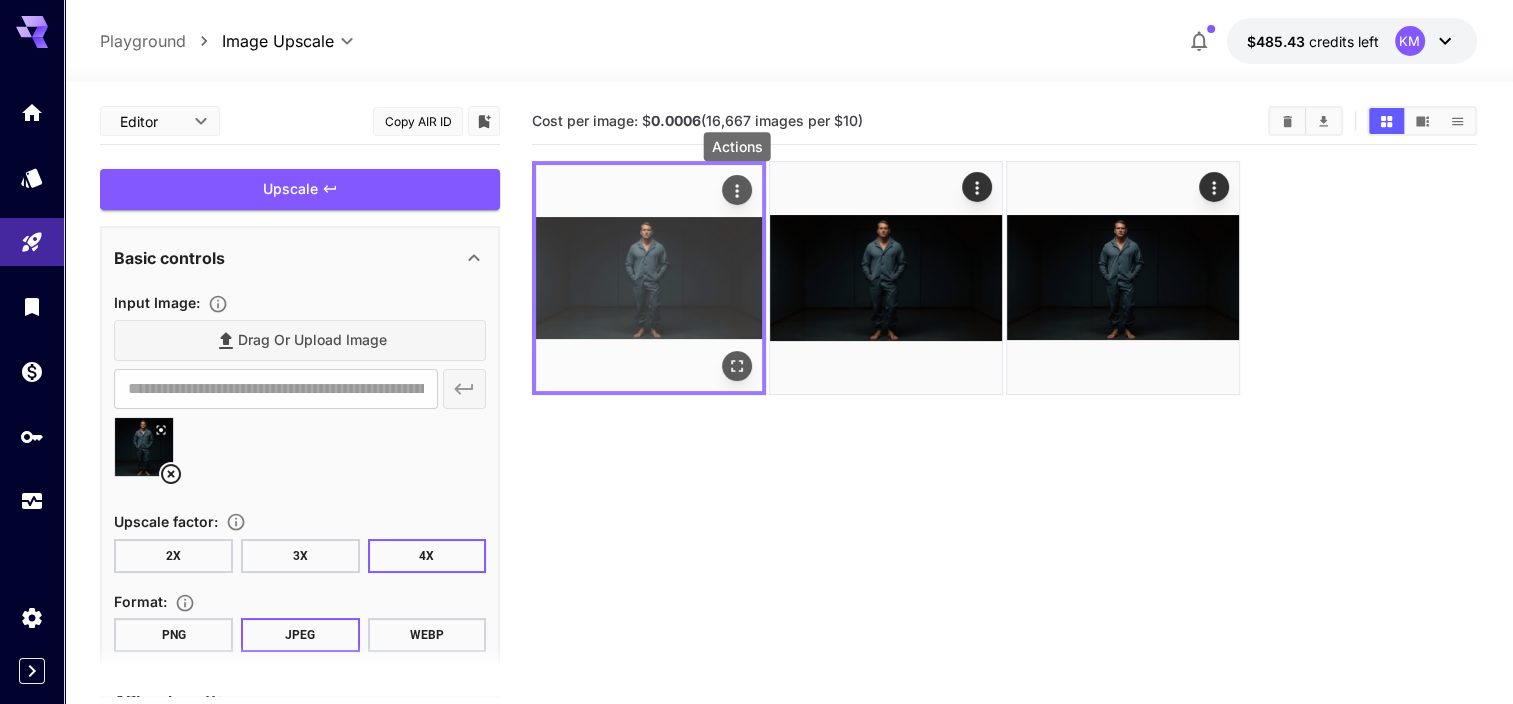 click 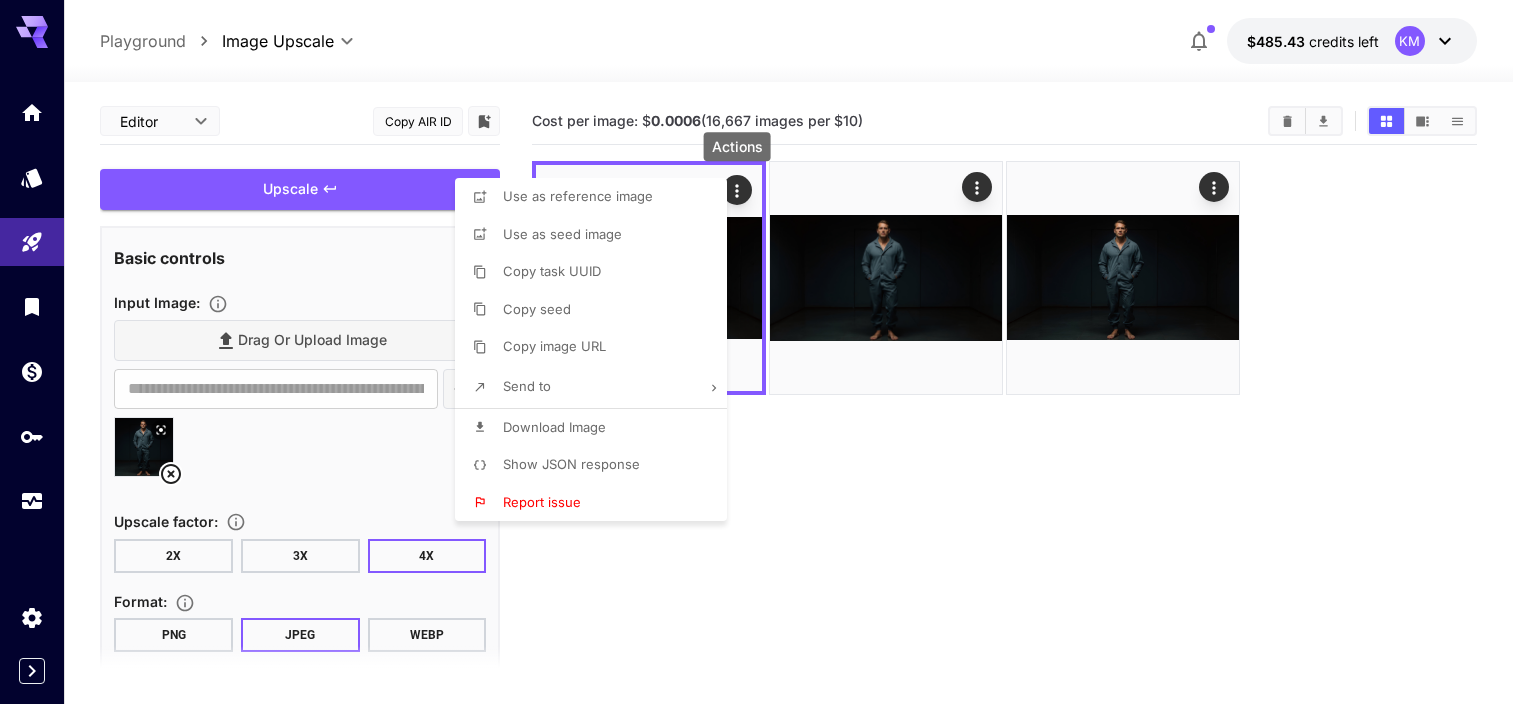 click on "Download Image" at bounding box center (554, 427) 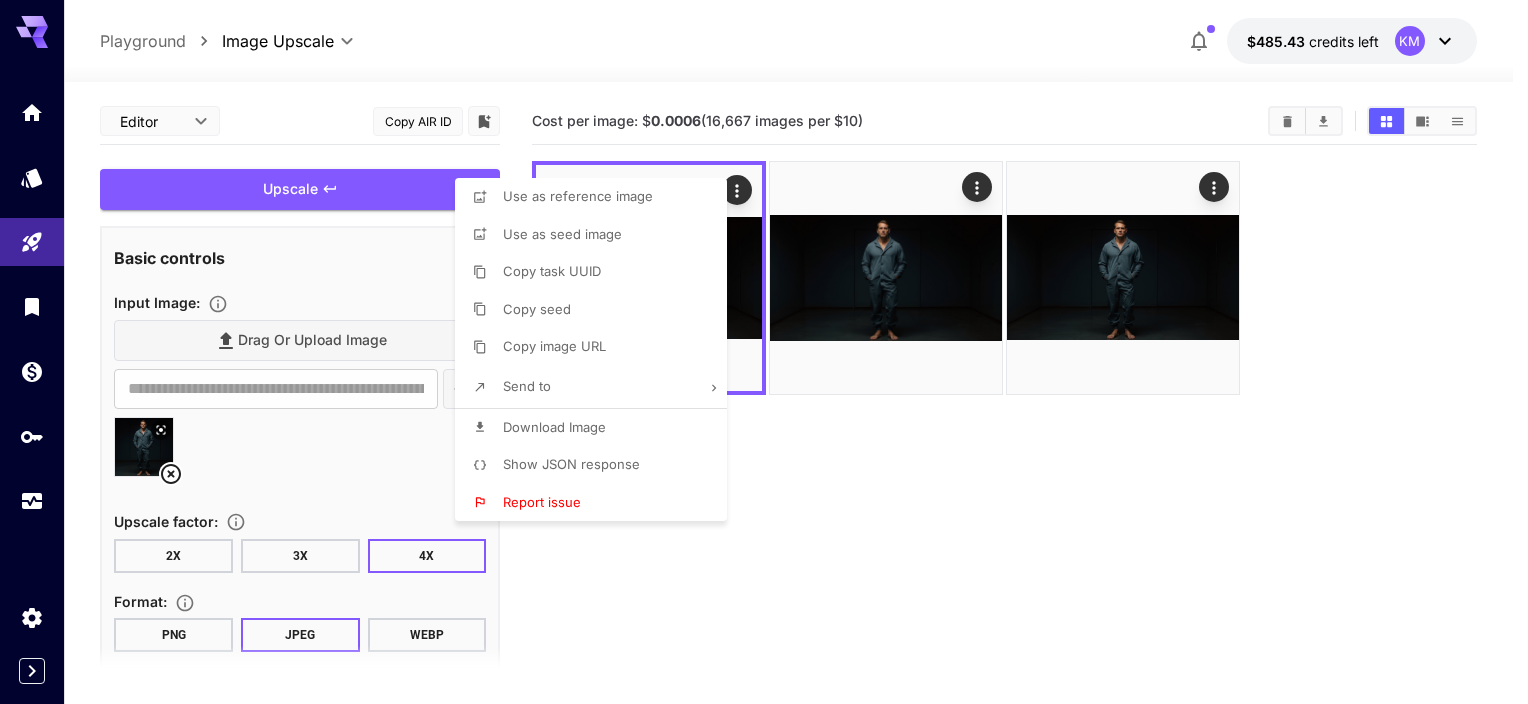 type 